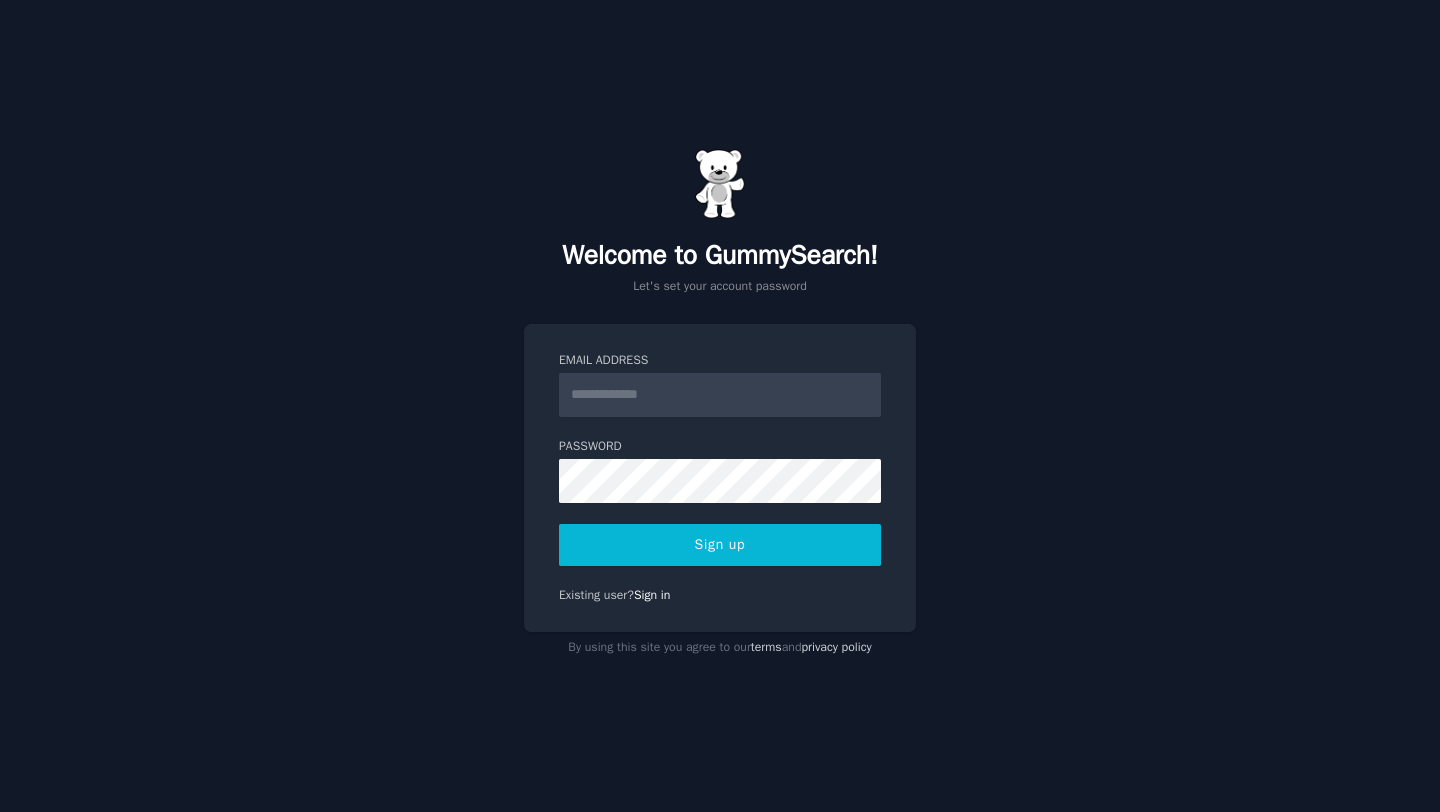 scroll, scrollTop: 0, scrollLeft: 0, axis: both 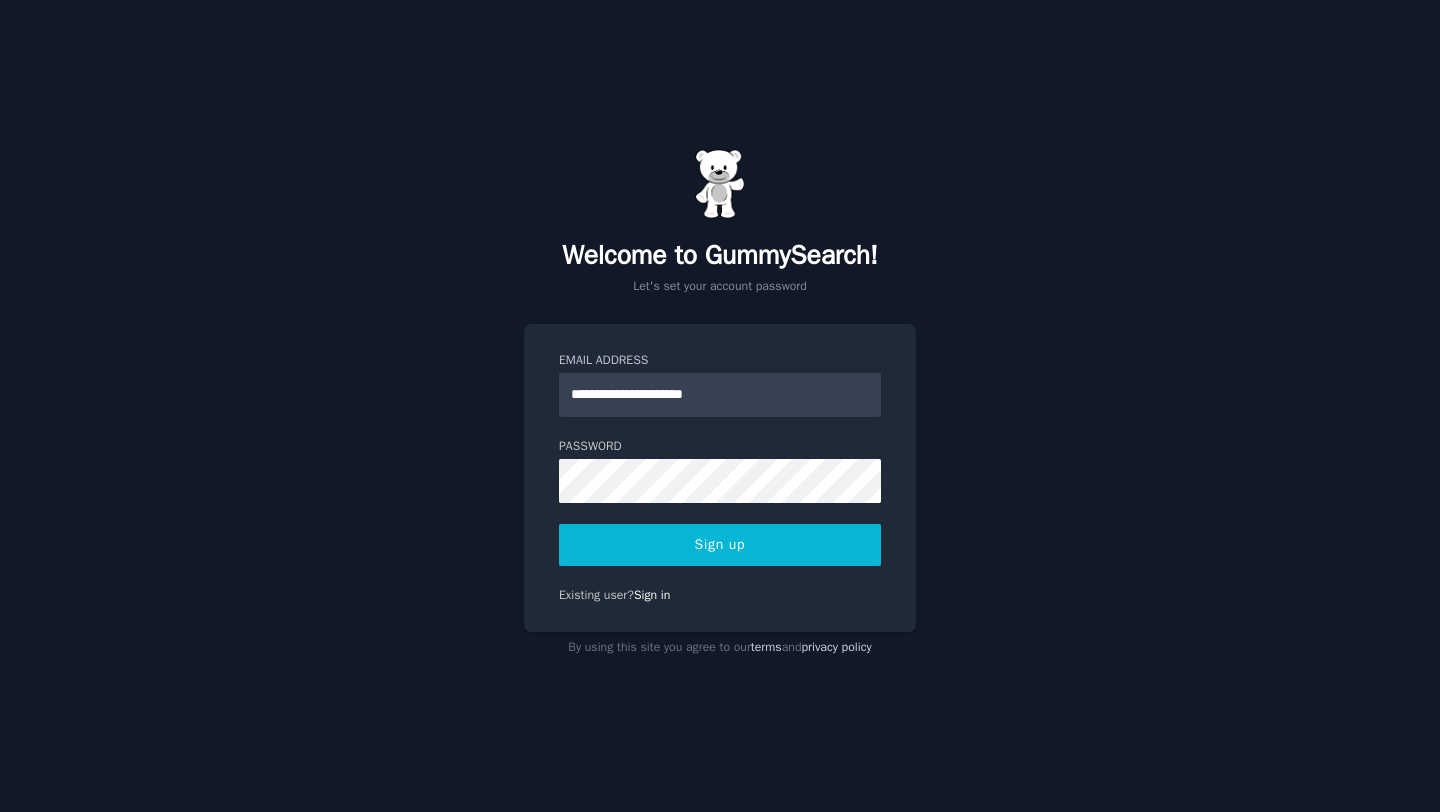 click on "Sign up" at bounding box center (720, 545) 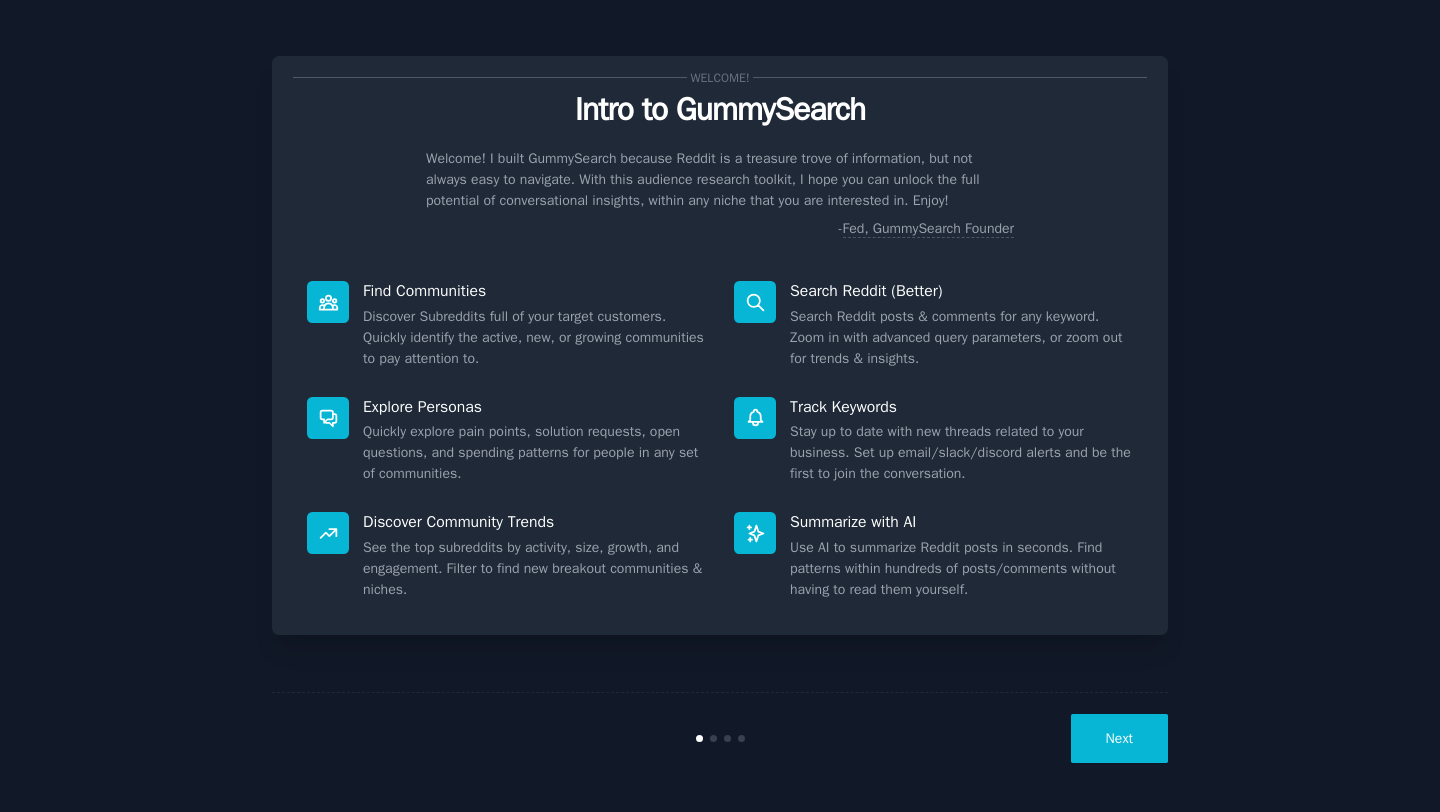 scroll, scrollTop: 0, scrollLeft: 0, axis: both 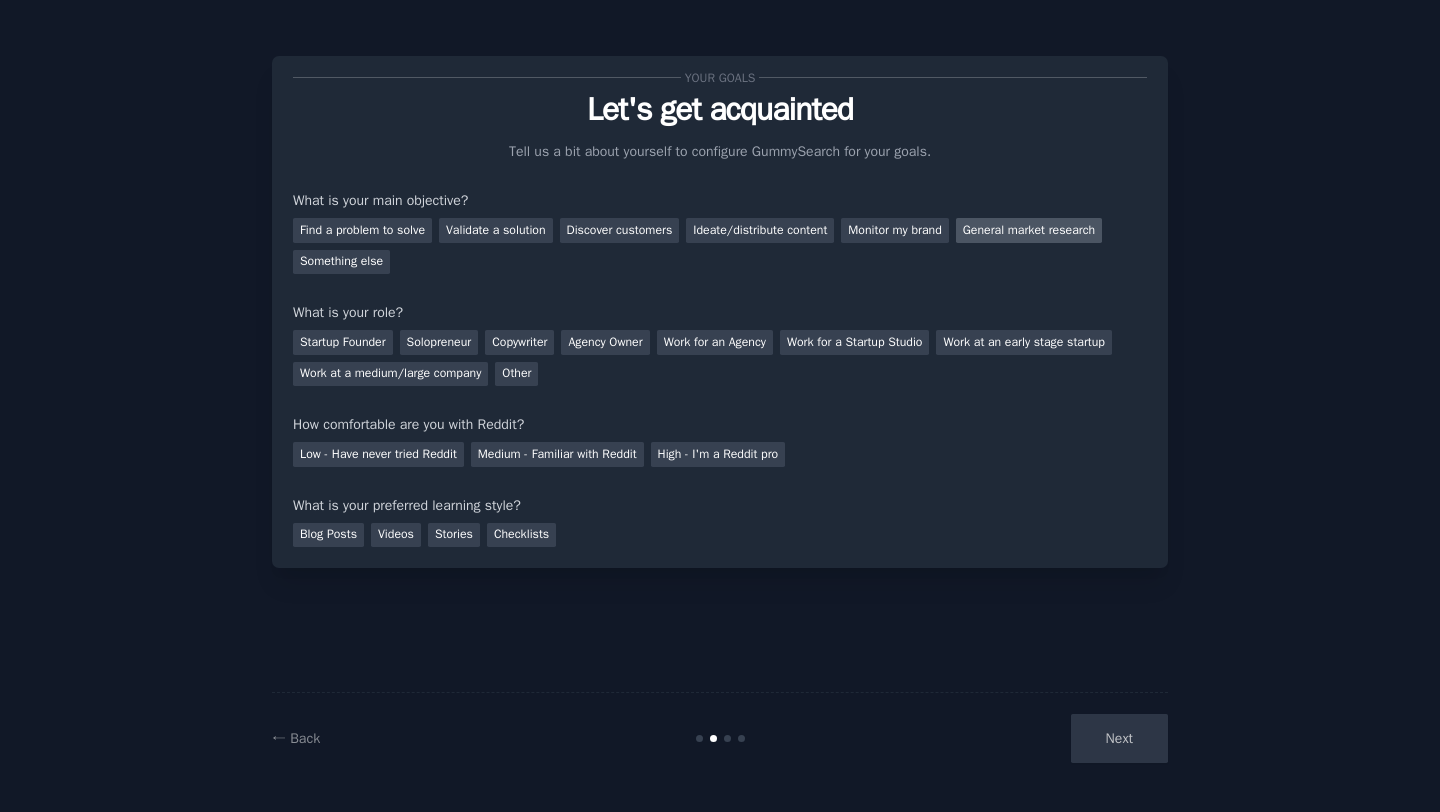 click on "General market research" at bounding box center (1029, 230) 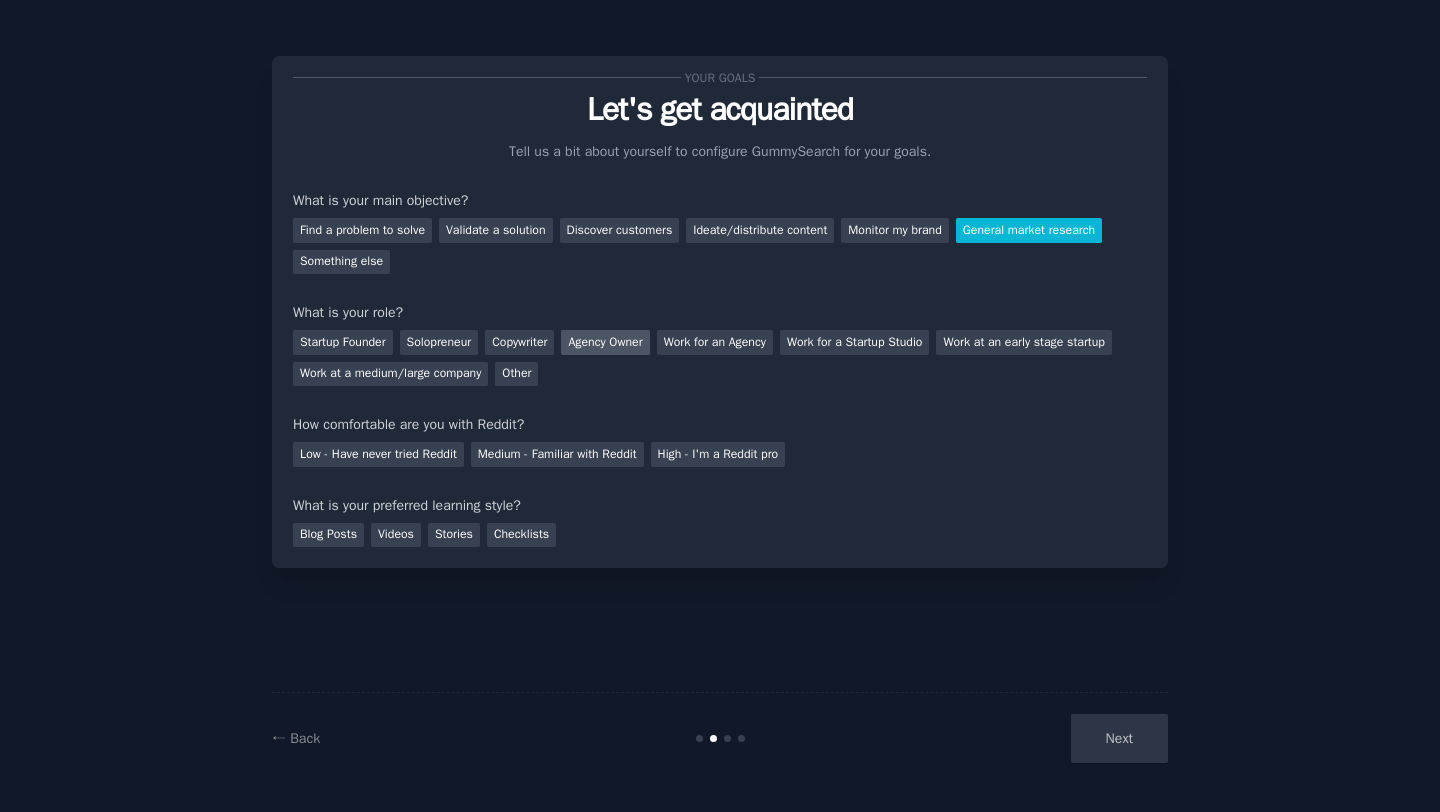 click on "Agency Owner" at bounding box center [605, 342] 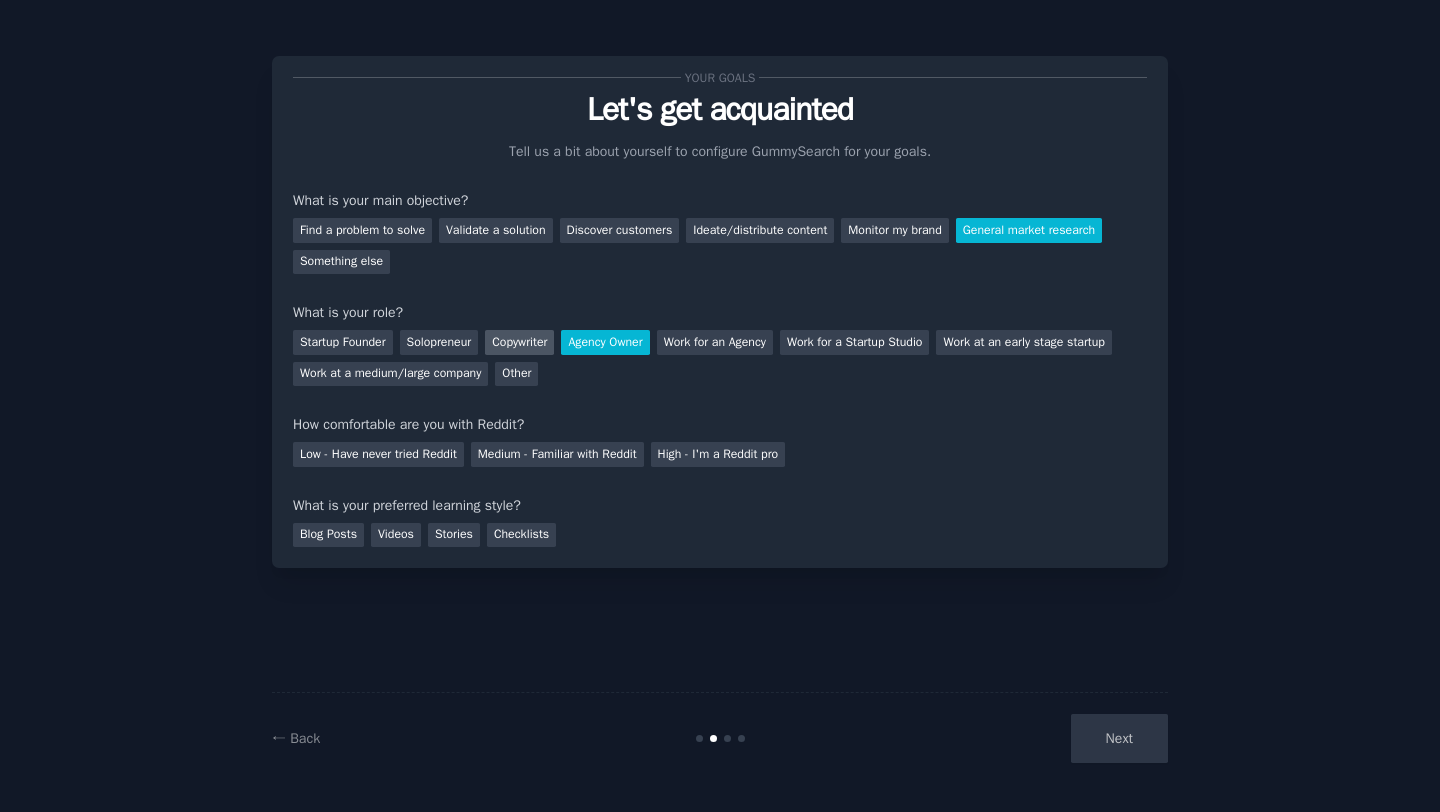 click on "Copywriter" at bounding box center (519, 342) 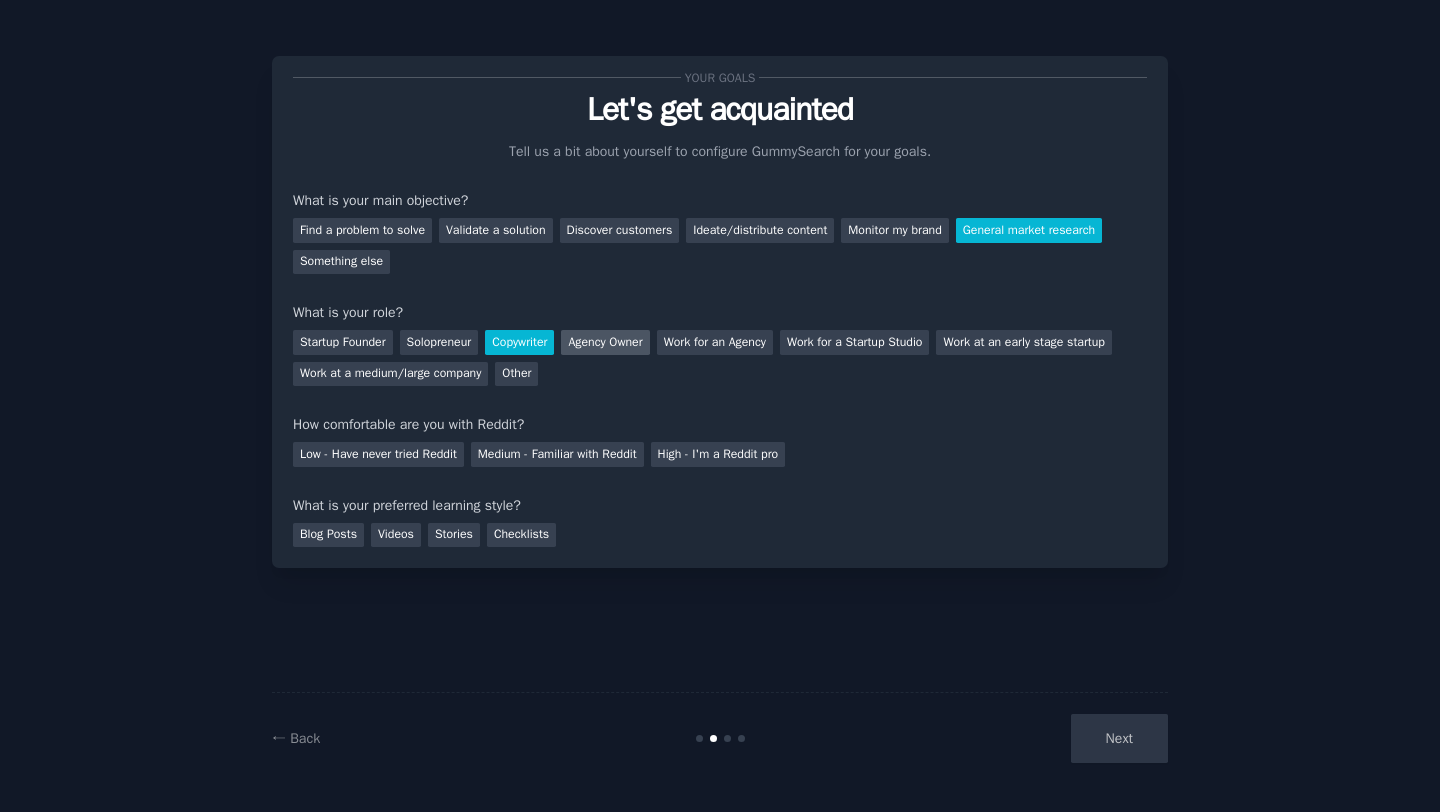 click on "Agency Owner" at bounding box center (605, 342) 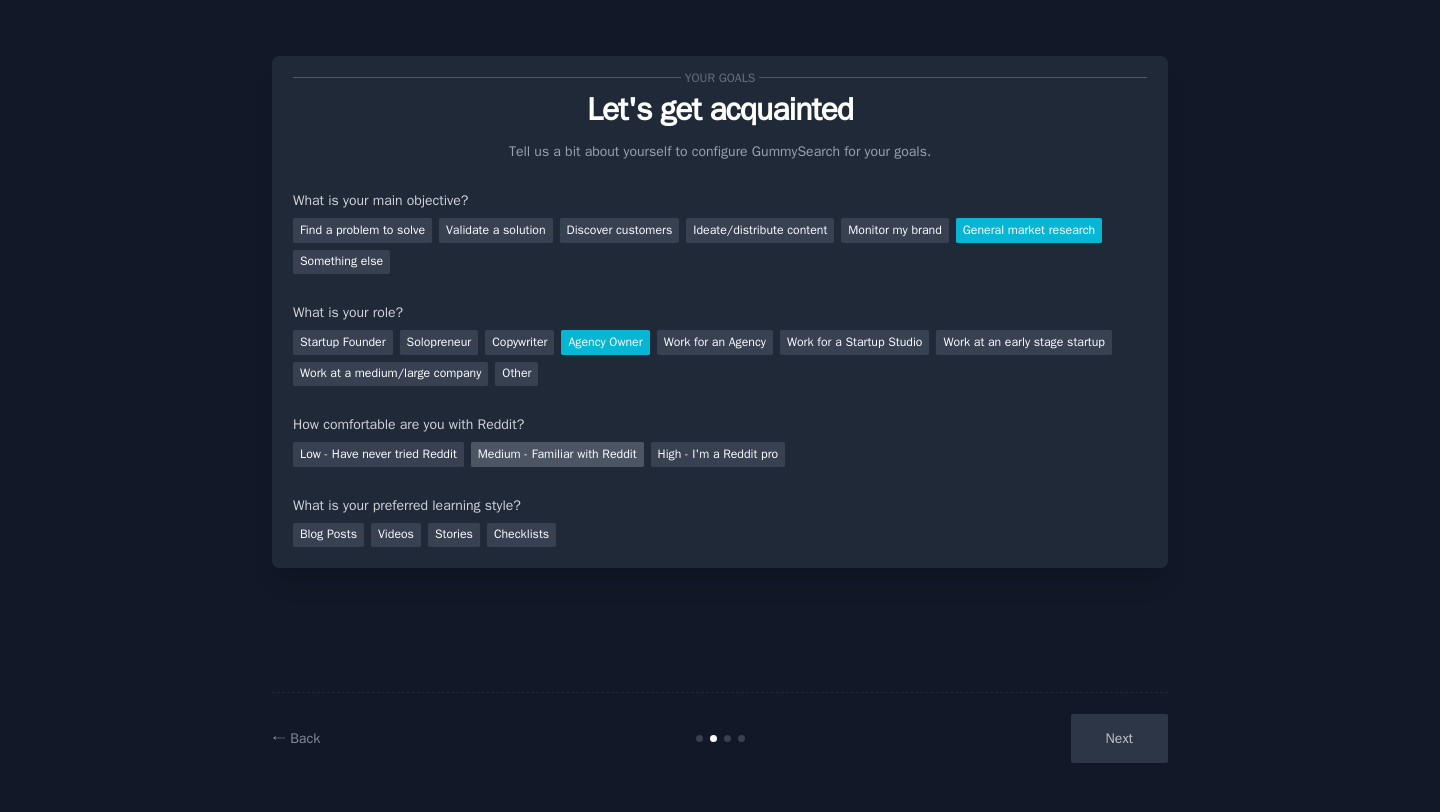 click on "Medium - Familiar with Reddit" at bounding box center (557, 454) 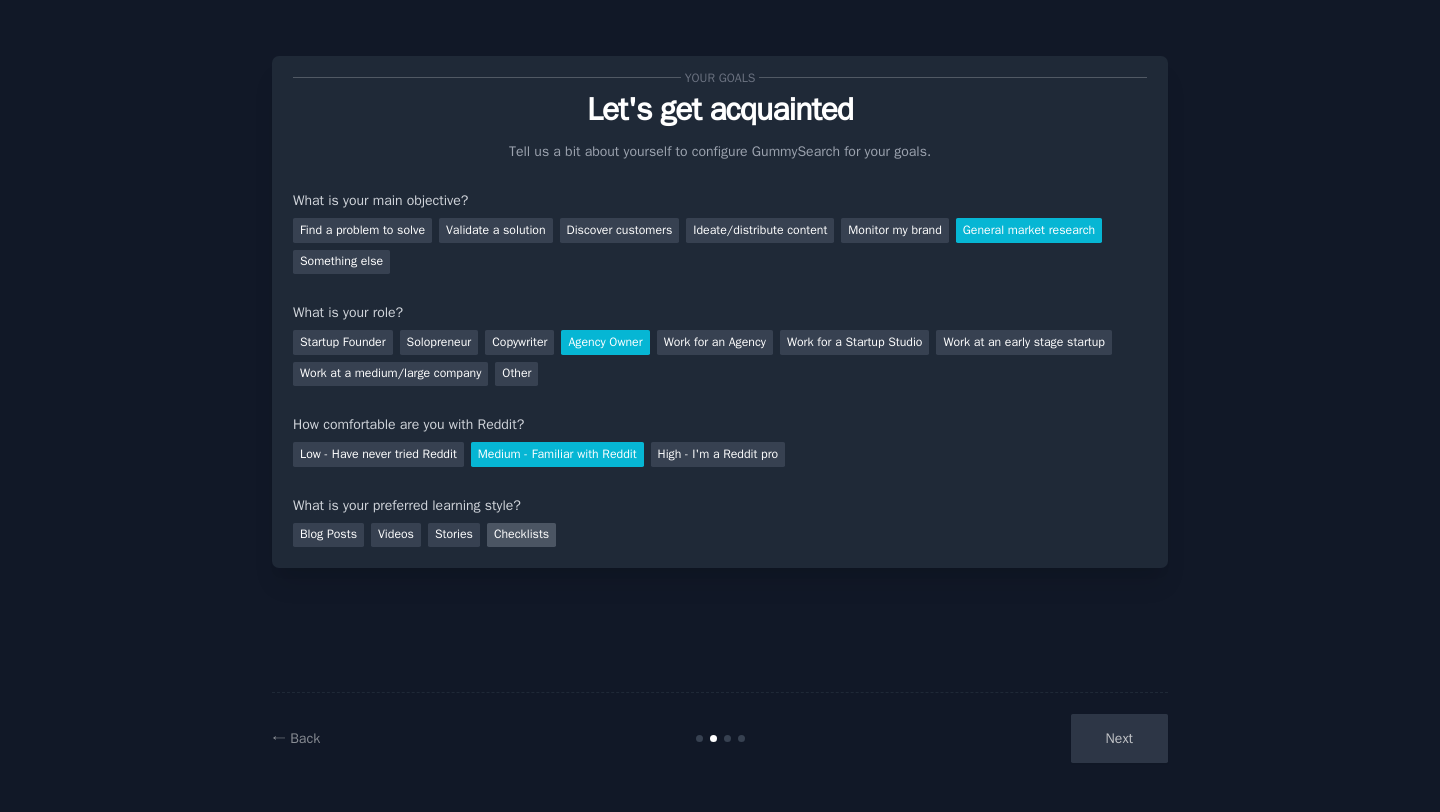 click on "Checklists" at bounding box center [521, 535] 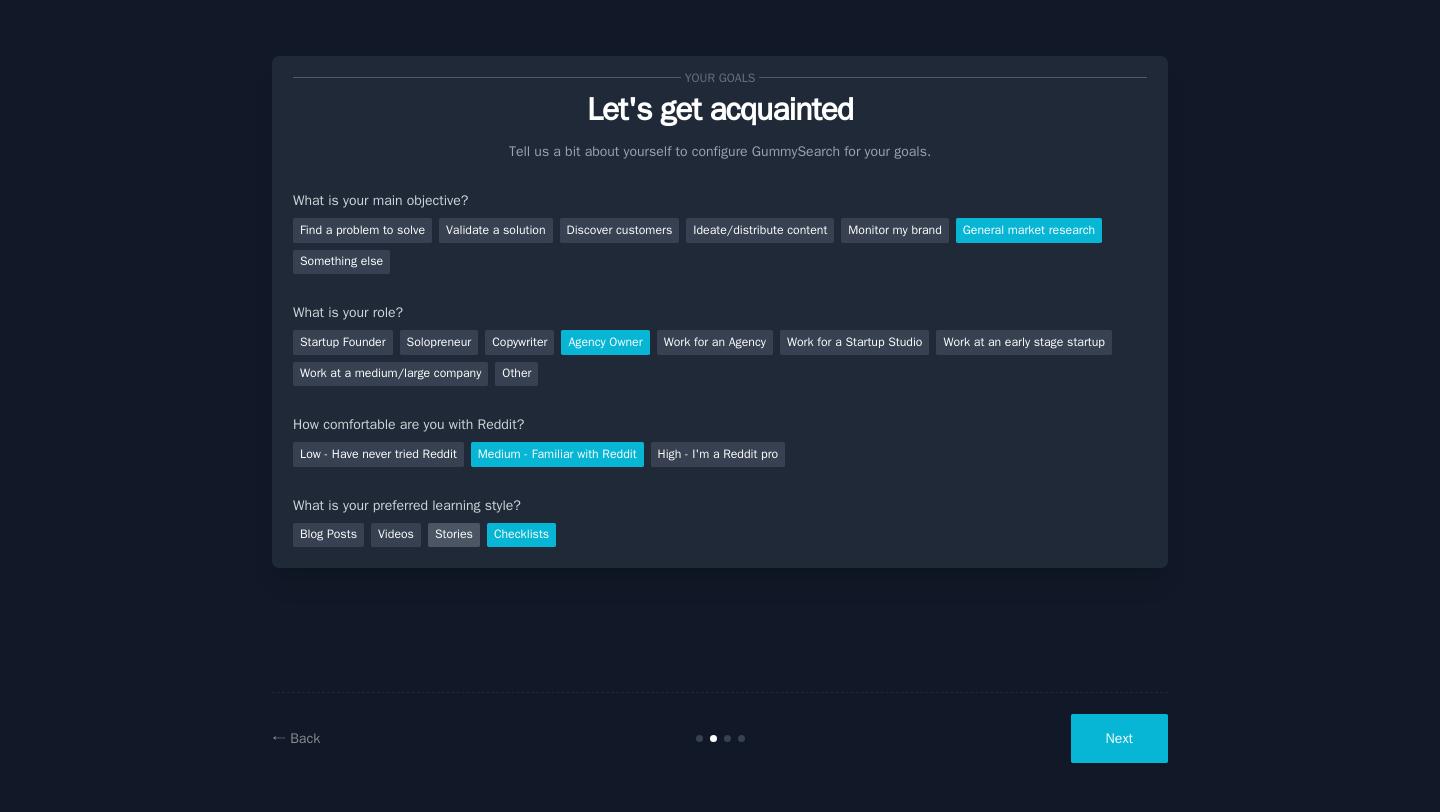 click on "Stories" at bounding box center (454, 535) 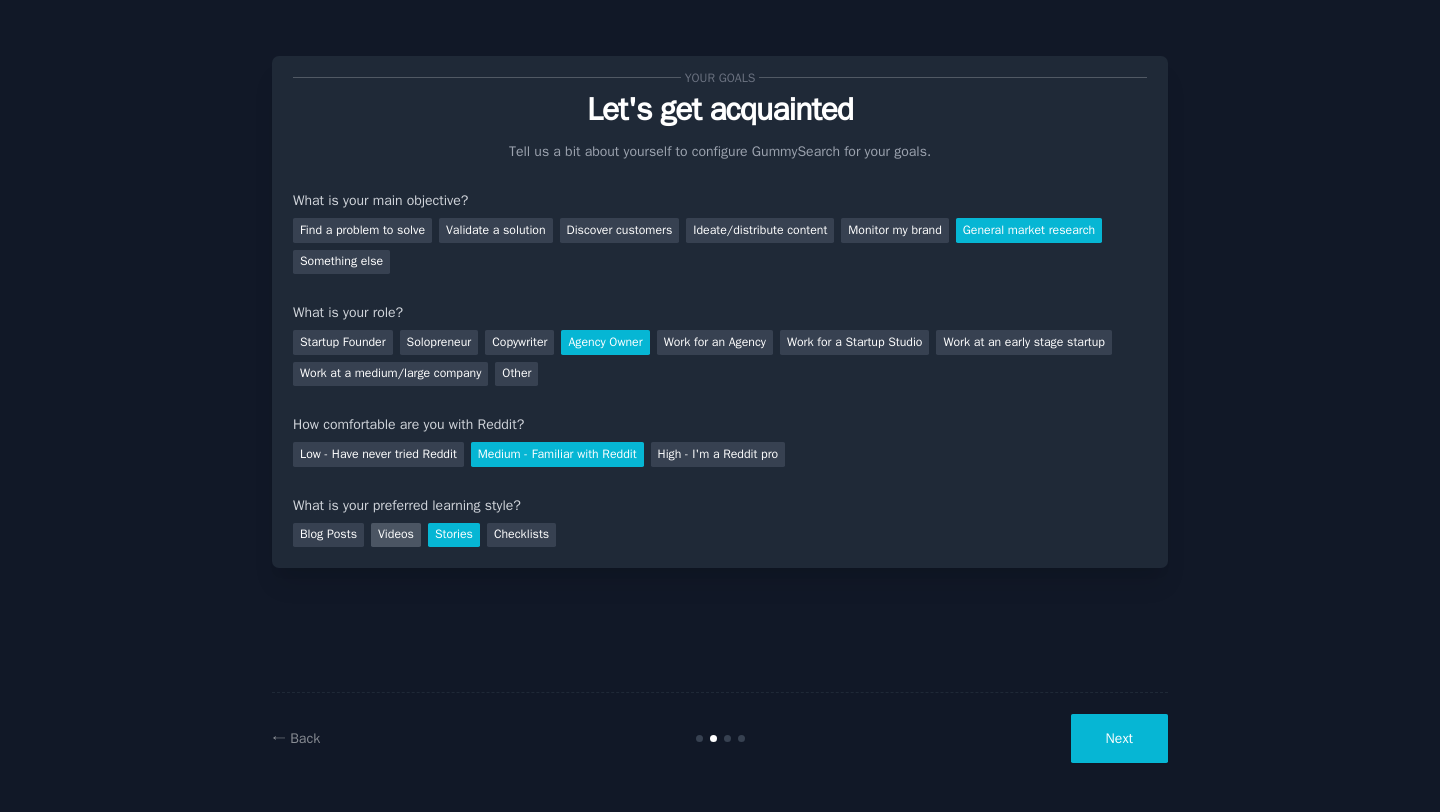 click on "Videos" at bounding box center [396, 535] 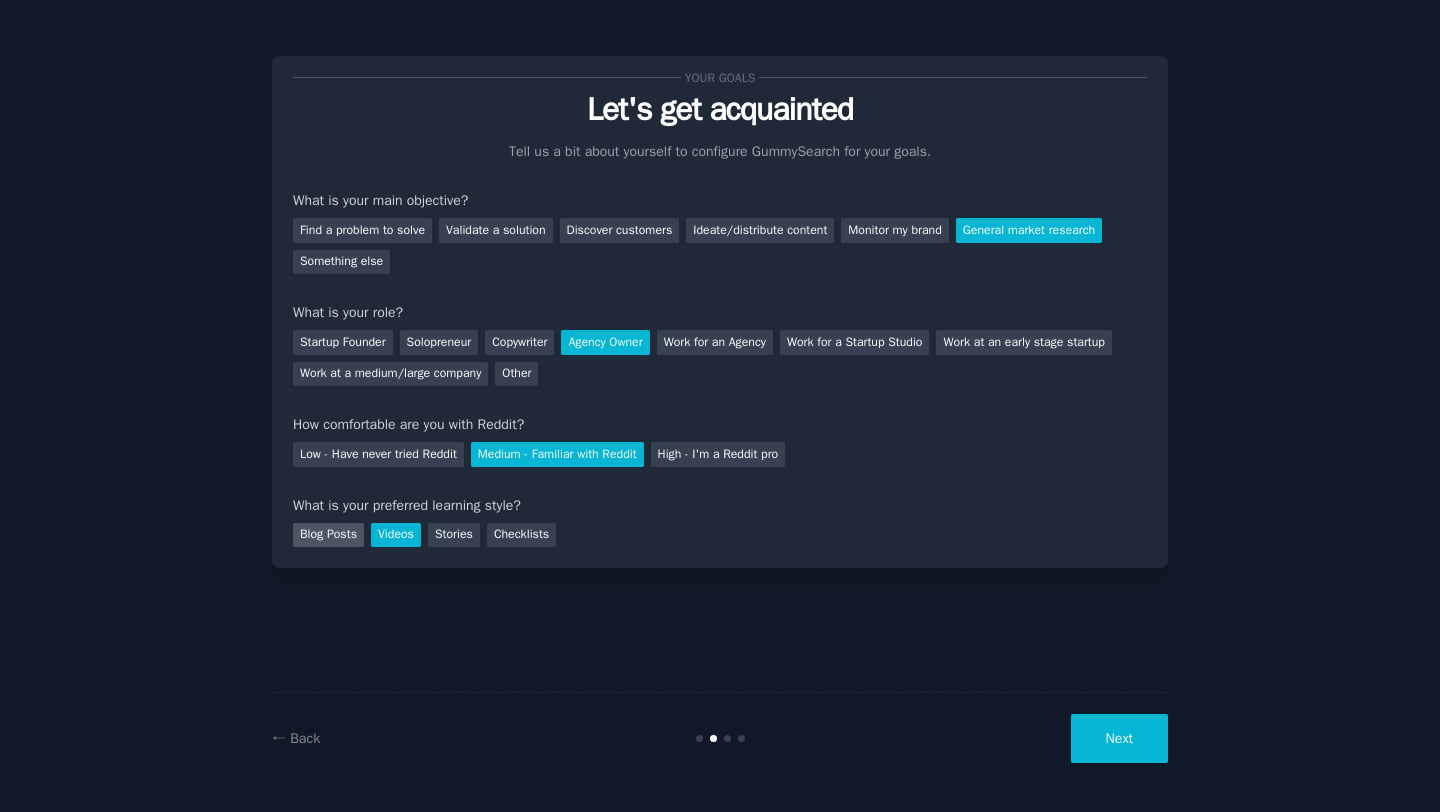 click on "Blog Posts" at bounding box center [328, 535] 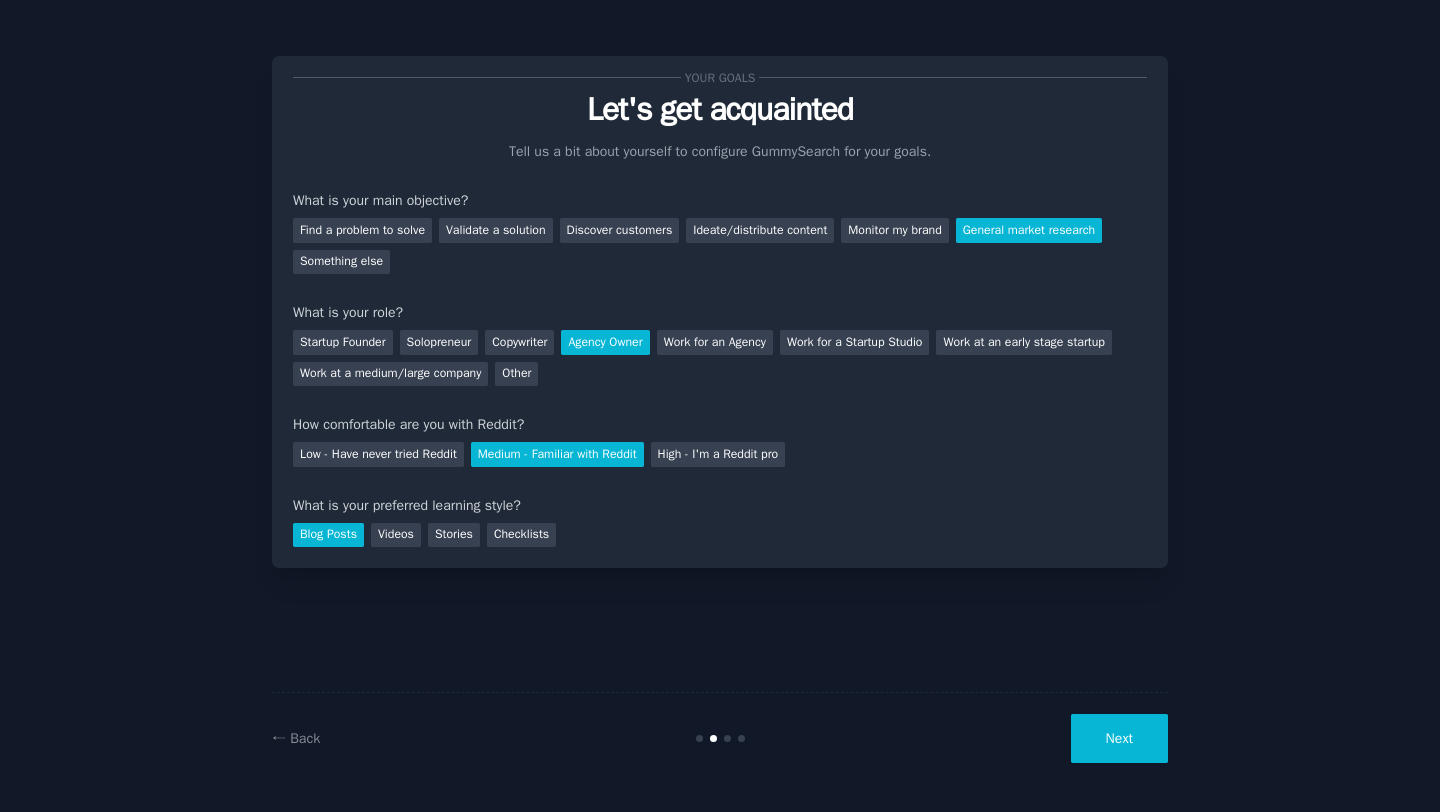 click on "Next" at bounding box center [1119, 738] 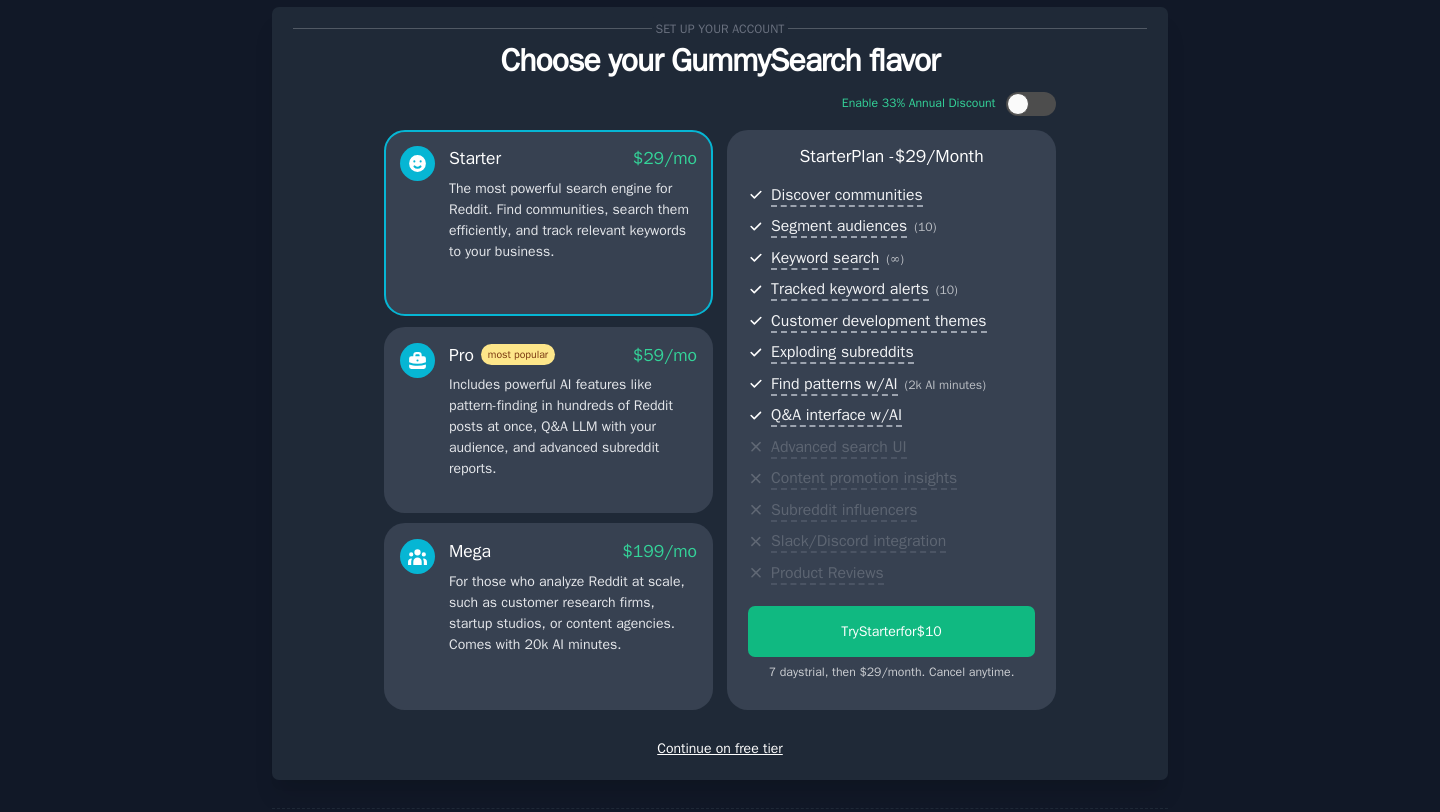 scroll, scrollTop: 38, scrollLeft: 0, axis: vertical 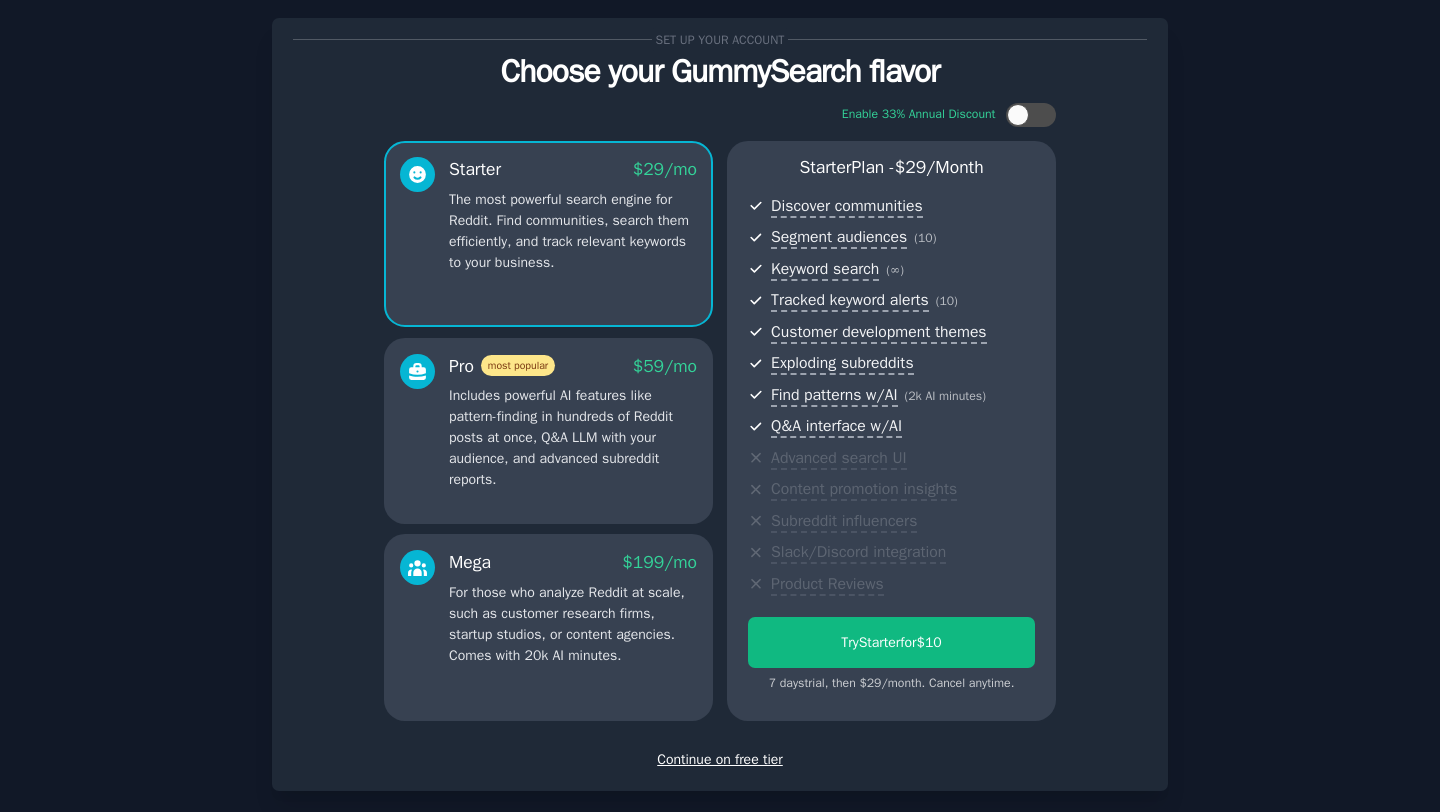 click on "Continue on free tier" at bounding box center (720, 759) 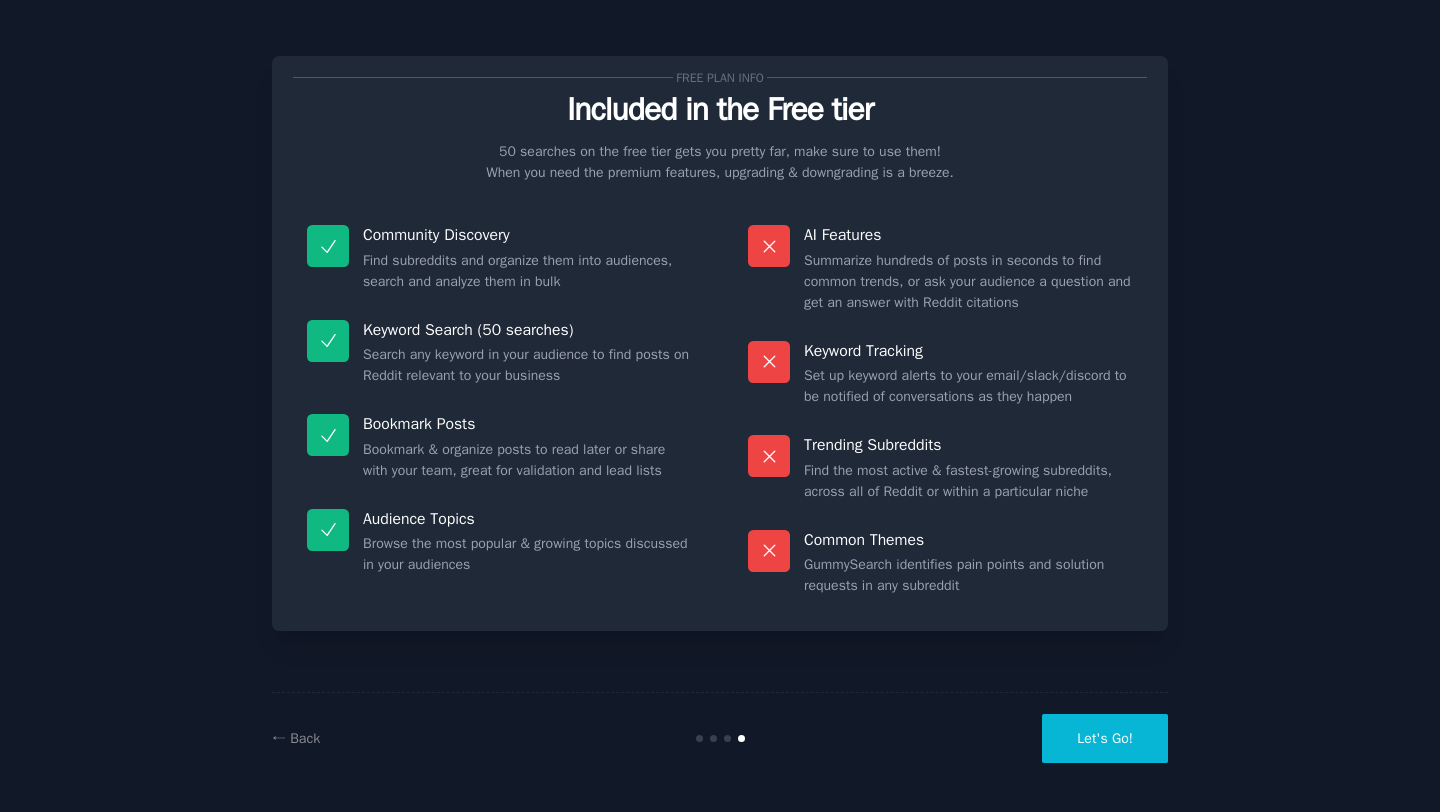 scroll, scrollTop: 0, scrollLeft: 0, axis: both 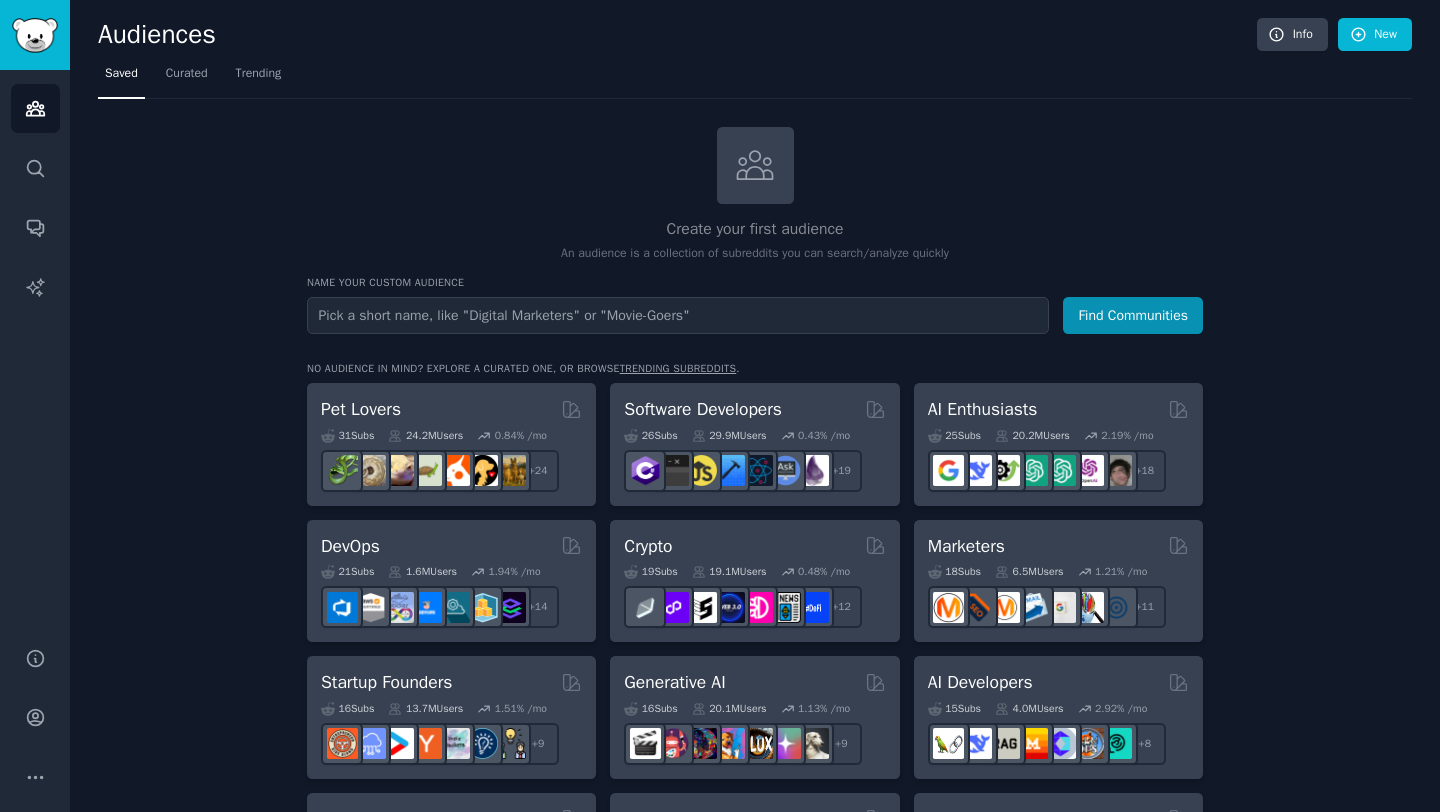 click at bounding box center (678, 315) 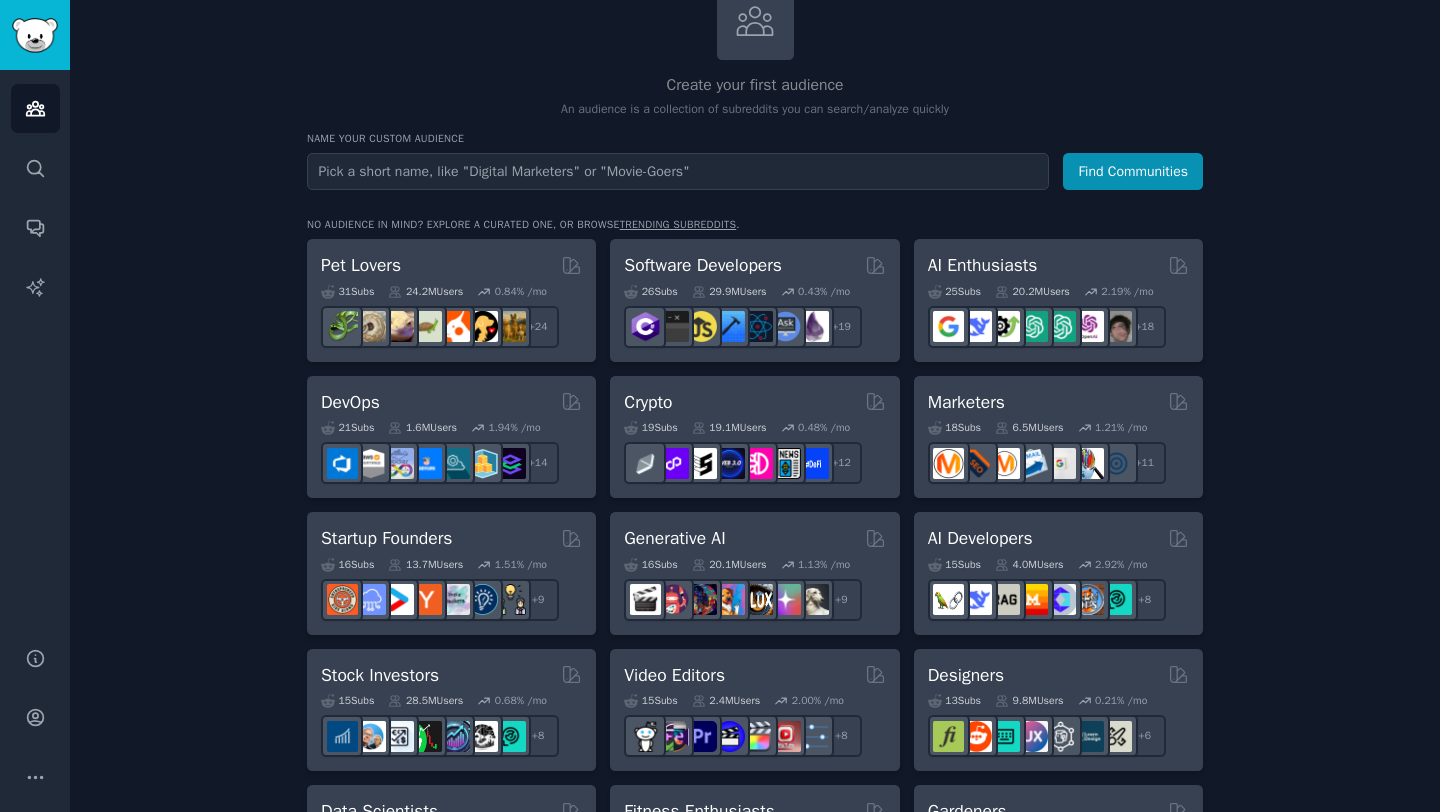 scroll, scrollTop: 136, scrollLeft: 0, axis: vertical 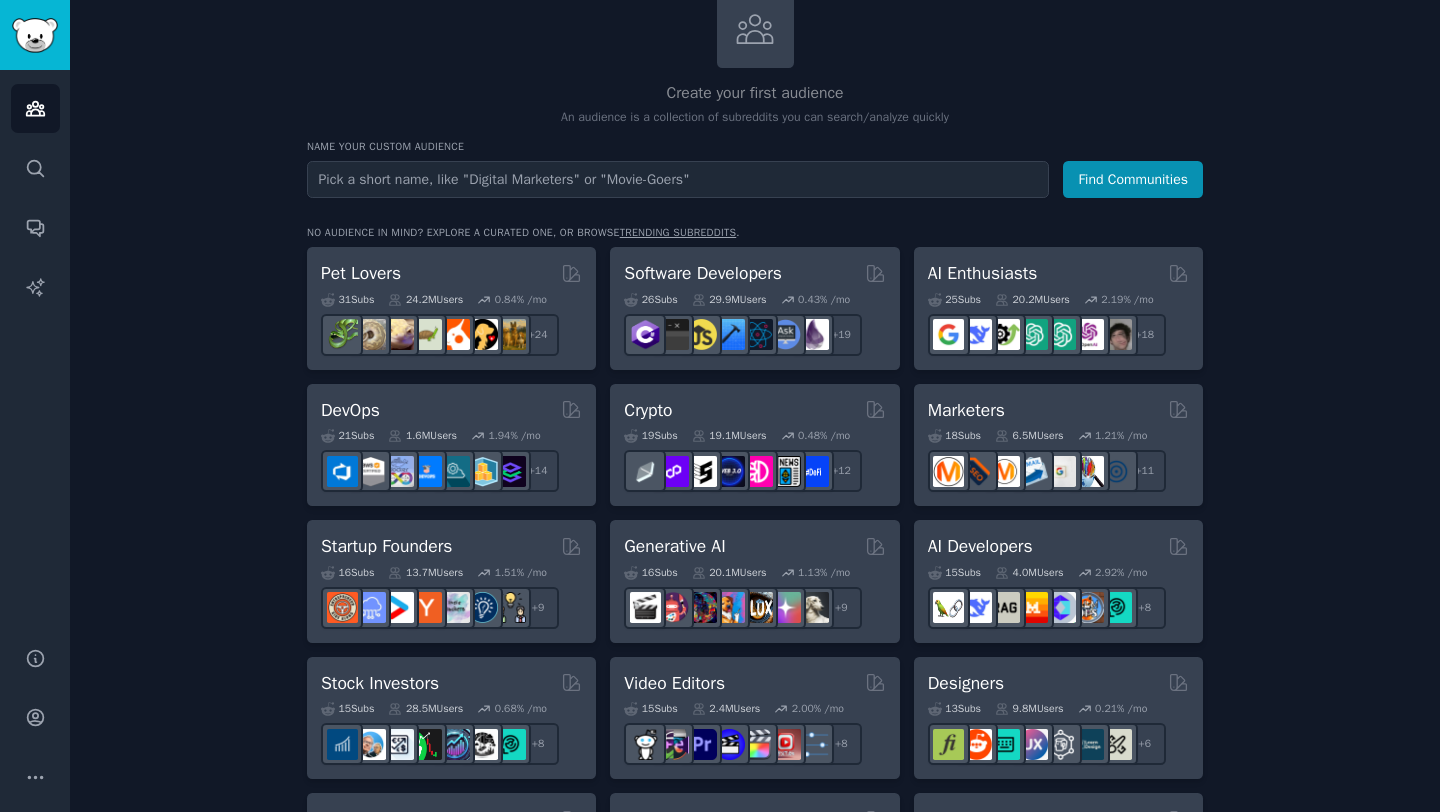 click at bounding box center (678, 179) 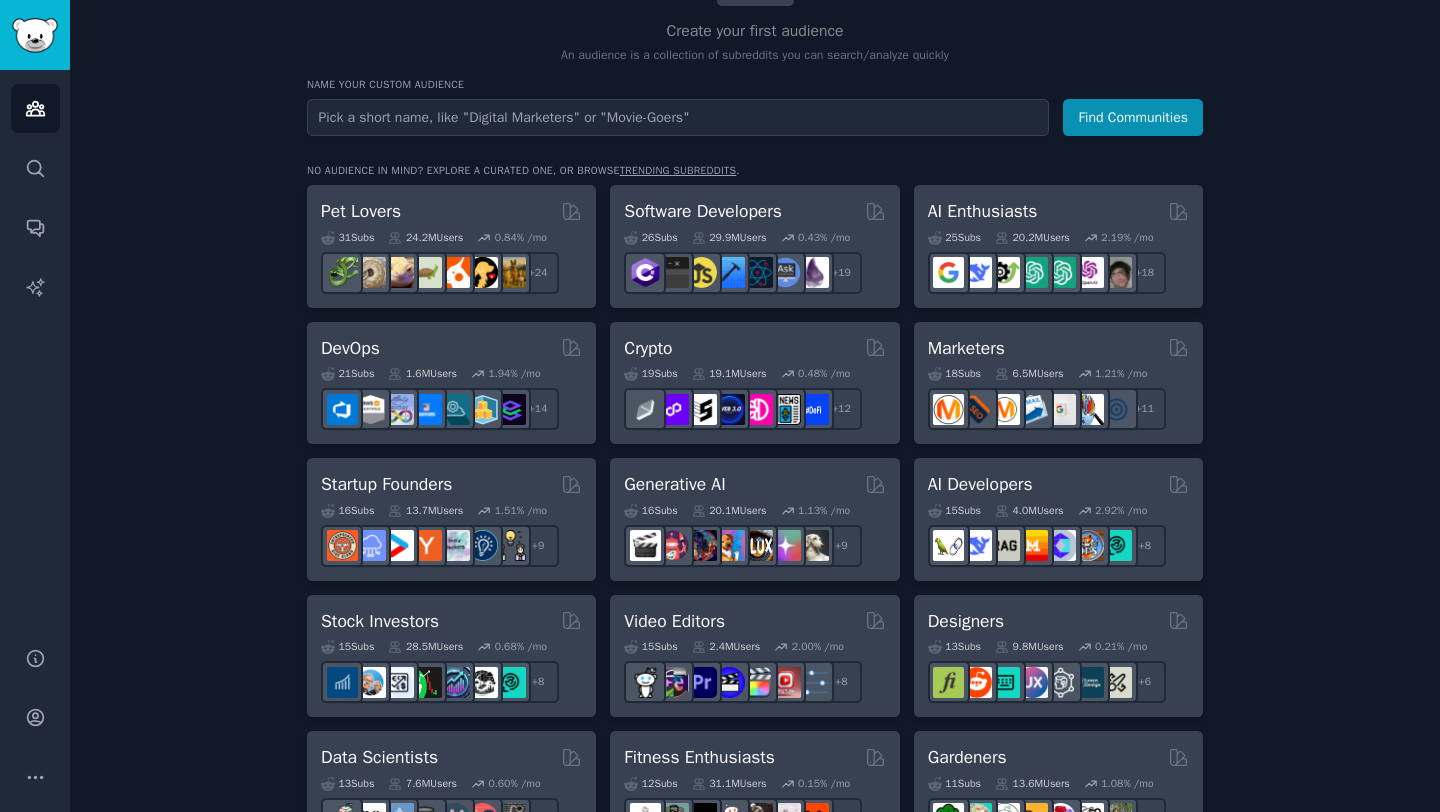 scroll, scrollTop: 190, scrollLeft: 0, axis: vertical 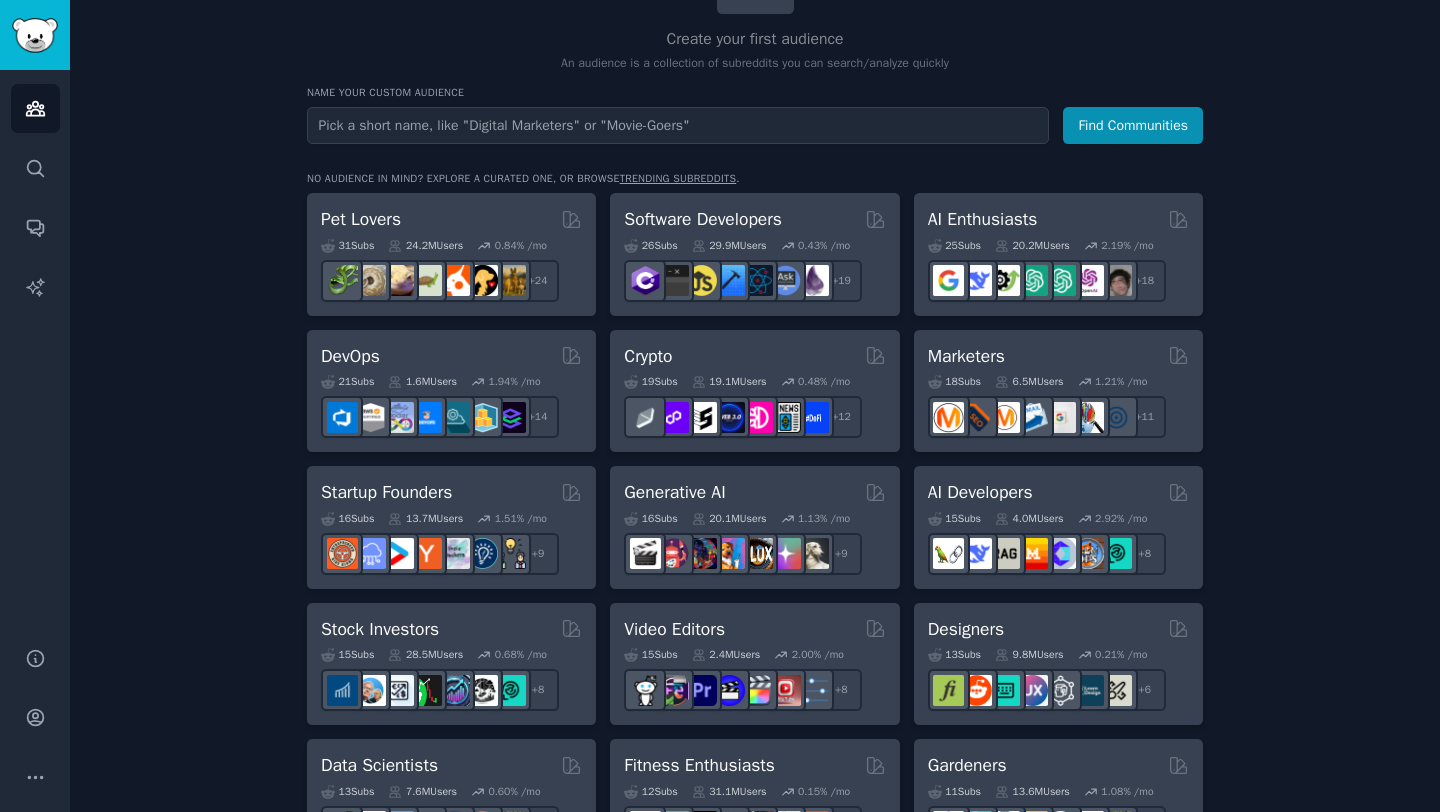 click at bounding box center (678, 125) 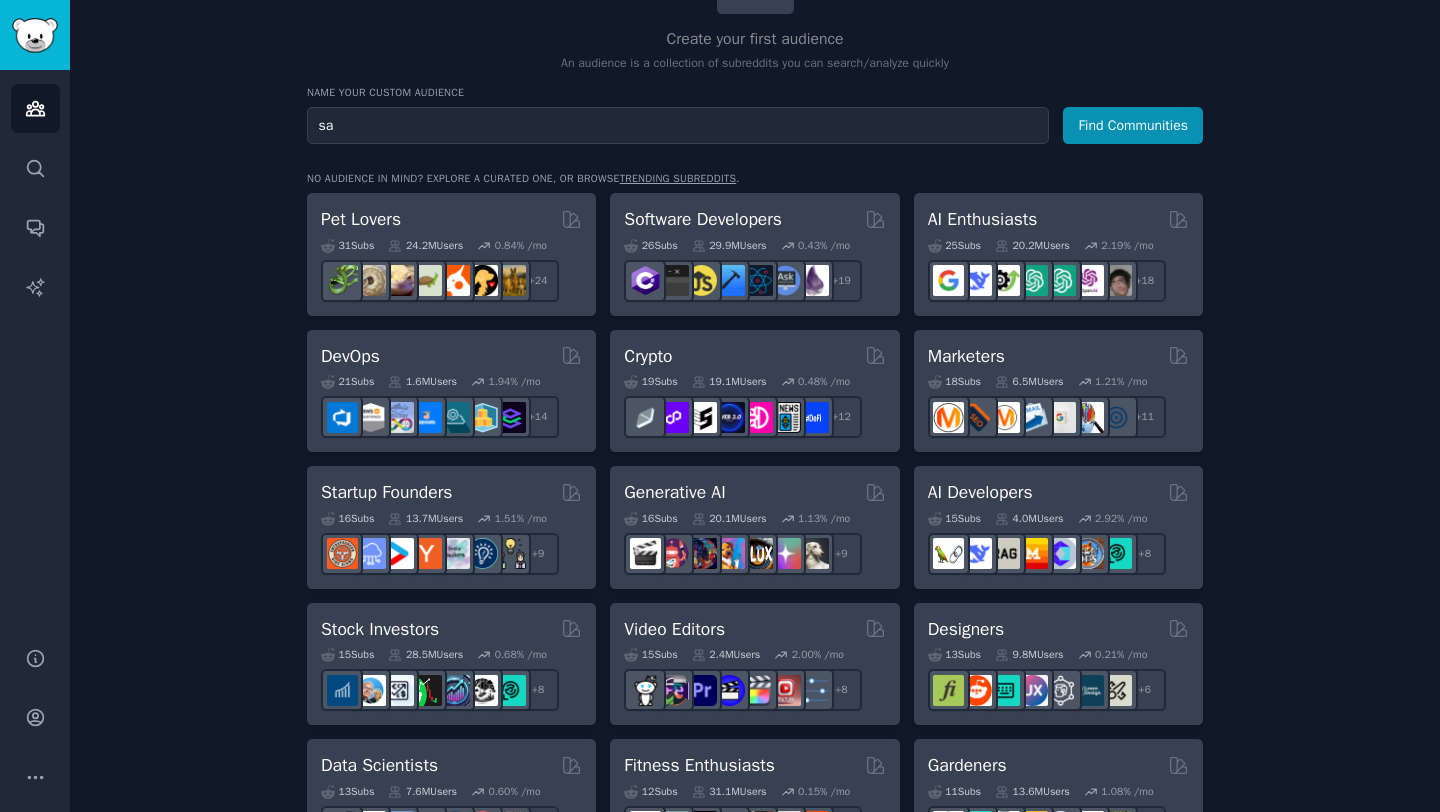 type on "s" 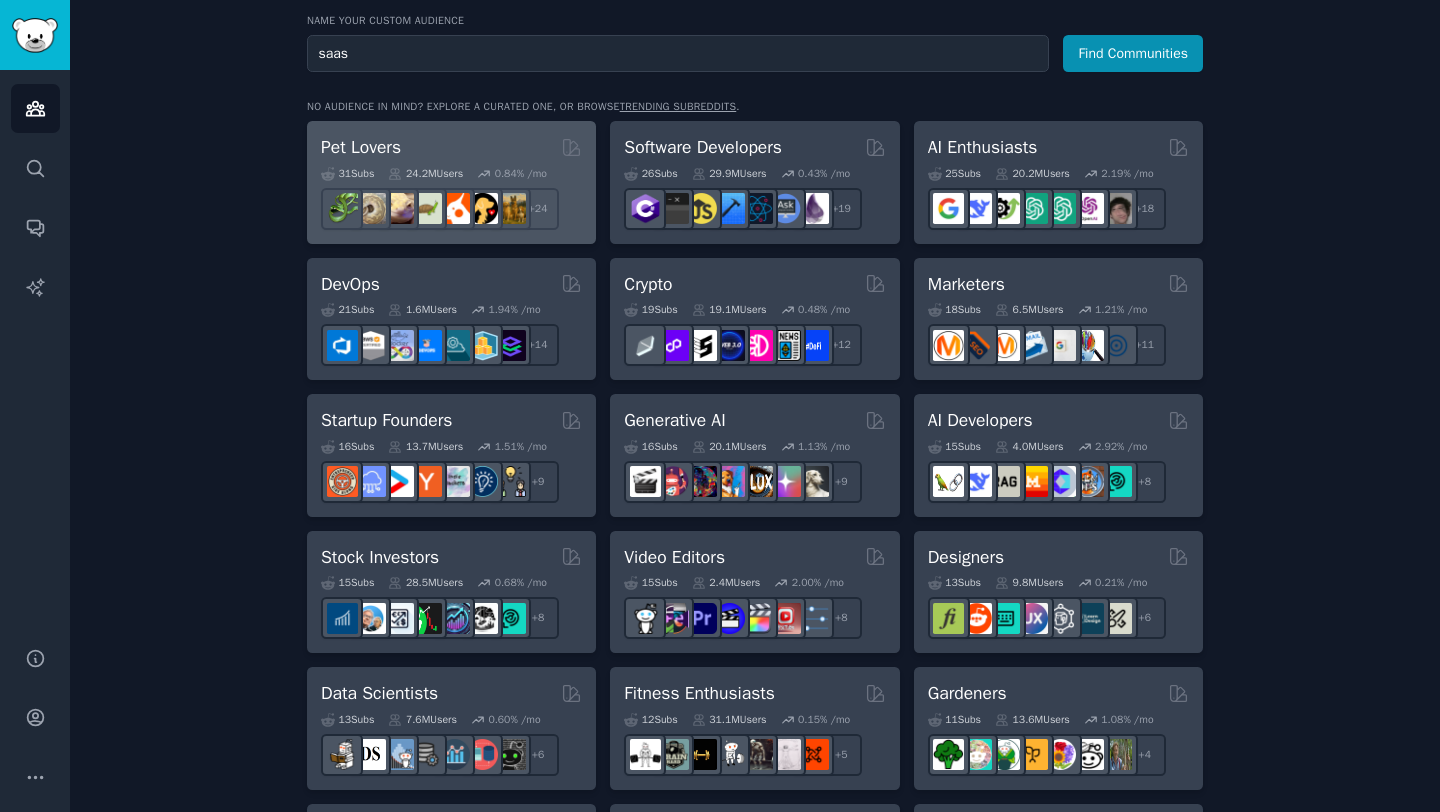 scroll, scrollTop: 0, scrollLeft: 0, axis: both 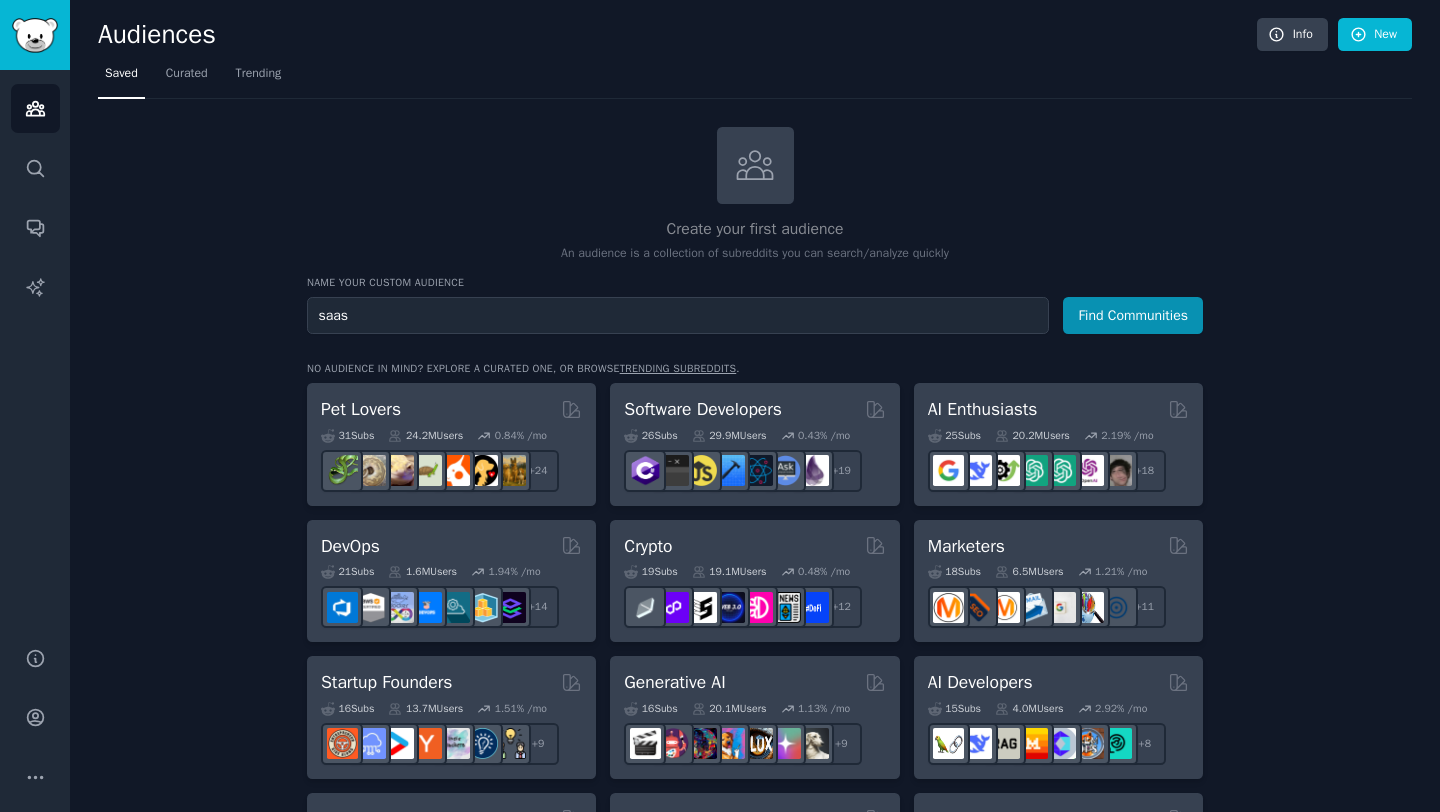 click on "saas" at bounding box center [678, 315] 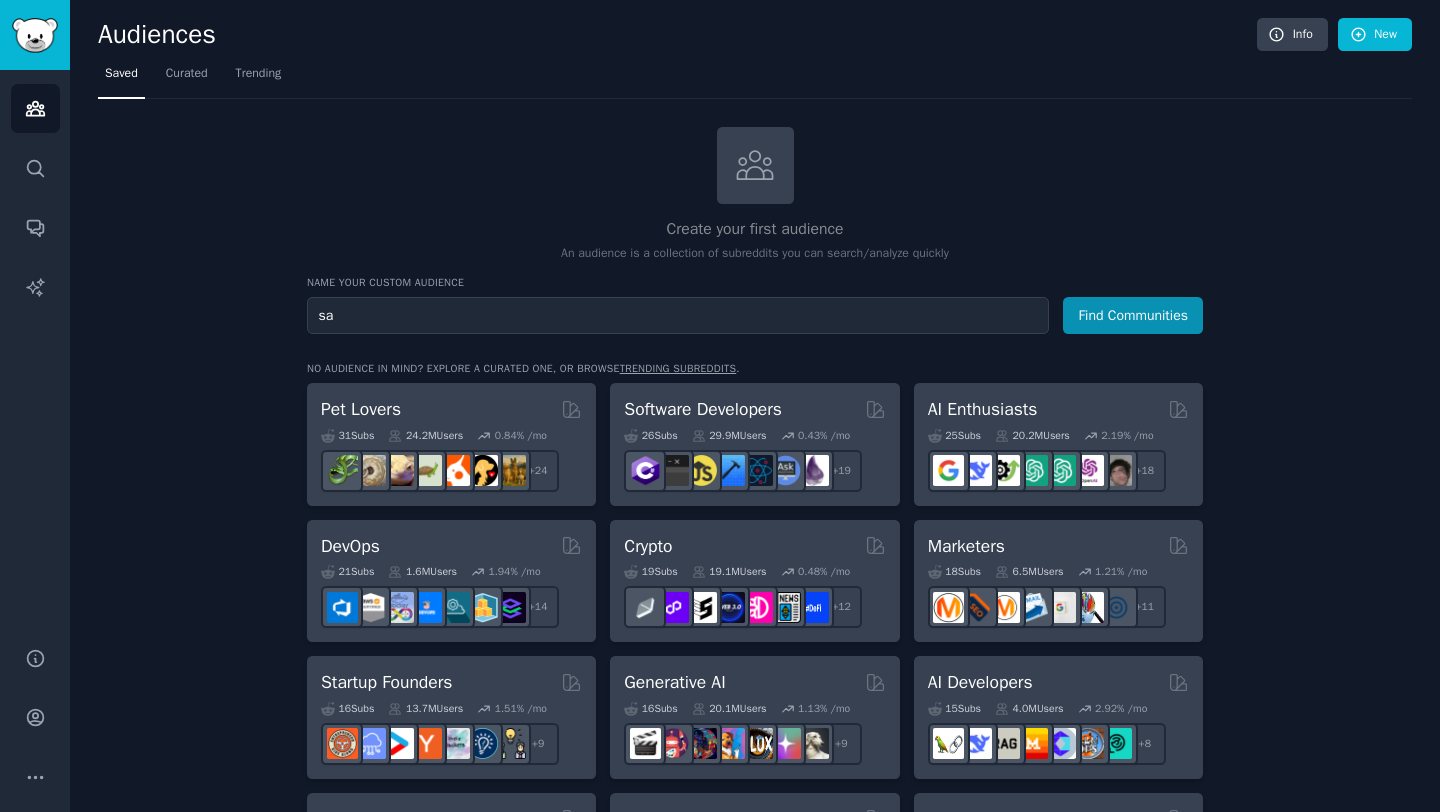 type on "s" 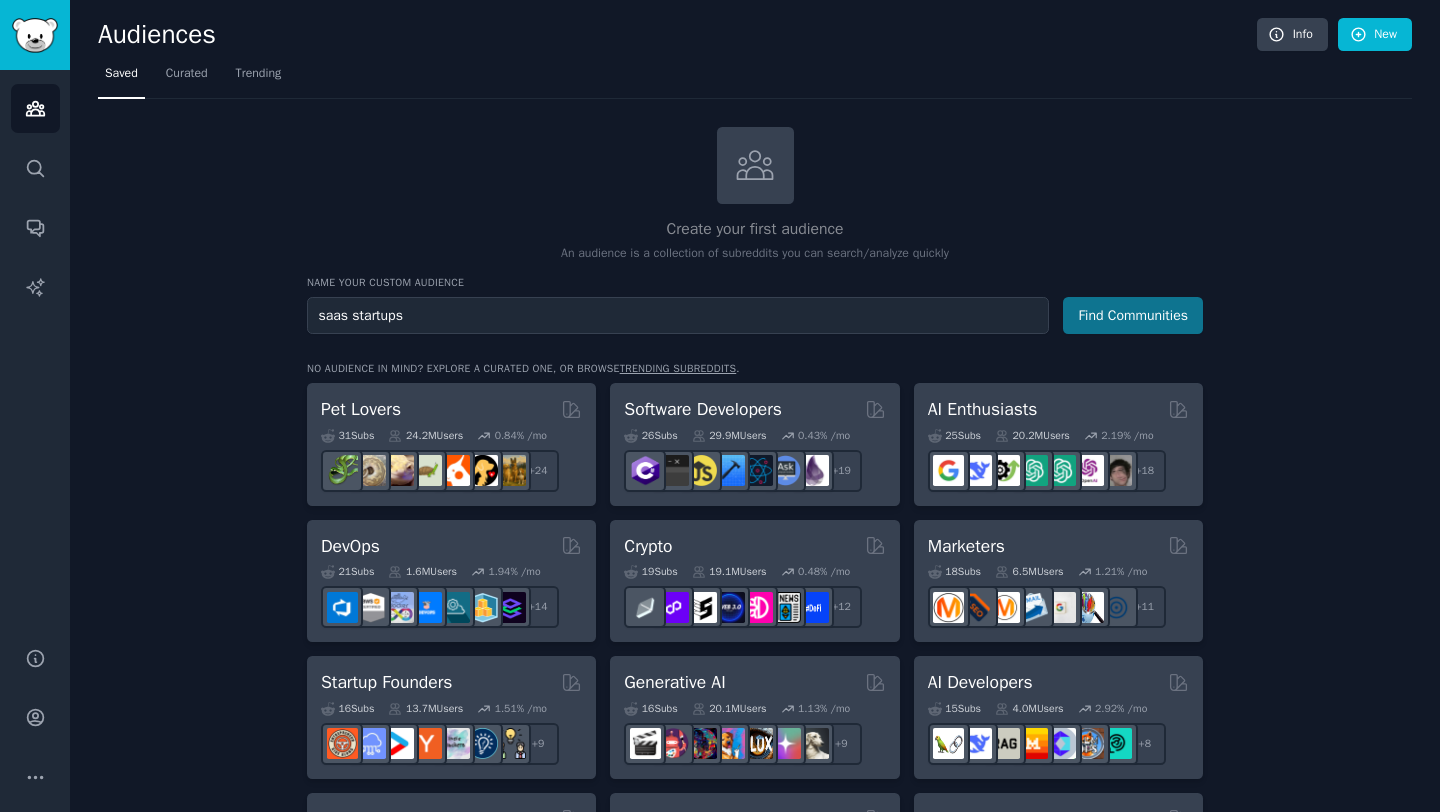 type on "saas startups" 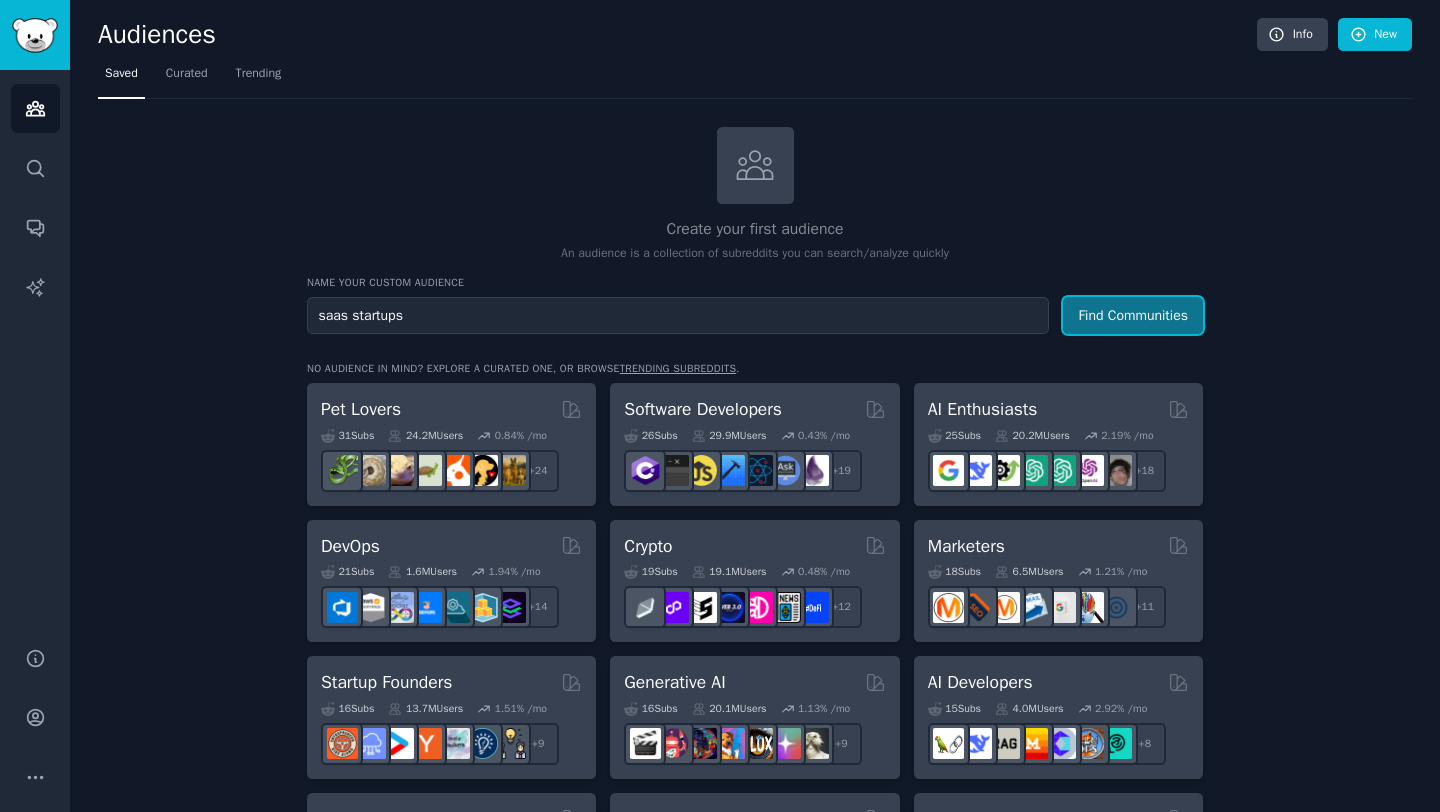 click on "Find Communities" at bounding box center [1133, 315] 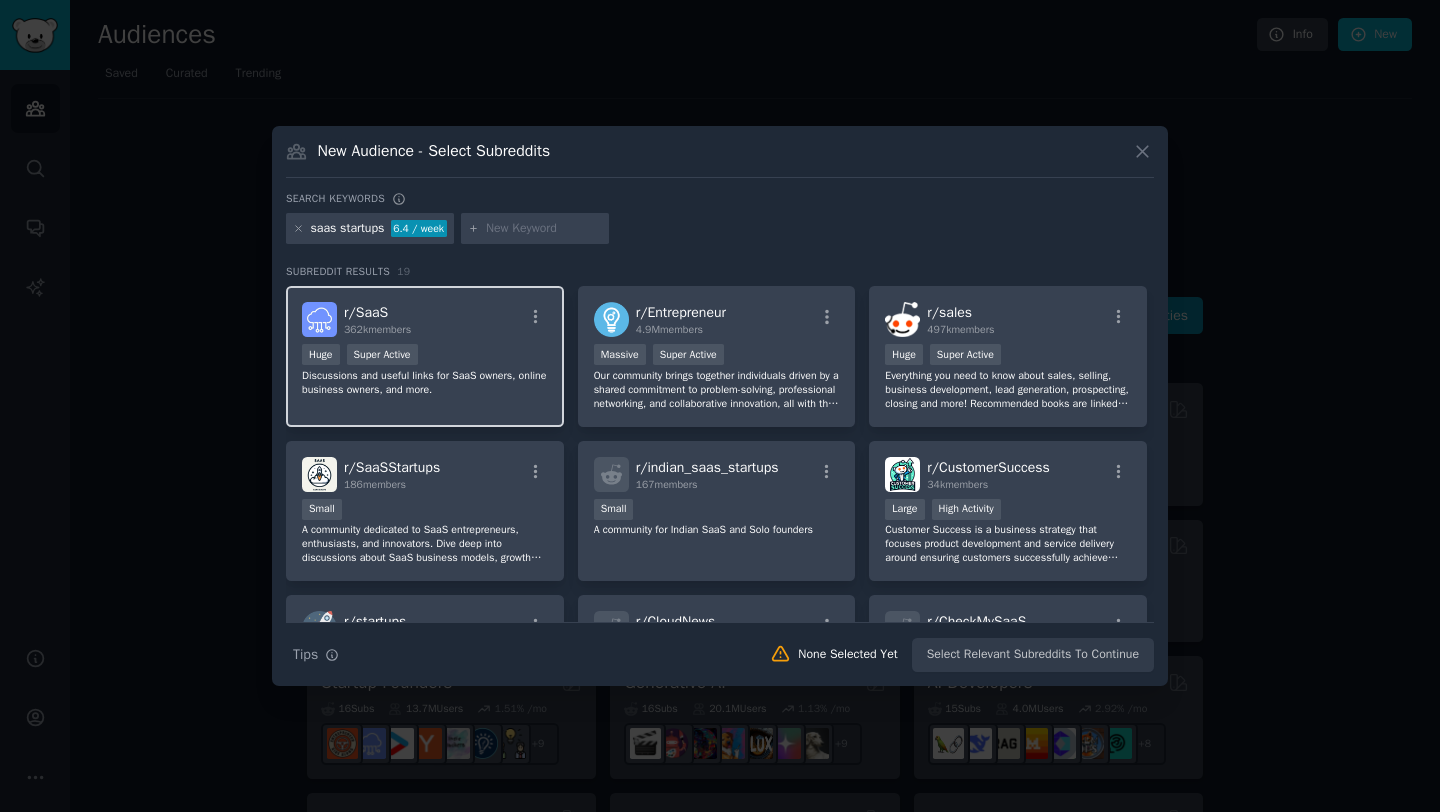 click on "r/ SaaS [NUMBER] members" at bounding box center (425, 319) 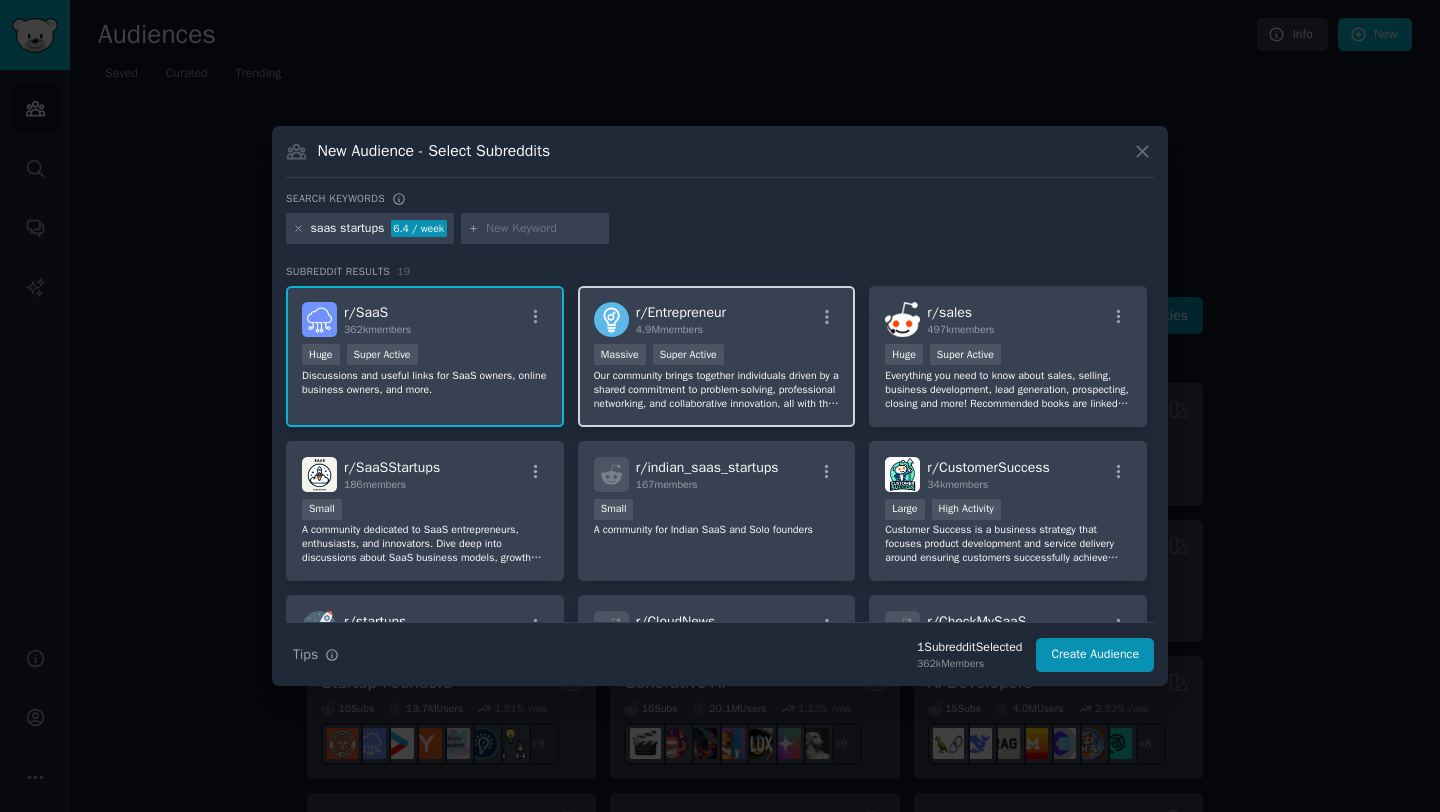 click on "r/ Entrepreneur 4.9M  members" at bounding box center [717, 319] 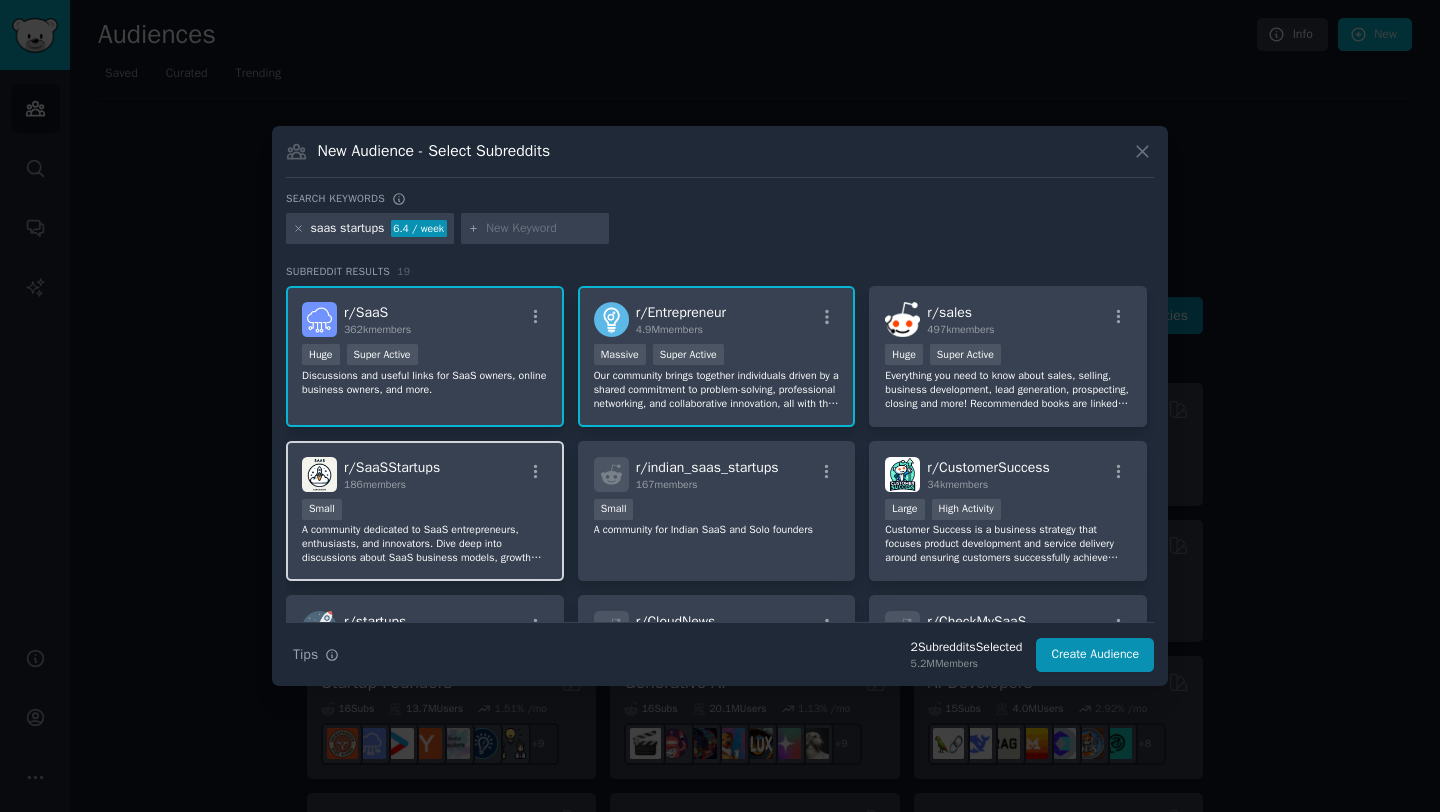 click on "r/ SaaSStartups [NUMBER] members Small A community dedicated to SaaS entrepreneurs, enthusiasts, and innovators. Dive deep into discussions about SaaS business models, growth strategies, tech stacks, and more. Whether you're a seasoned SaaS veteran or just getting started, this is the place for you!" at bounding box center [425, 511] 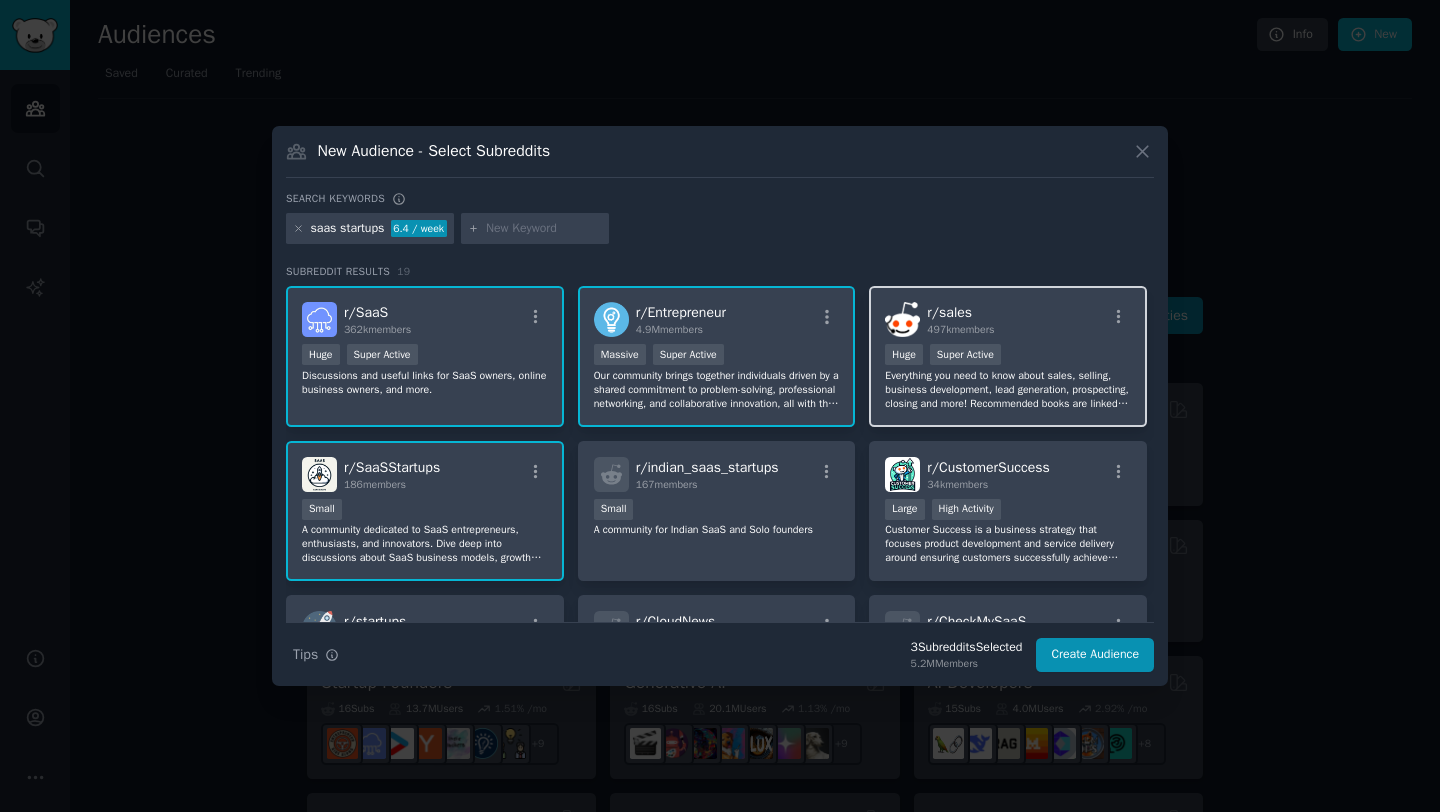 click on "r/ sales 497k  members" at bounding box center [1008, 319] 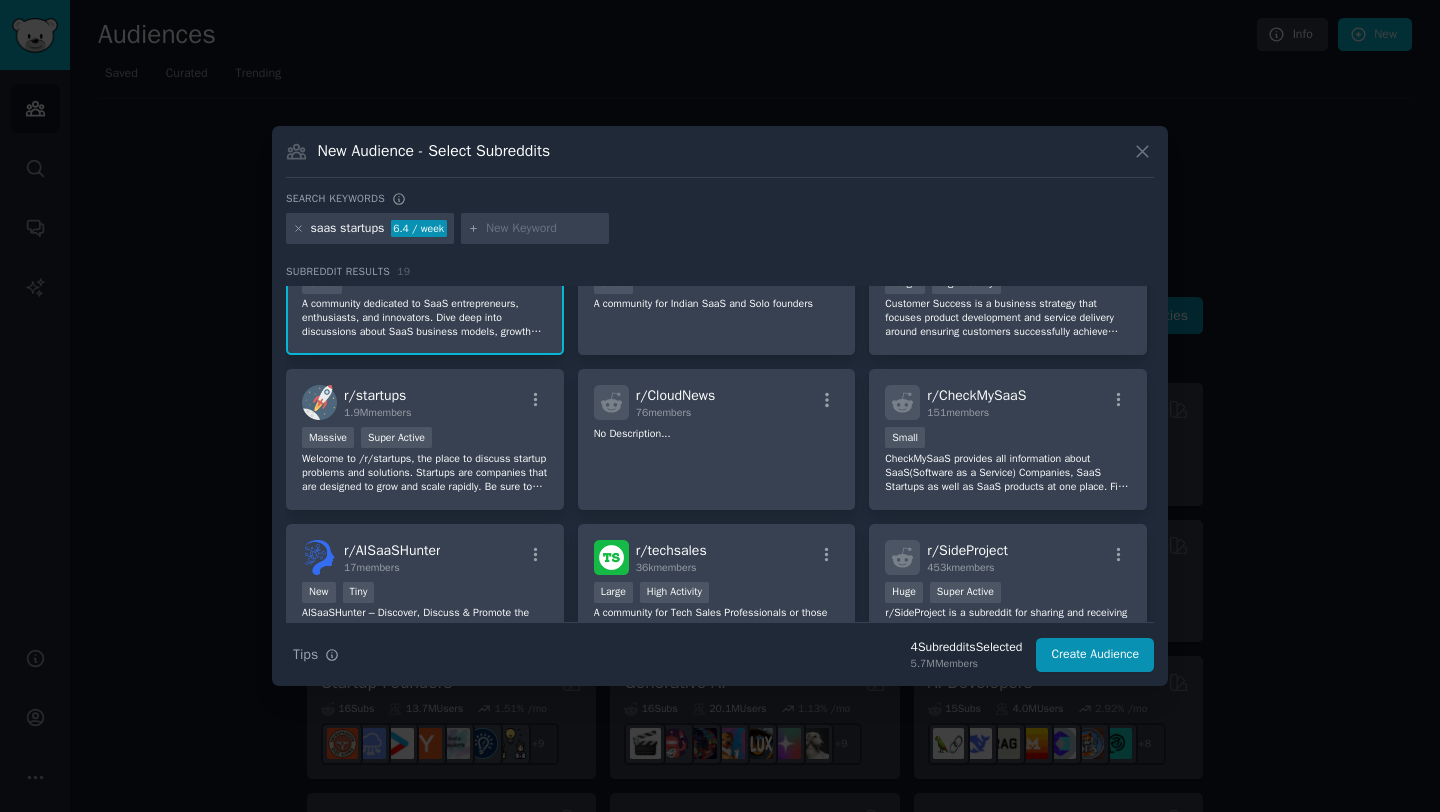 scroll, scrollTop: 232, scrollLeft: 0, axis: vertical 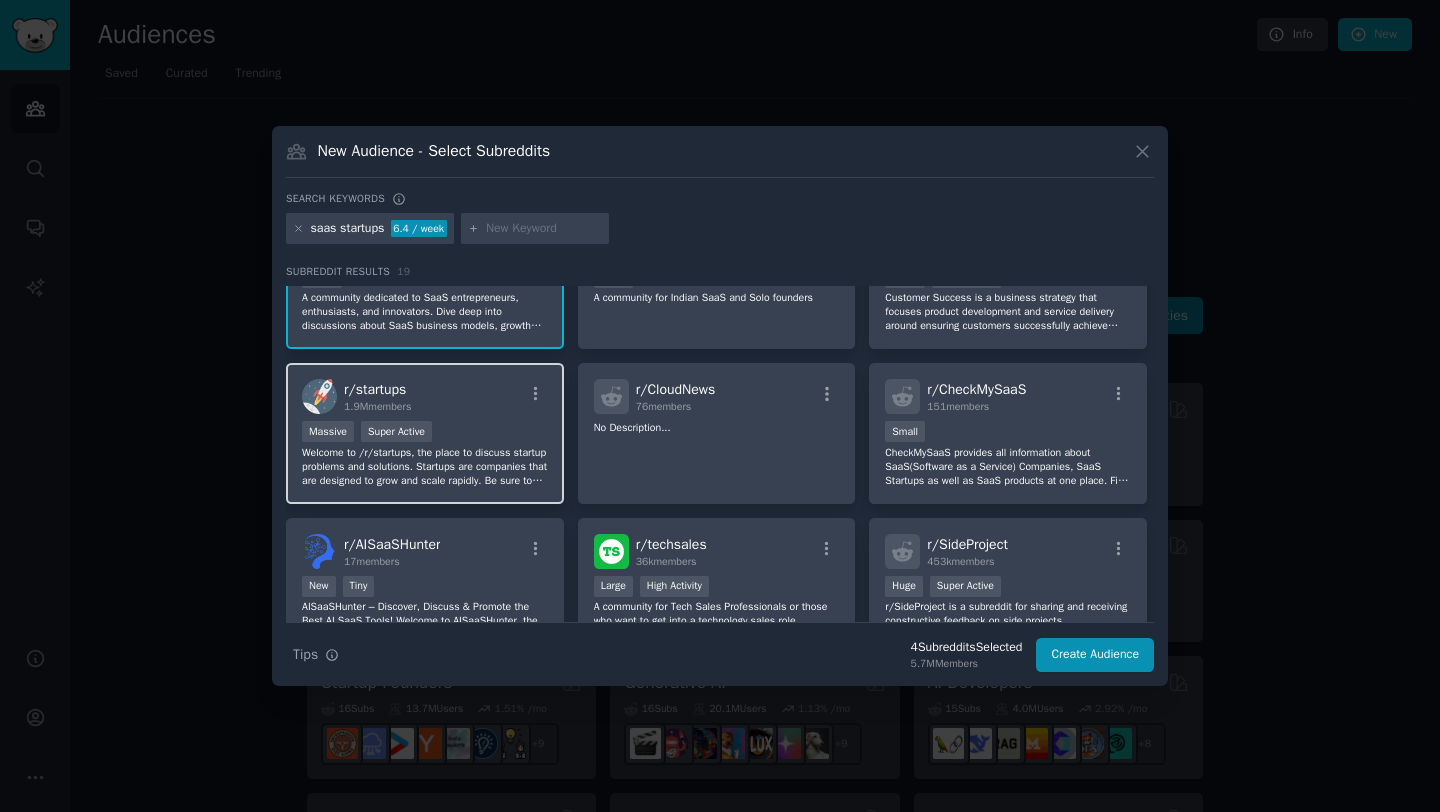 click on "r/ startups 1.9M  members" at bounding box center (425, 396) 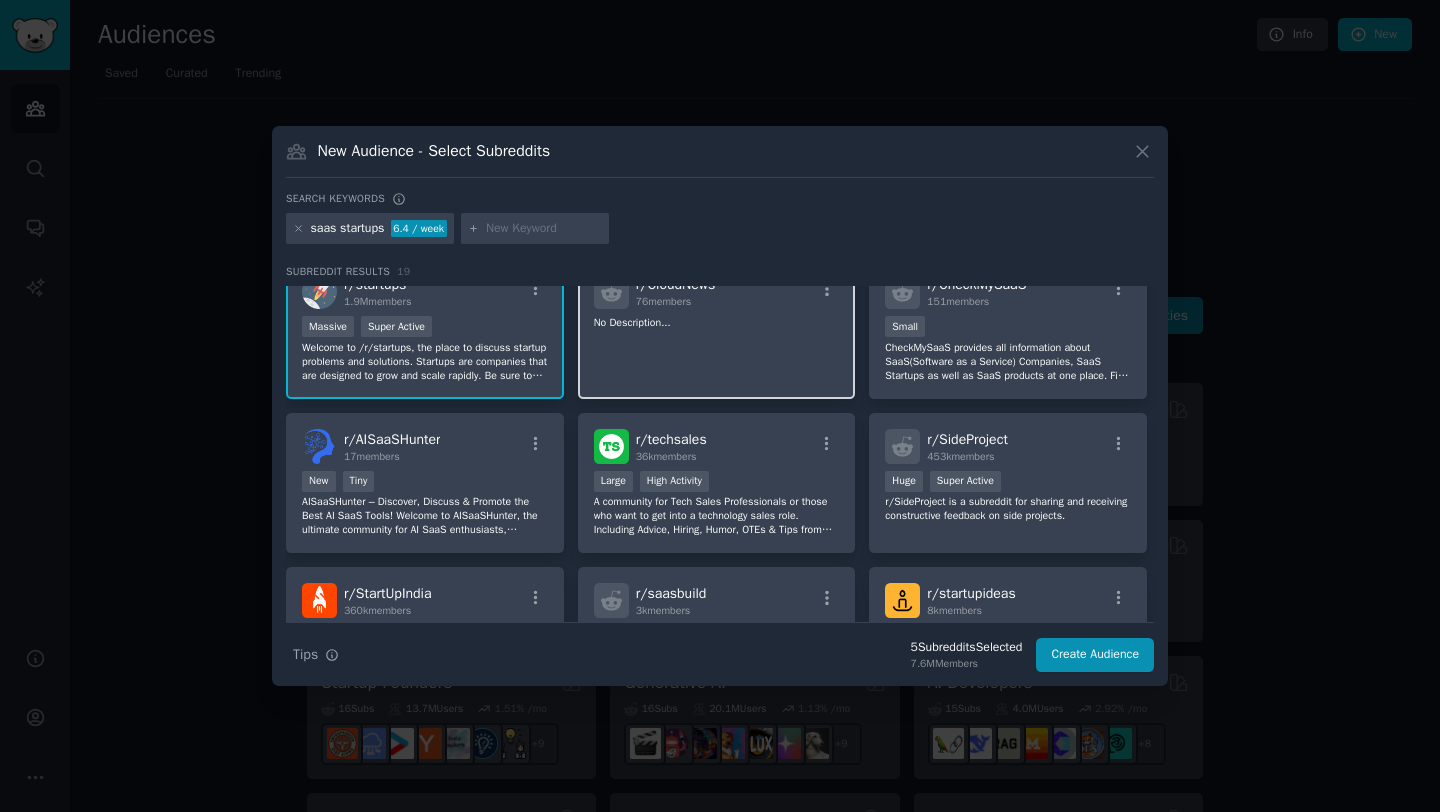 scroll, scrollTop: 335, scrollLeft: 0, axis: vertical 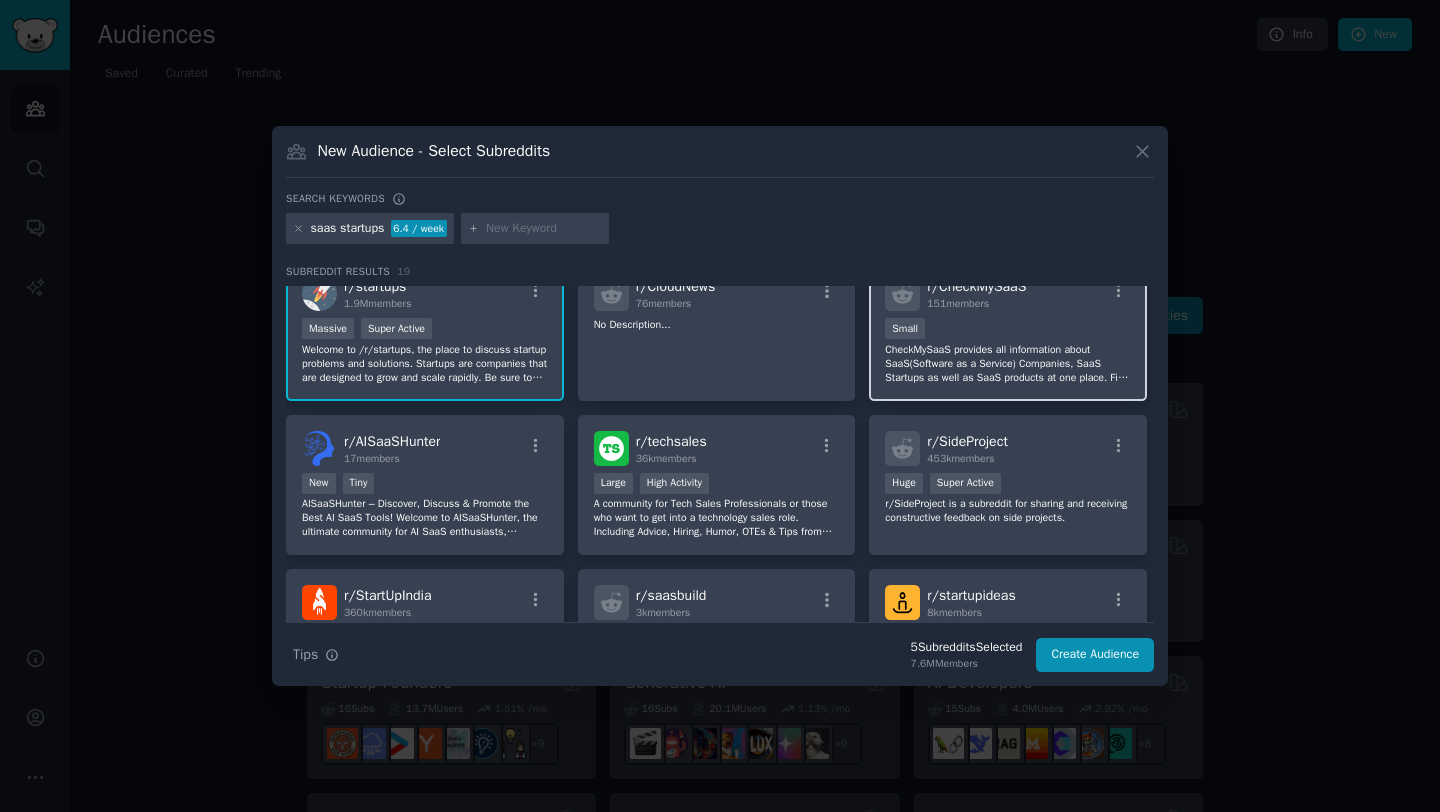 click on "Small" at bounding box center [1008, 330] 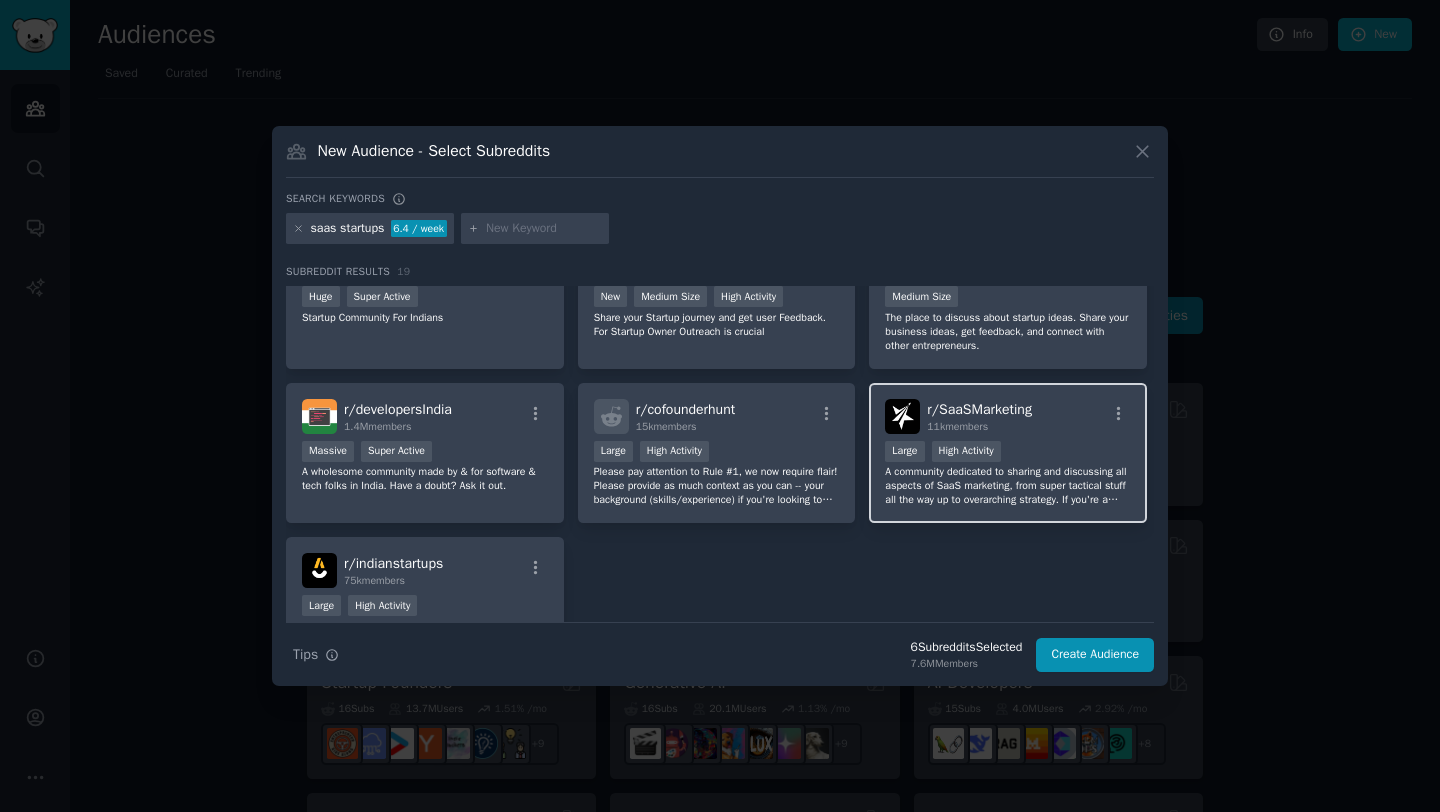 scroll, scrollTop: 681, scrollLeft: 0, axis: vertical 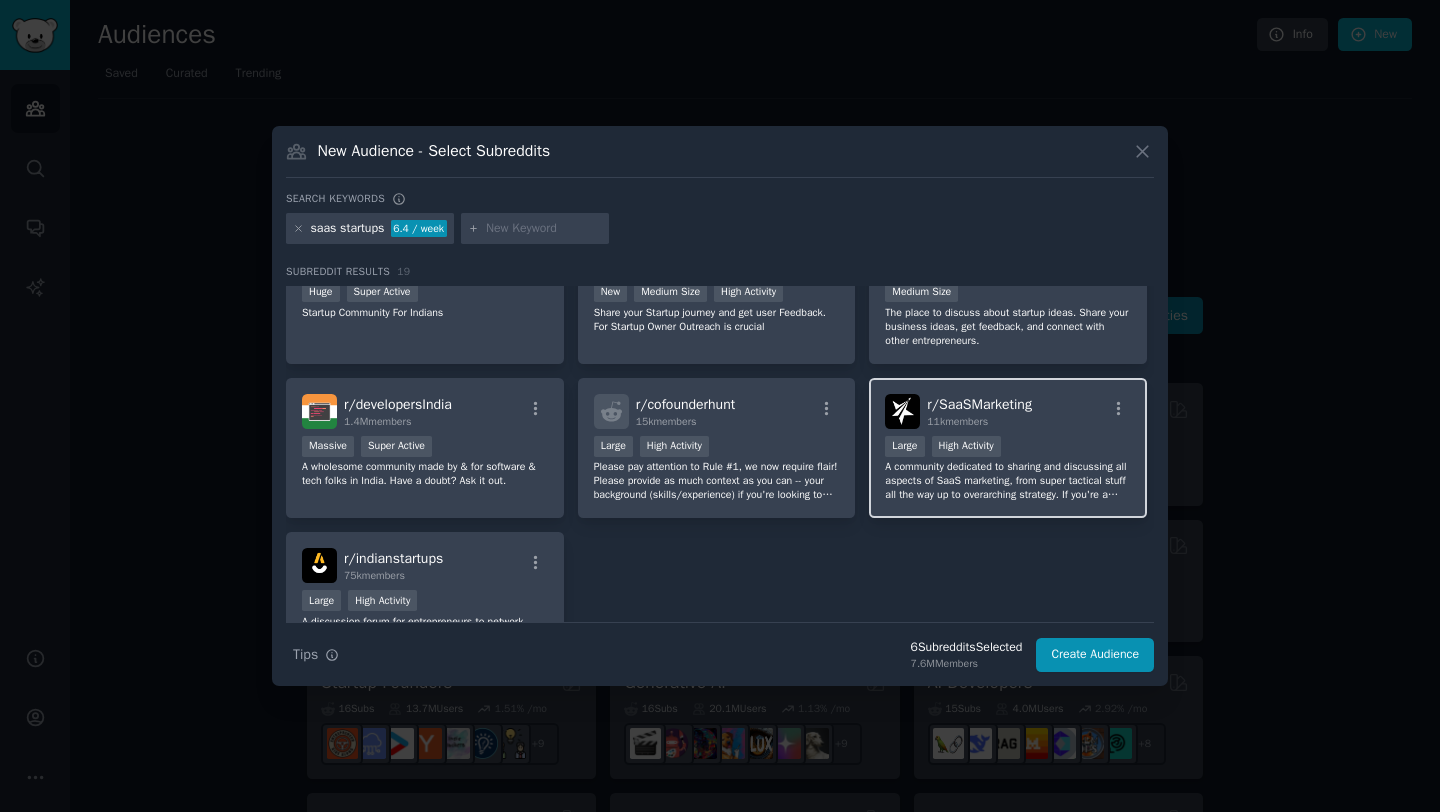 click on "Large High Activity" at bounding box center [1008, 448] 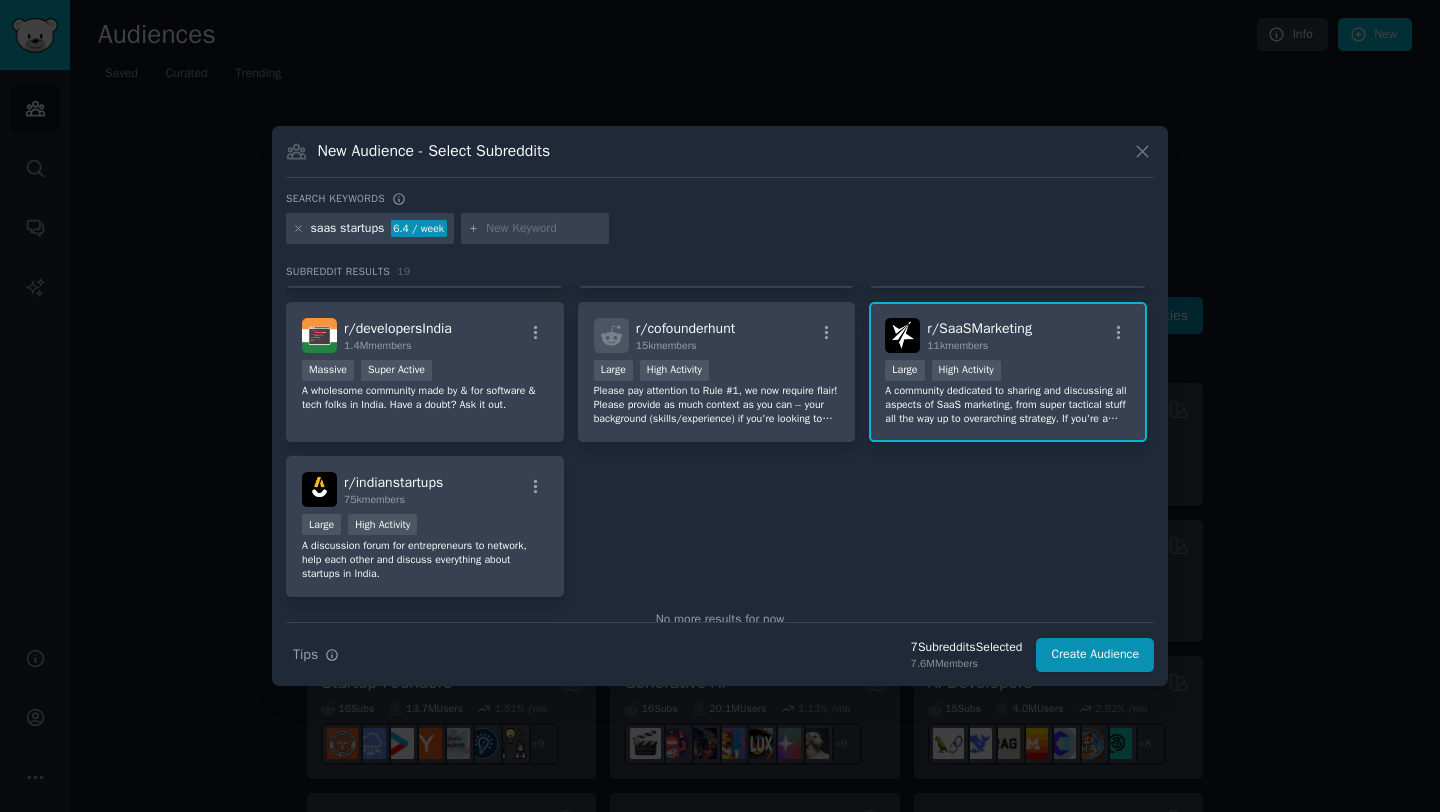scroll, scrollTop: 759, scrollLeft: 0, axis: vertical 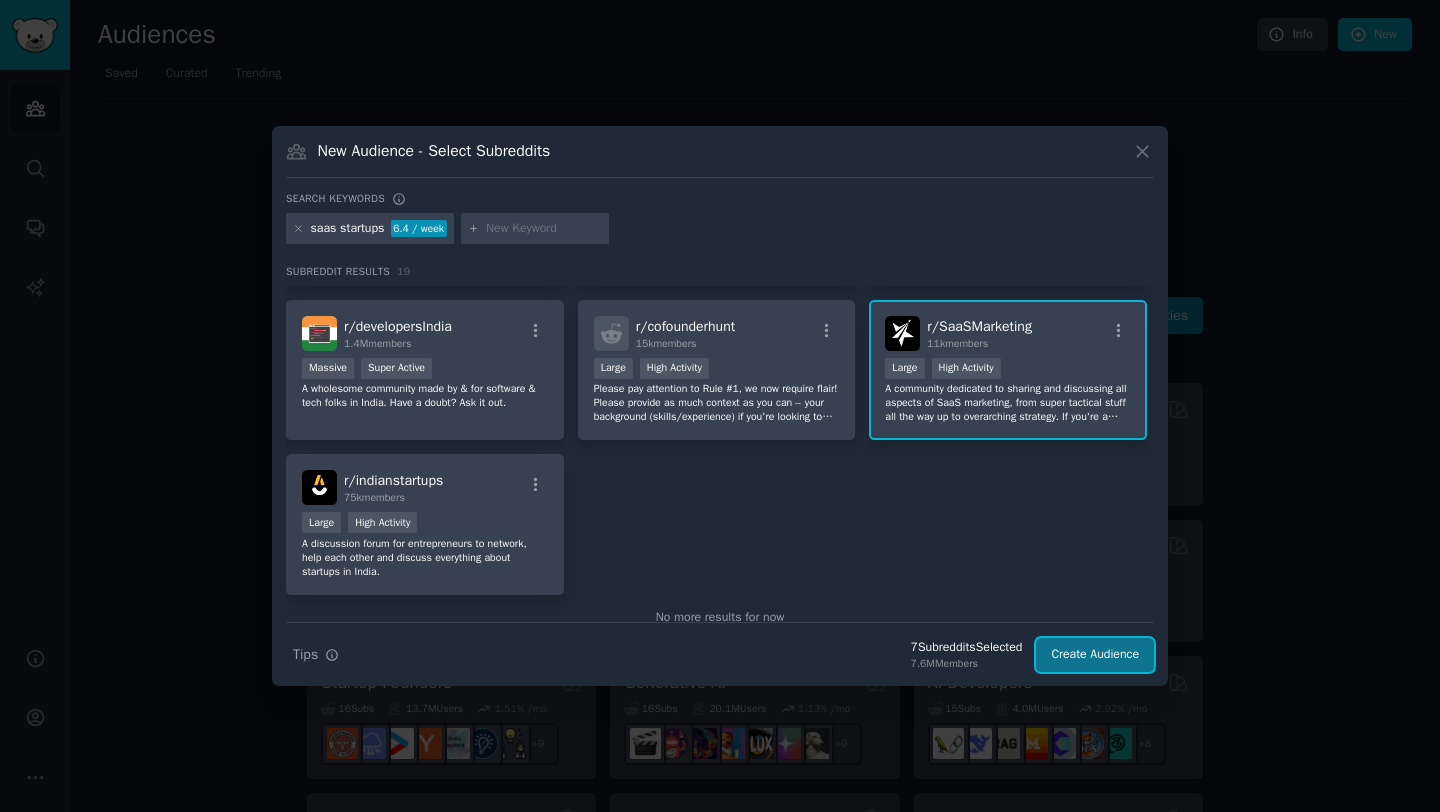 click on "Create Audience" at bounding box center (1095, 655) 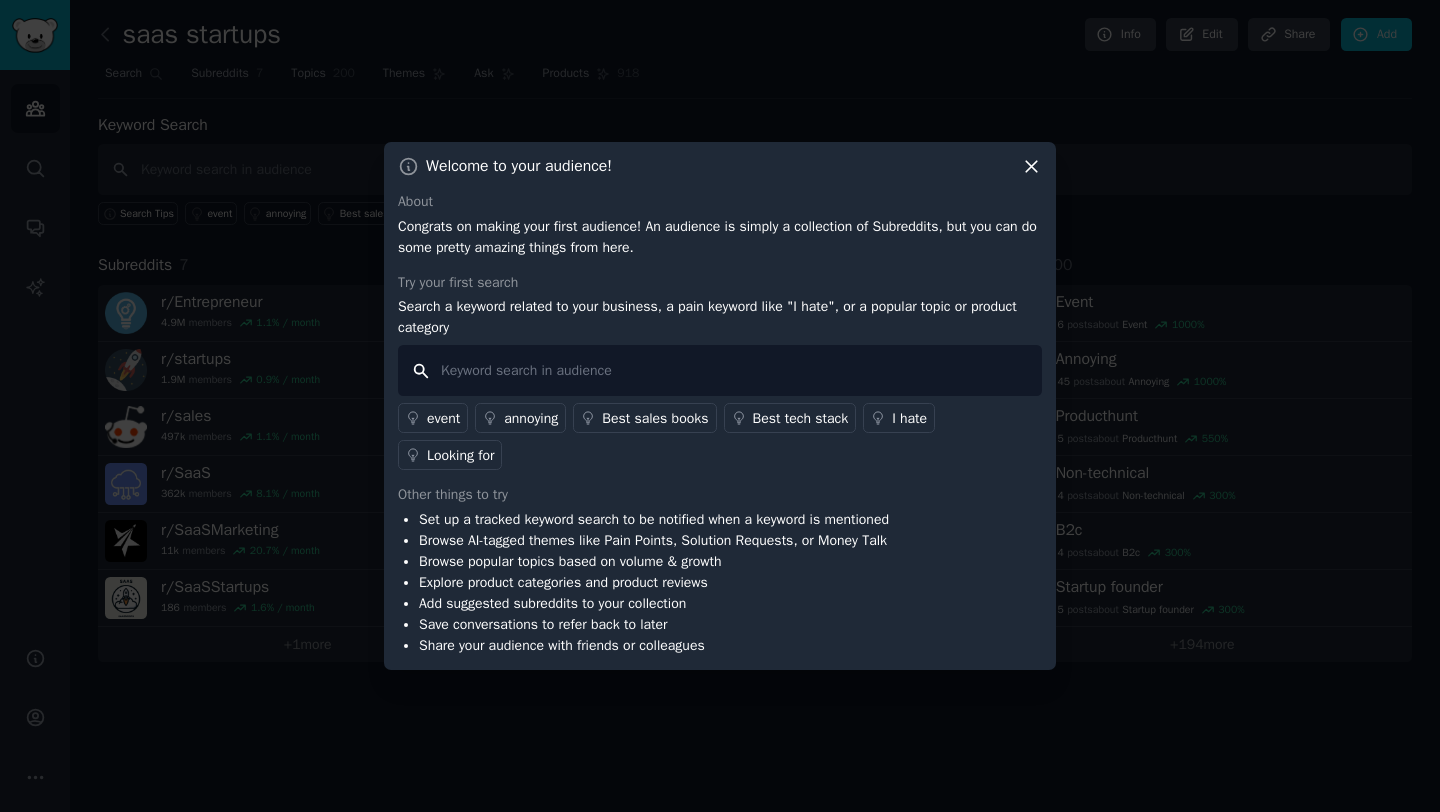 click at bounding box center [720, 370] 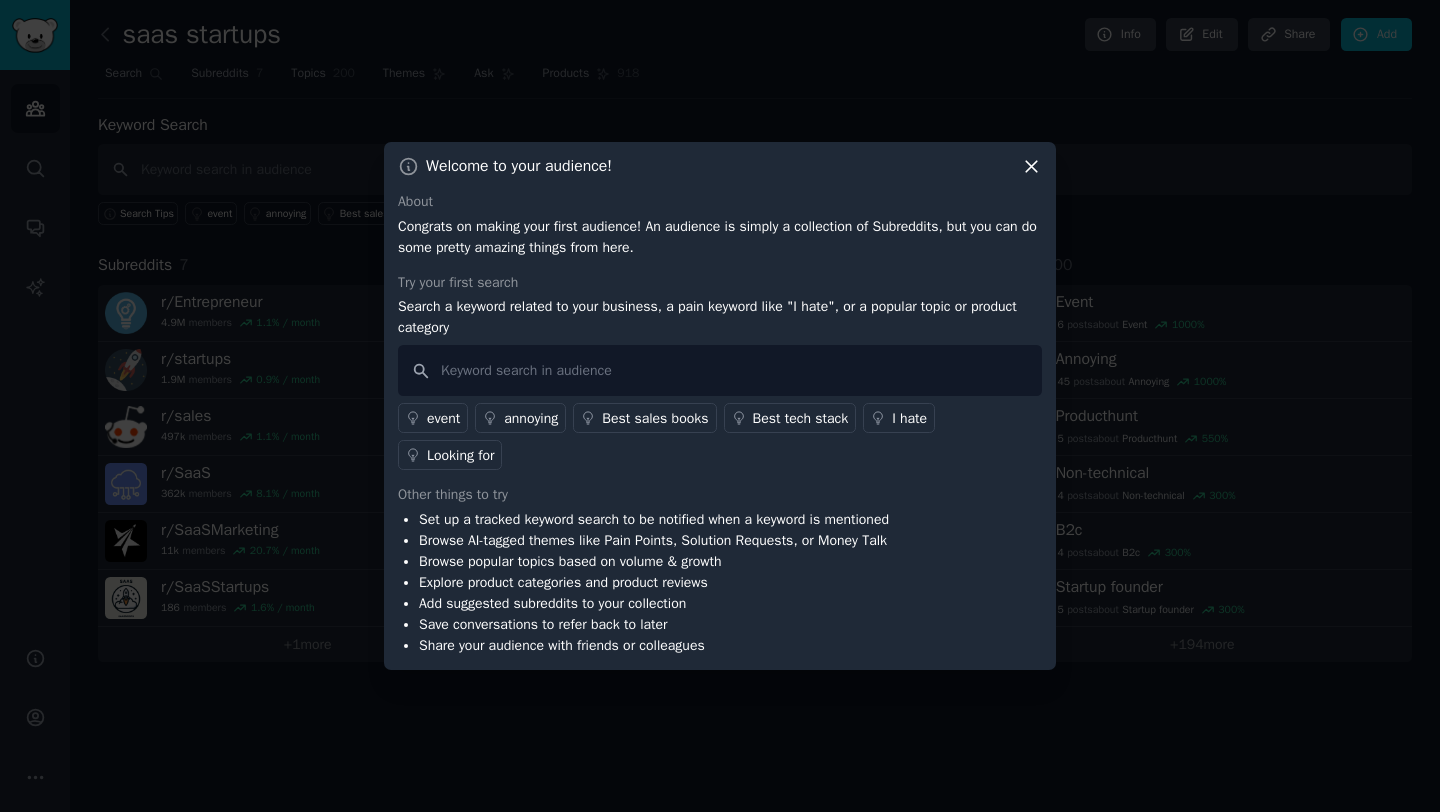 click on "Congrats on making your first audience! An audience is simply a collection of Subreddits, but you can do some pretty amazing things from here." at bounding box center (720, 237) 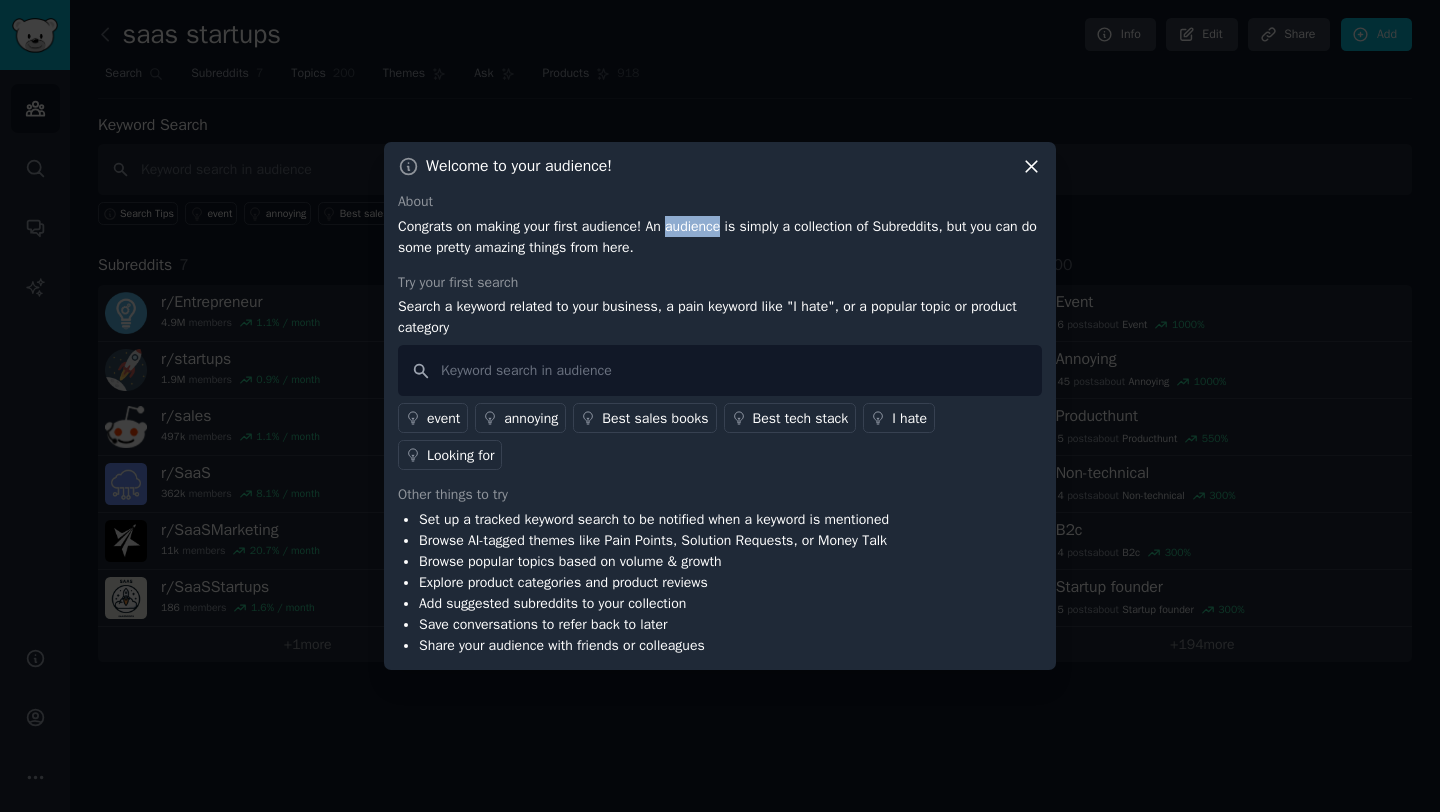 click on "Congrats on making your first audience! An audience is simply a collection of Subreddits, but you can do some pretty amazing things from here." at bounding box center (720, 237) 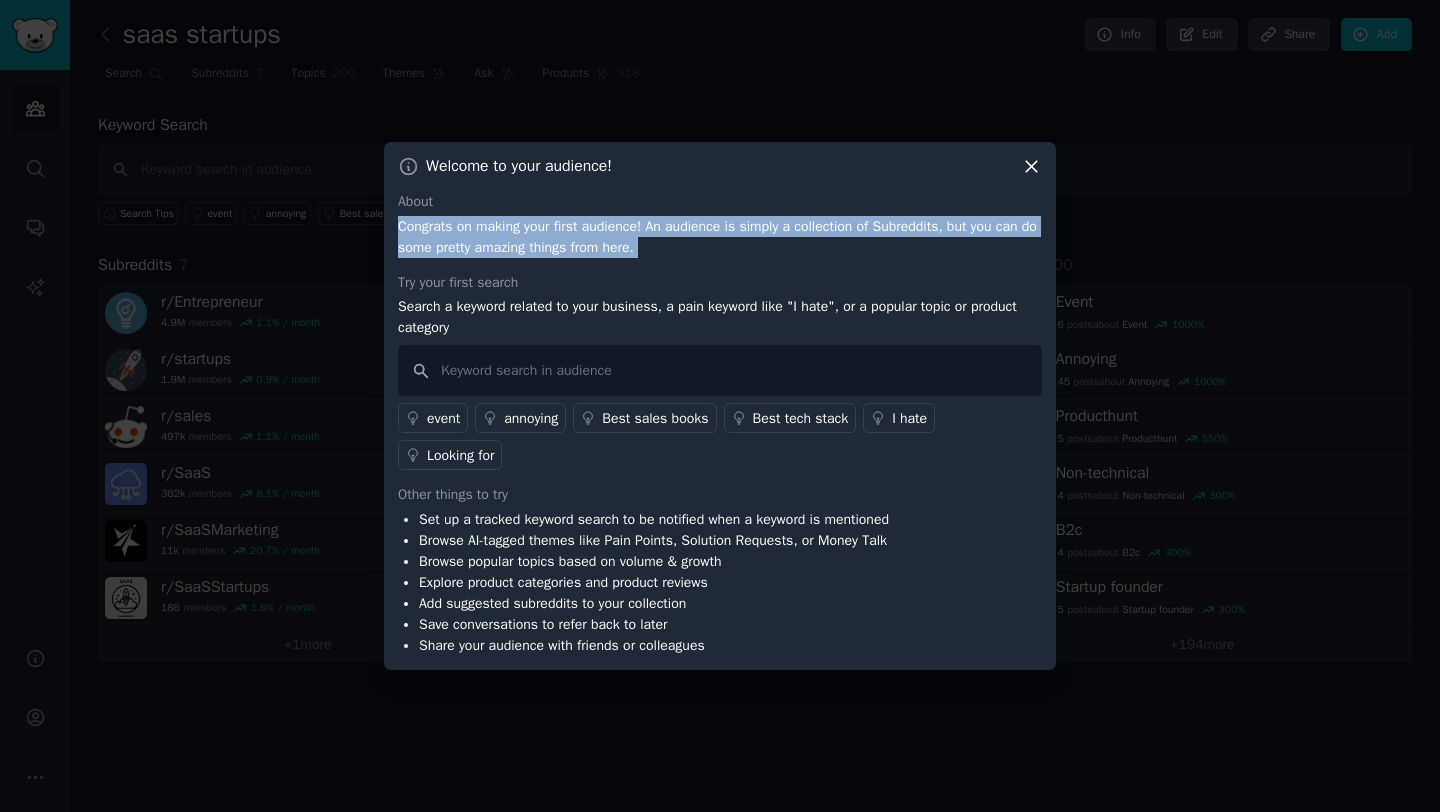 click on "Congrats on making your first audience! An audience is simply a collection of Subreddits, but you can do some pretty amazing things from here." at bounding box center [720, 237] 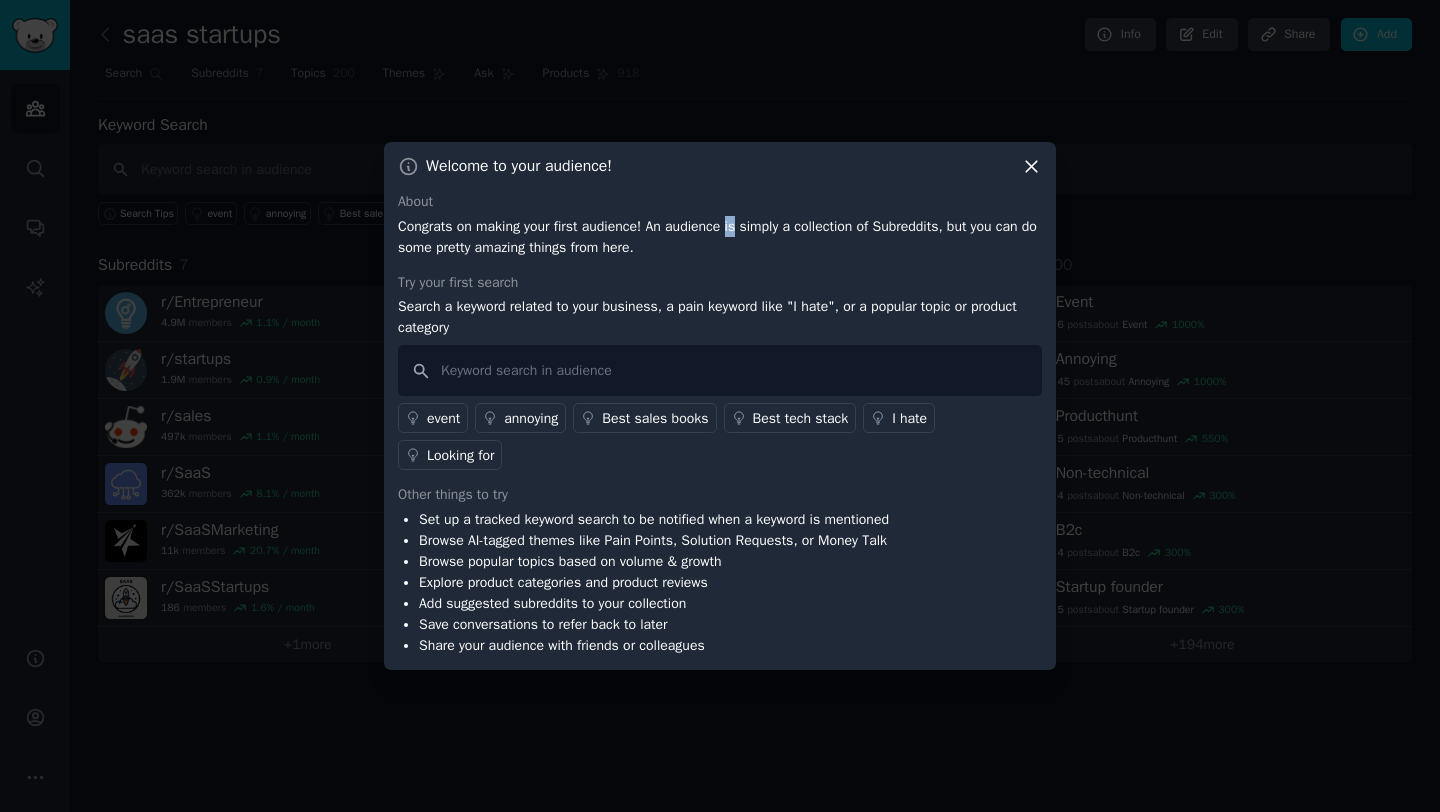 click on "Congrats on making your first audience! An audience is simply a collection of Subreddits, but you can do some pretty amazing things from here." at bounding box center (720, 237) 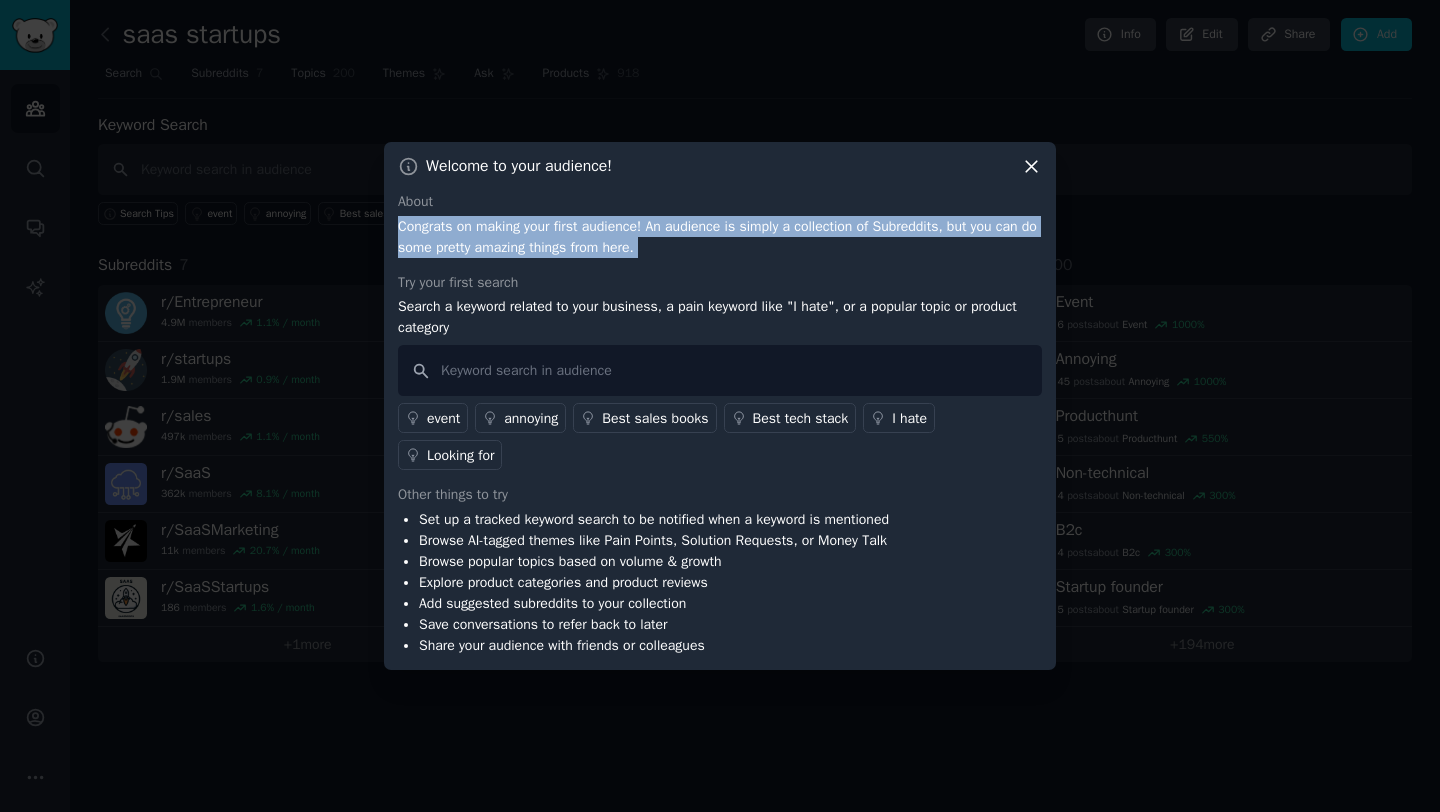 click on "Congrats on making your first audience! An audience is simply a collection of Subreddits, but you can do some pretty amazing things from here." at bounding box center (720, 237) 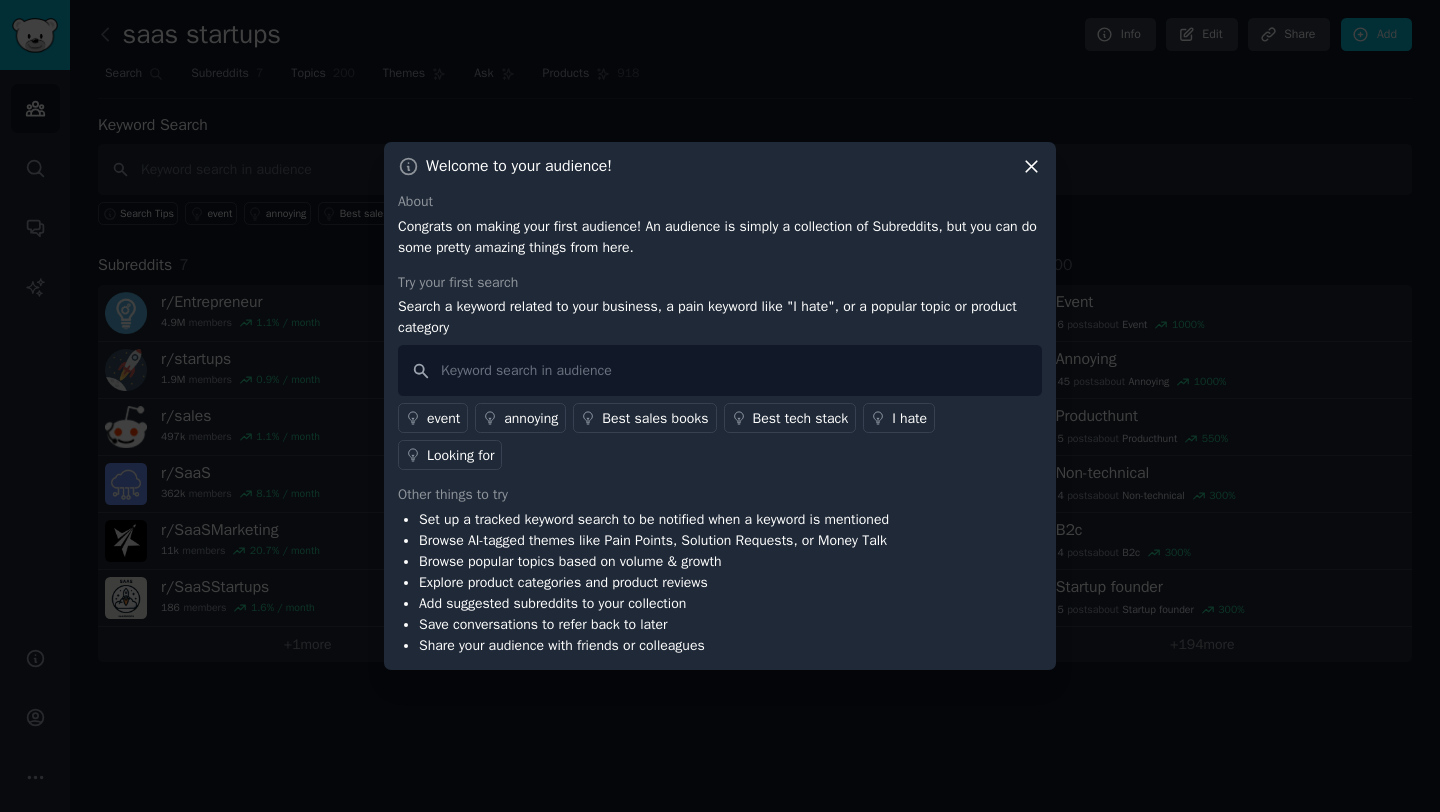 click on "Congrats on making your first audience! An audience is simply a collection of Subreddits, but you can do some pretty amazing things from here." at bounding box center (720, 237) 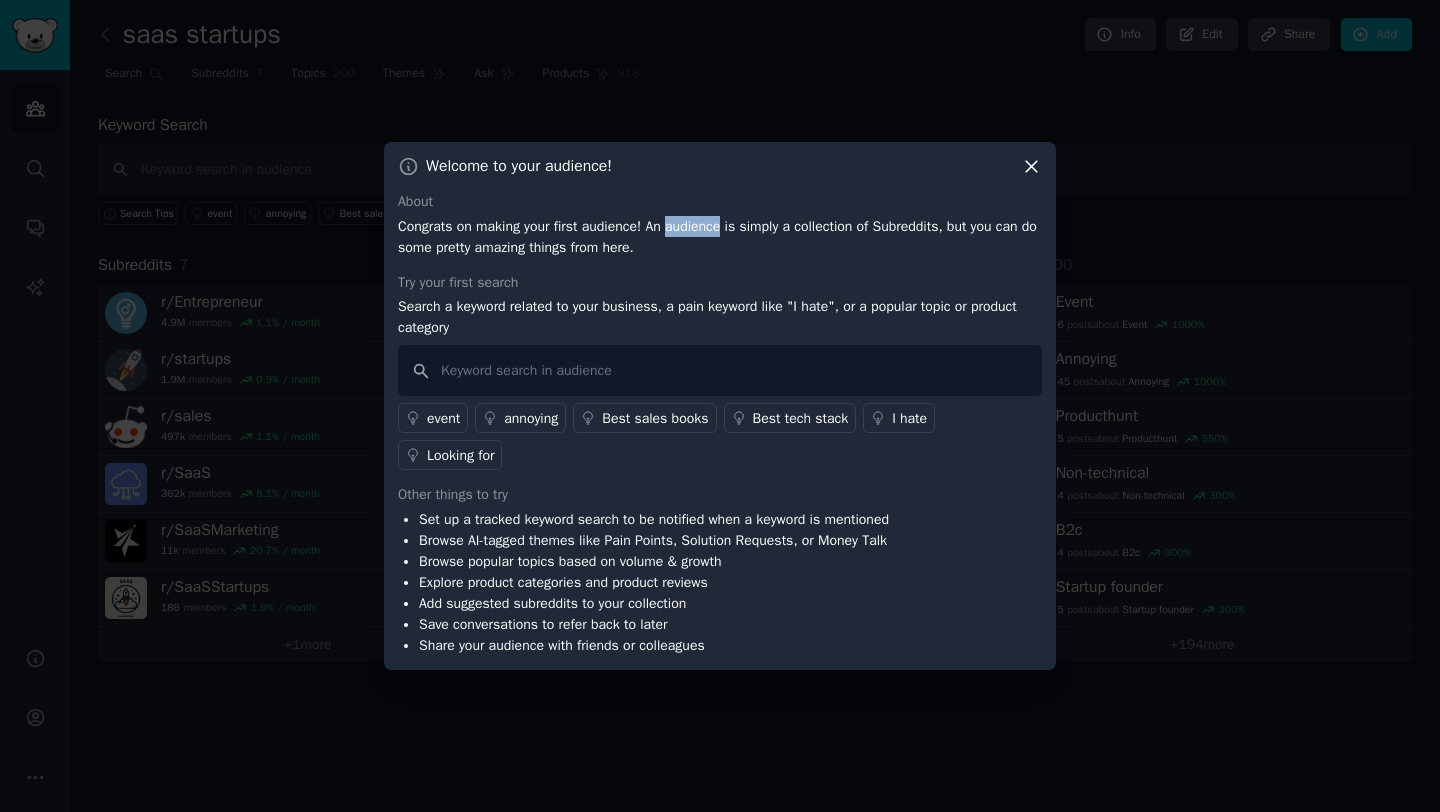 click on "Congrats on making your first audience! An audience is simply a collection of Subreddits, but you can do some pretty amazing things from here." at bounding box center (720, 237) 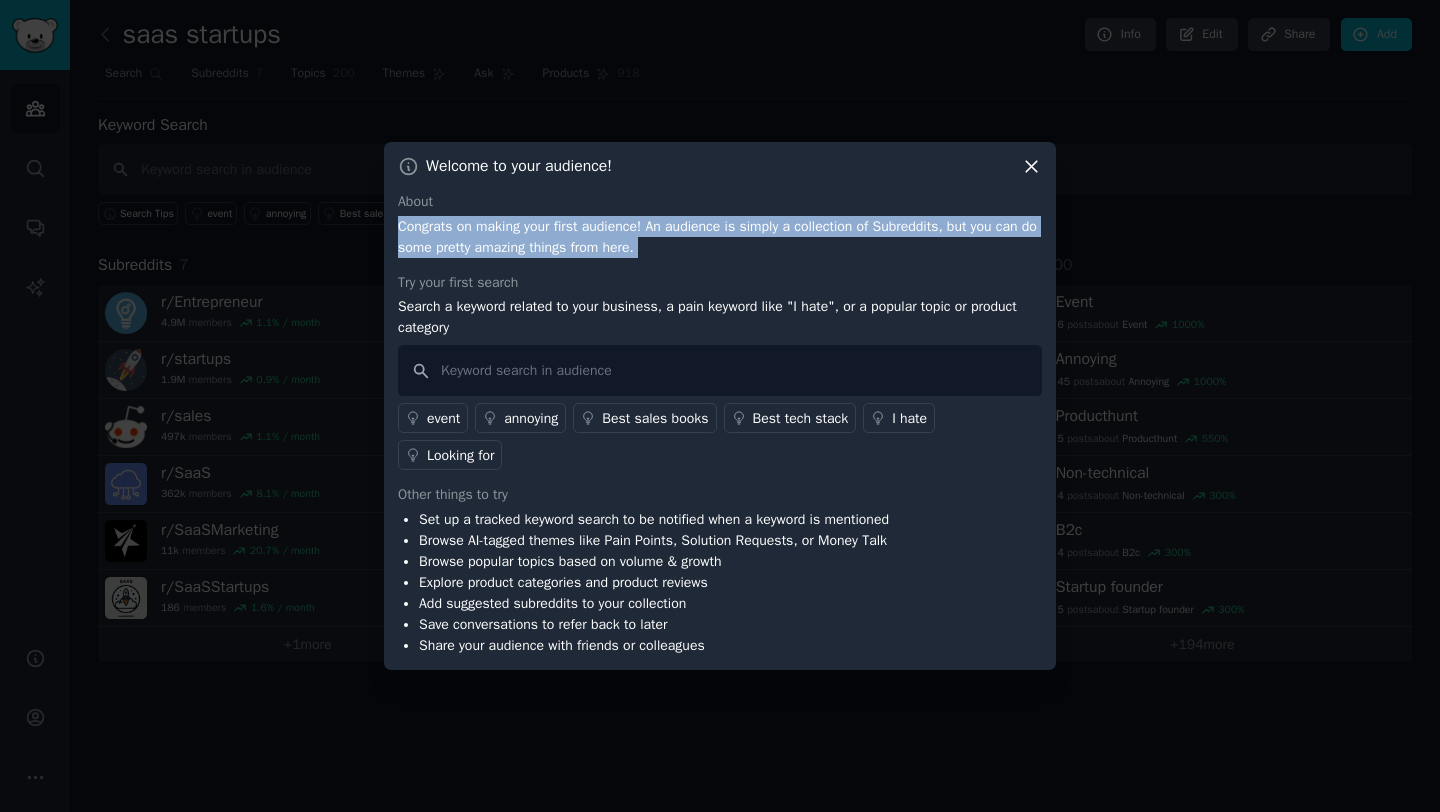 click on "Congrats on making your first audience! An audience is simply a collection of Subreddits, but you can do some pretty amazing things from here." at bounding box center [720, 237] 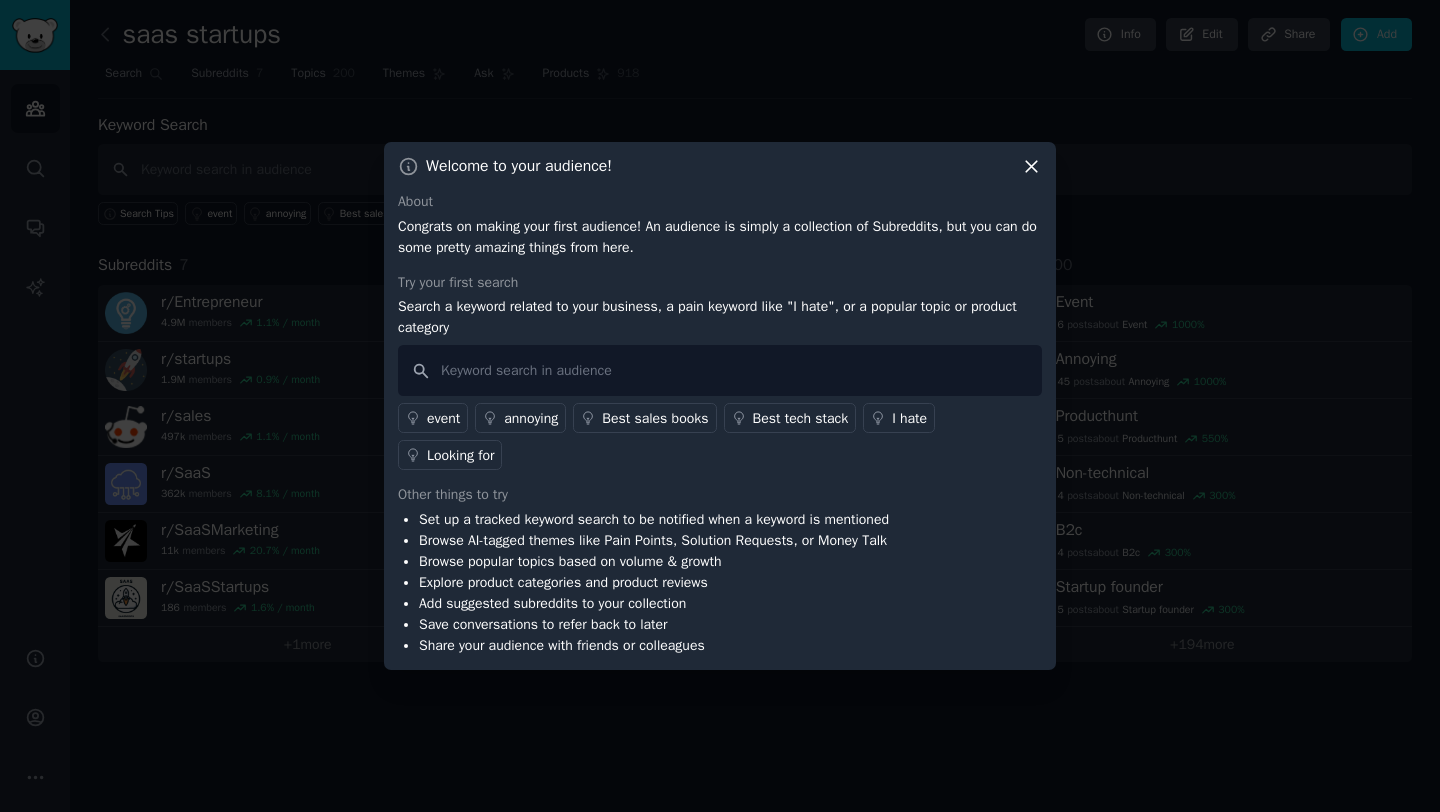 click on "Congrats on making your first audience! An audience is simply a collection of Subreddits, but you can do some pretty amazing things from here." at bounding box center [720, 237] 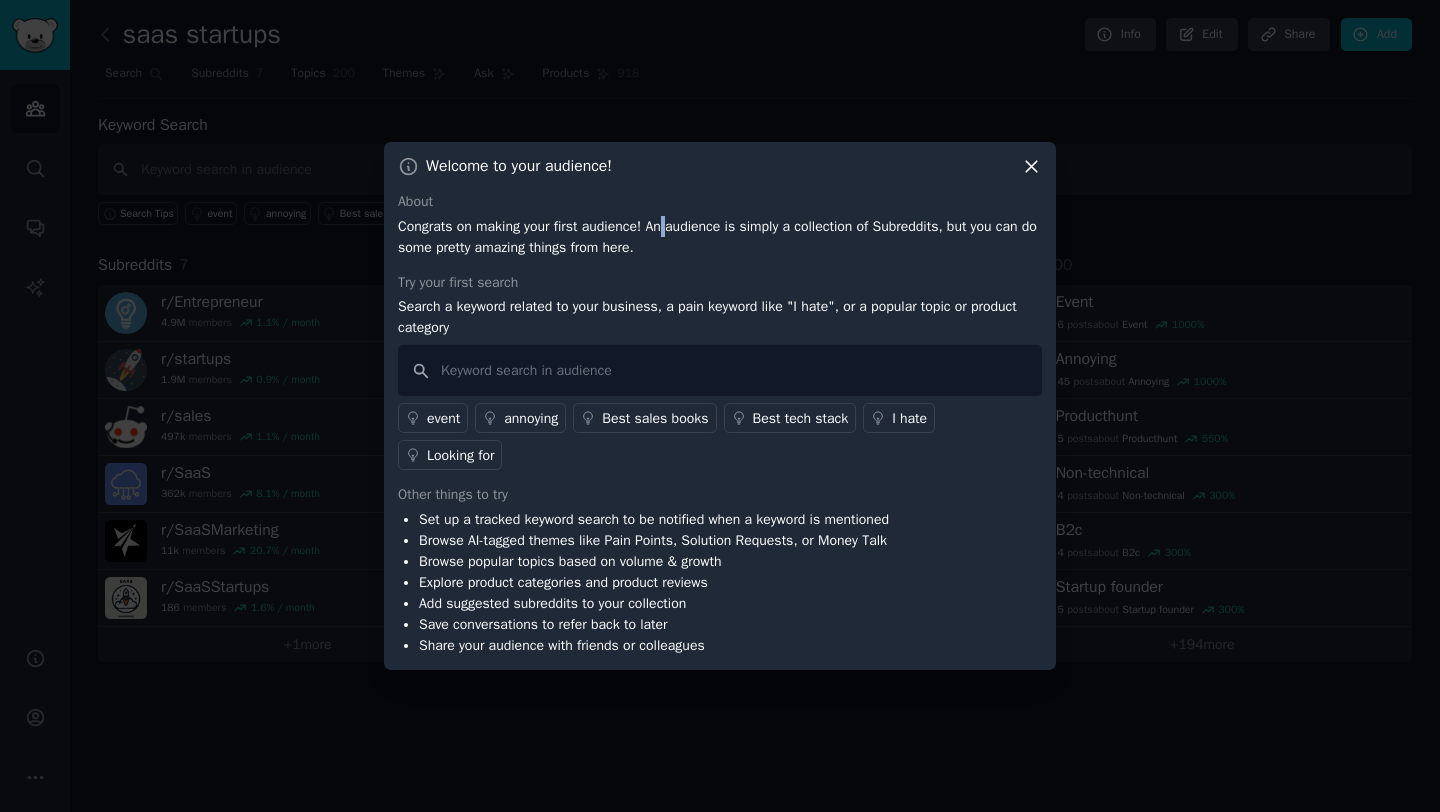 click on "Congrats on making your first audience! An audience is simply a collection of Subreddits, but you can do some pretty amazing things from here." at bounding box center [720, 237] 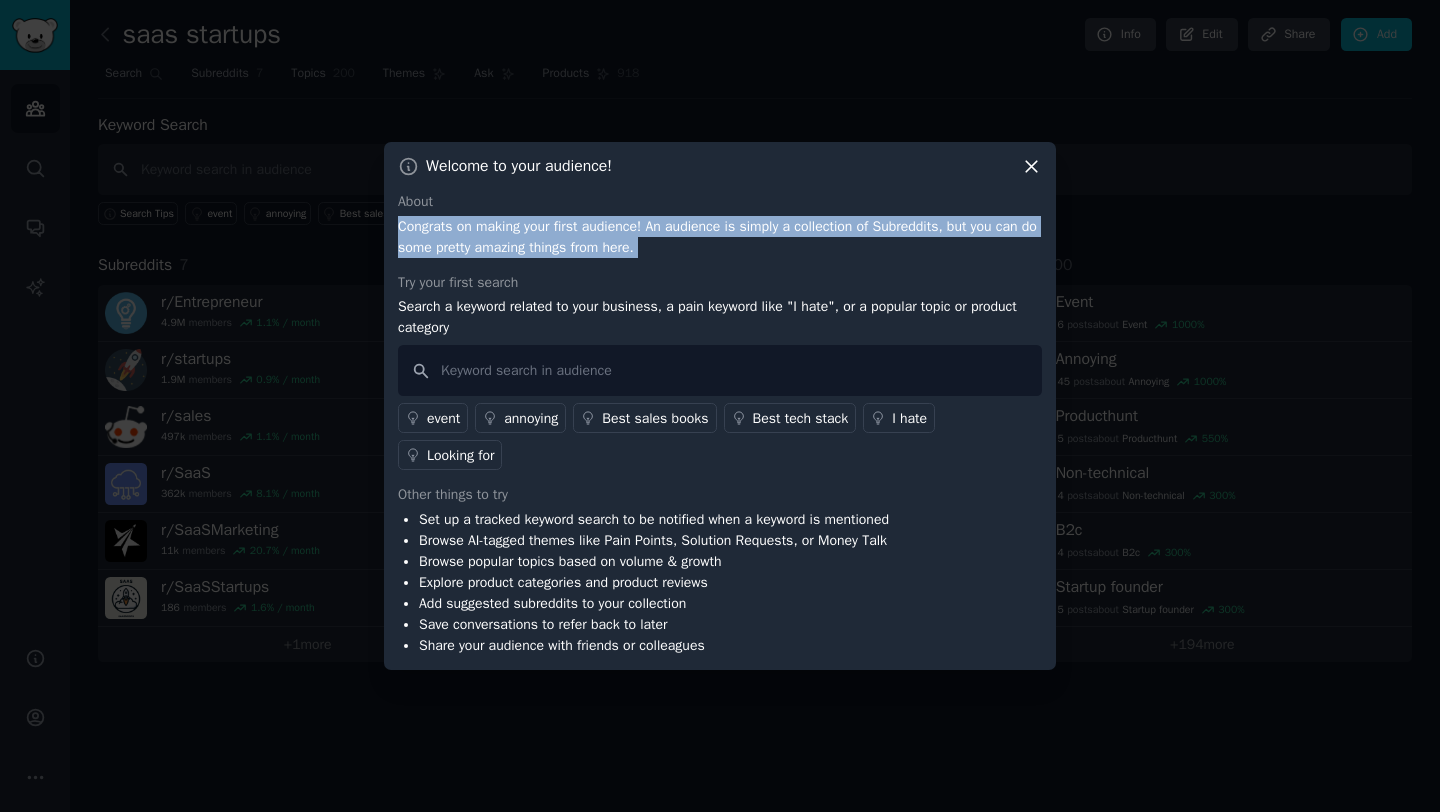 click on "Congrats on making your first audience! An audience is simply a collection of Subreddits, but you can do some pretty amazing things from here." at bounding box center [720, 237] 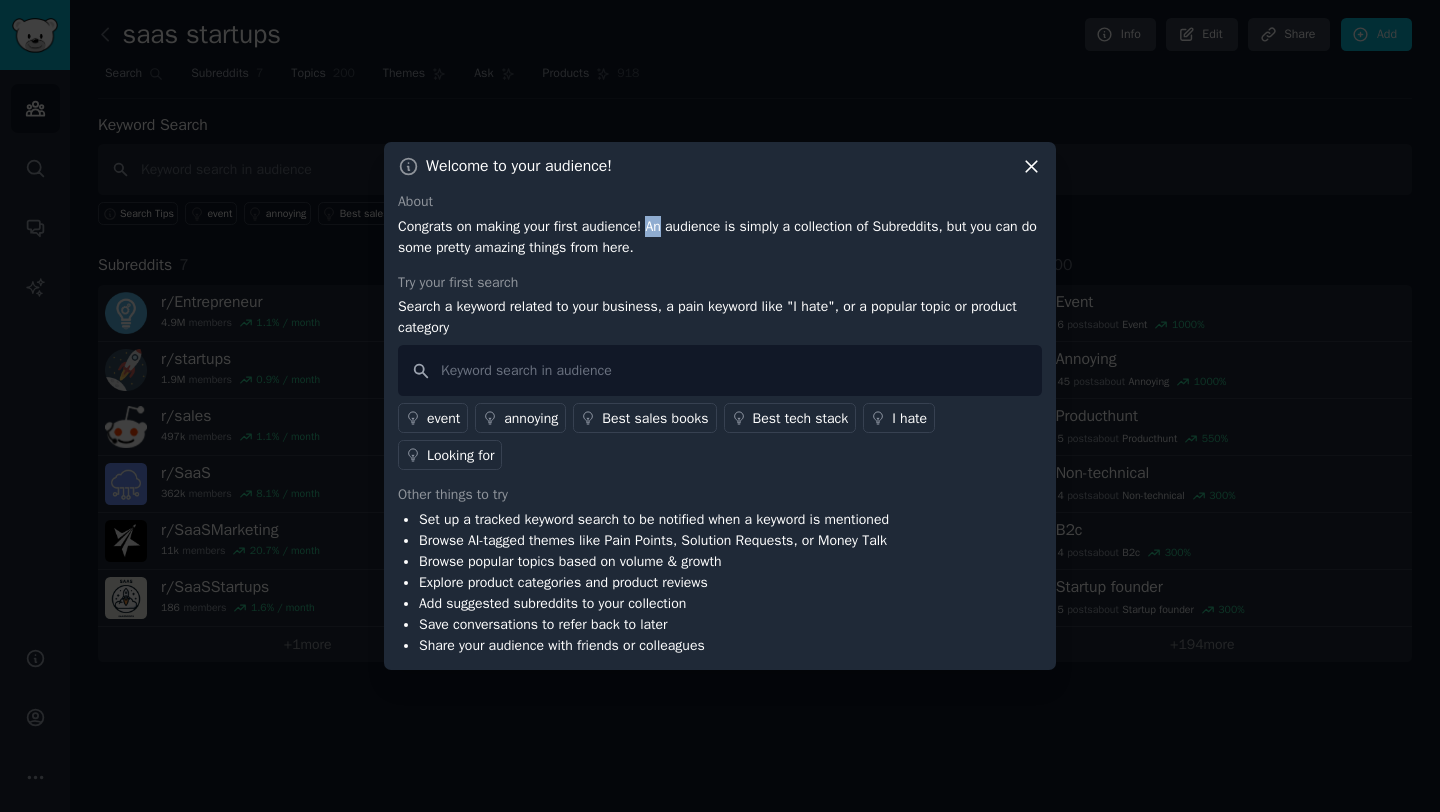 click on "Congrats on making your first audience! An audience is simply a collection of Subreddits, but you can do some pretty amazing things from here." at bounding box center (720, 237) 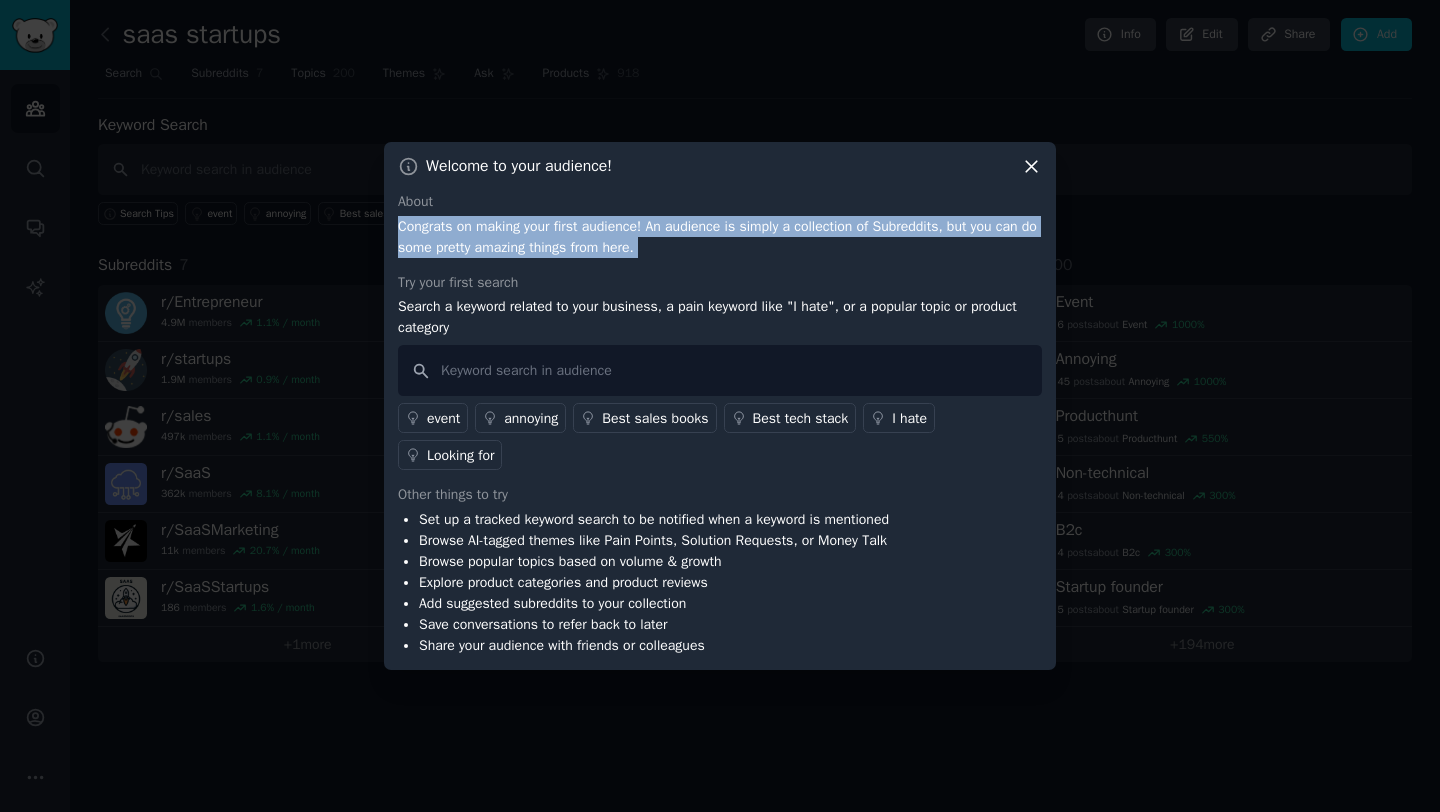 click on "Congrats on making your first audience! An audience is simply a collection of Subreddits, but you can do some pretty amazing things from here." at bounding box center [720, 237] 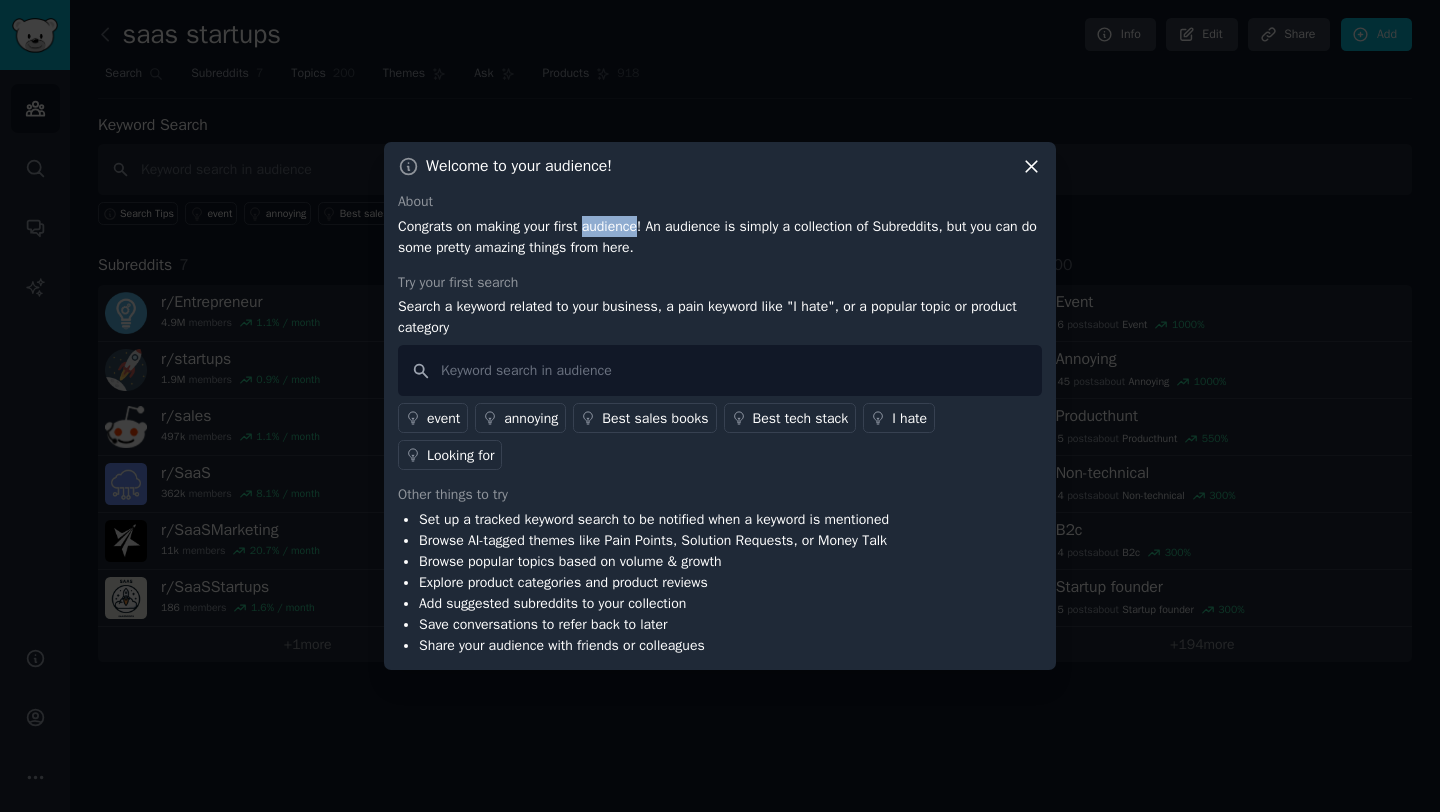 click on "Congrats on making your first audience! An audience is simply a collection of Subreddits, but you can do some pretty amazing things from here." at bounding box center [720, 237] 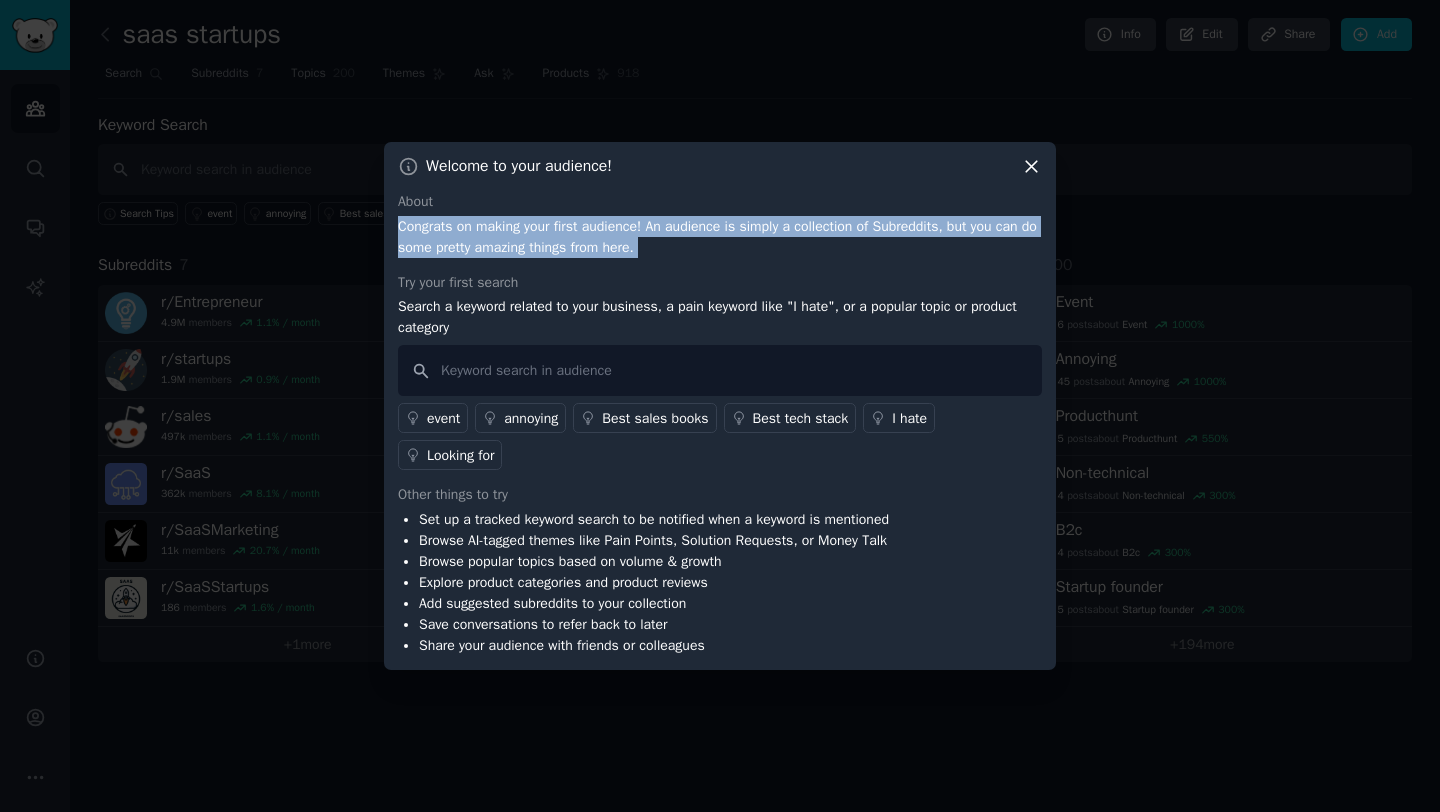 click on "Congrats on making your first audience! An audience is simply a collection of Subreddits, but you can do some pretty amazing things from here." at bounding box center (720, 237) 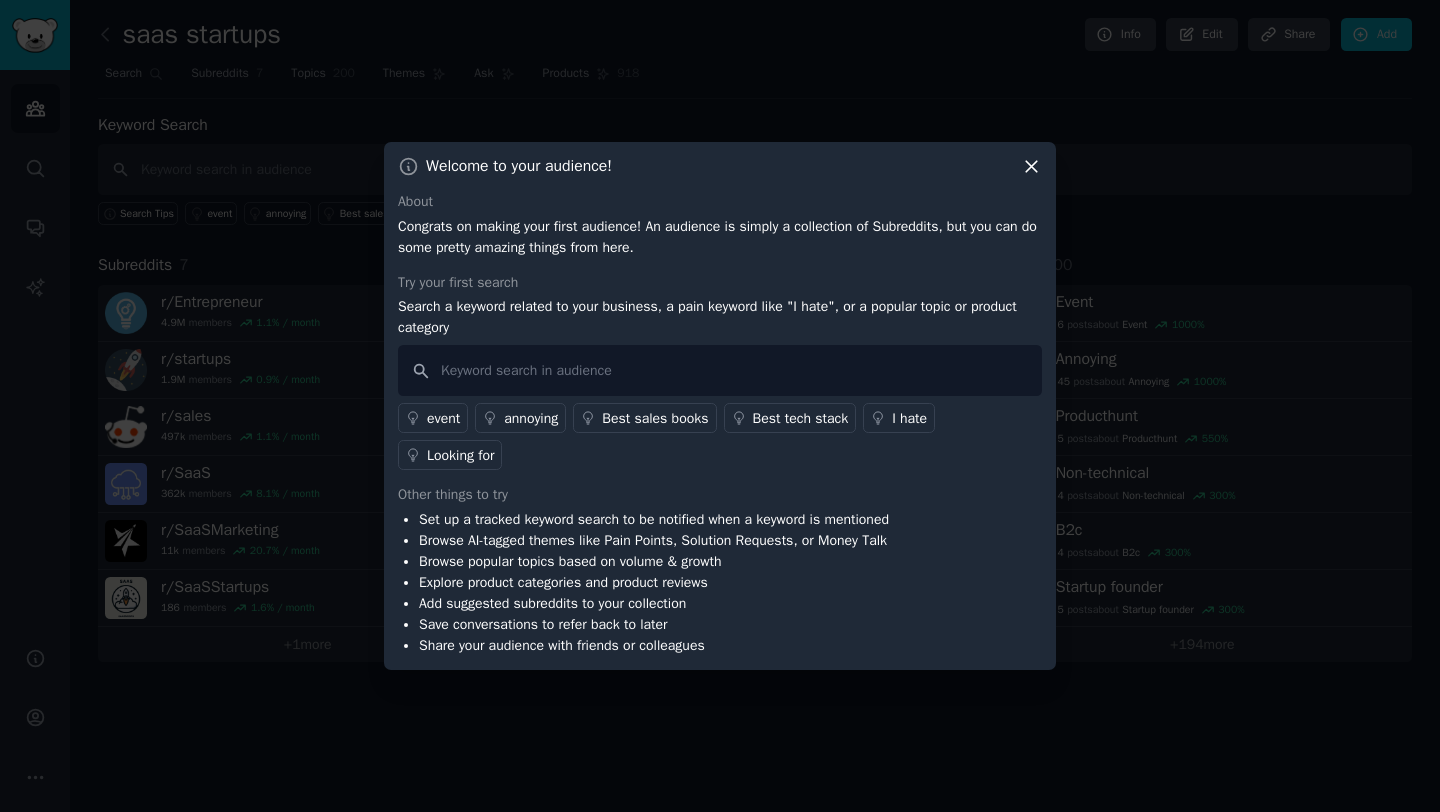click on "Congrats on making your first audience! An audience is simply a collection of Subreddits, but you can do some pretty amazing things from here." at bounding box center [720, 237] 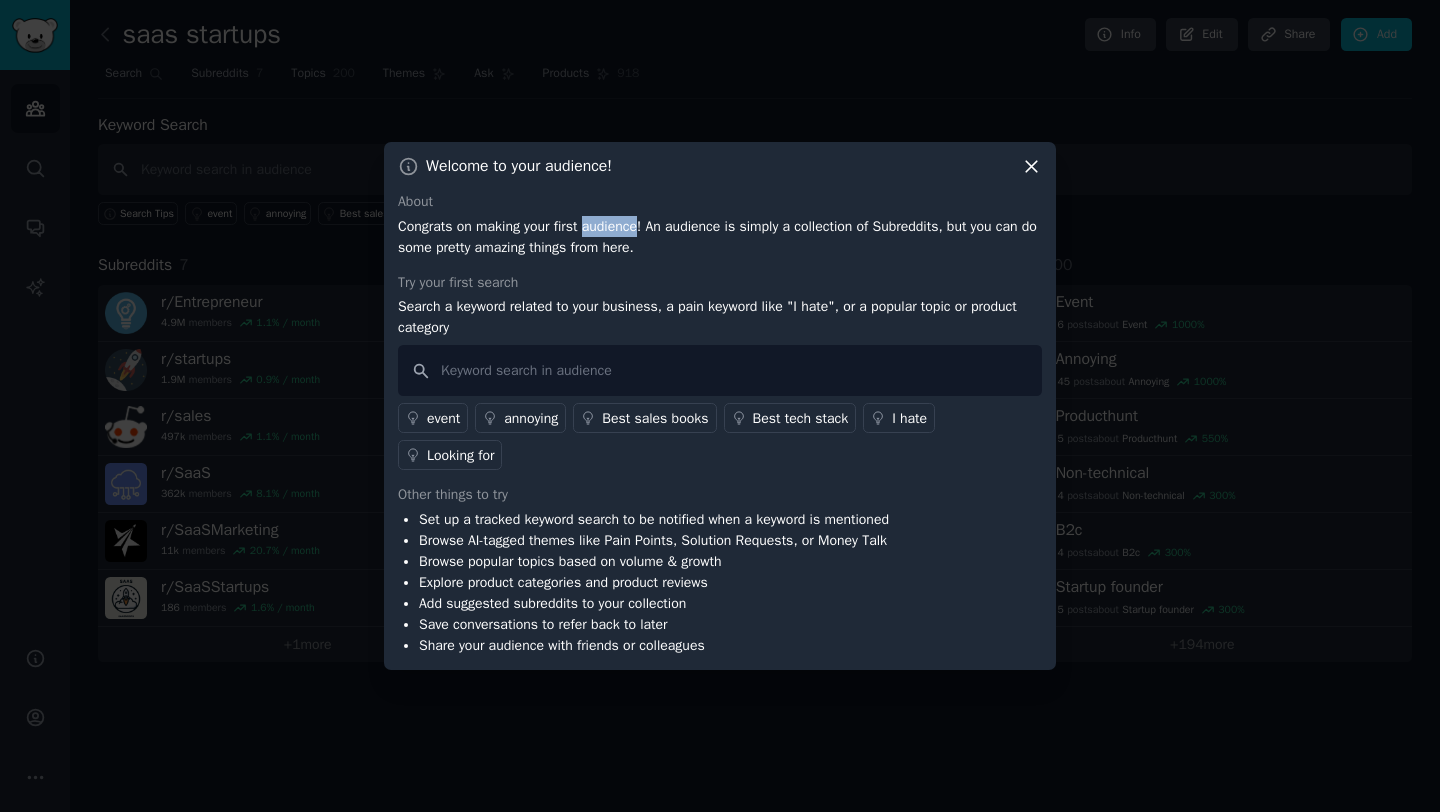 click on "Congrats on making your first audience! An audience is simply a collection of Subreddits, but you can do some pretty amazing things from here." at bounding box center [720, 237] 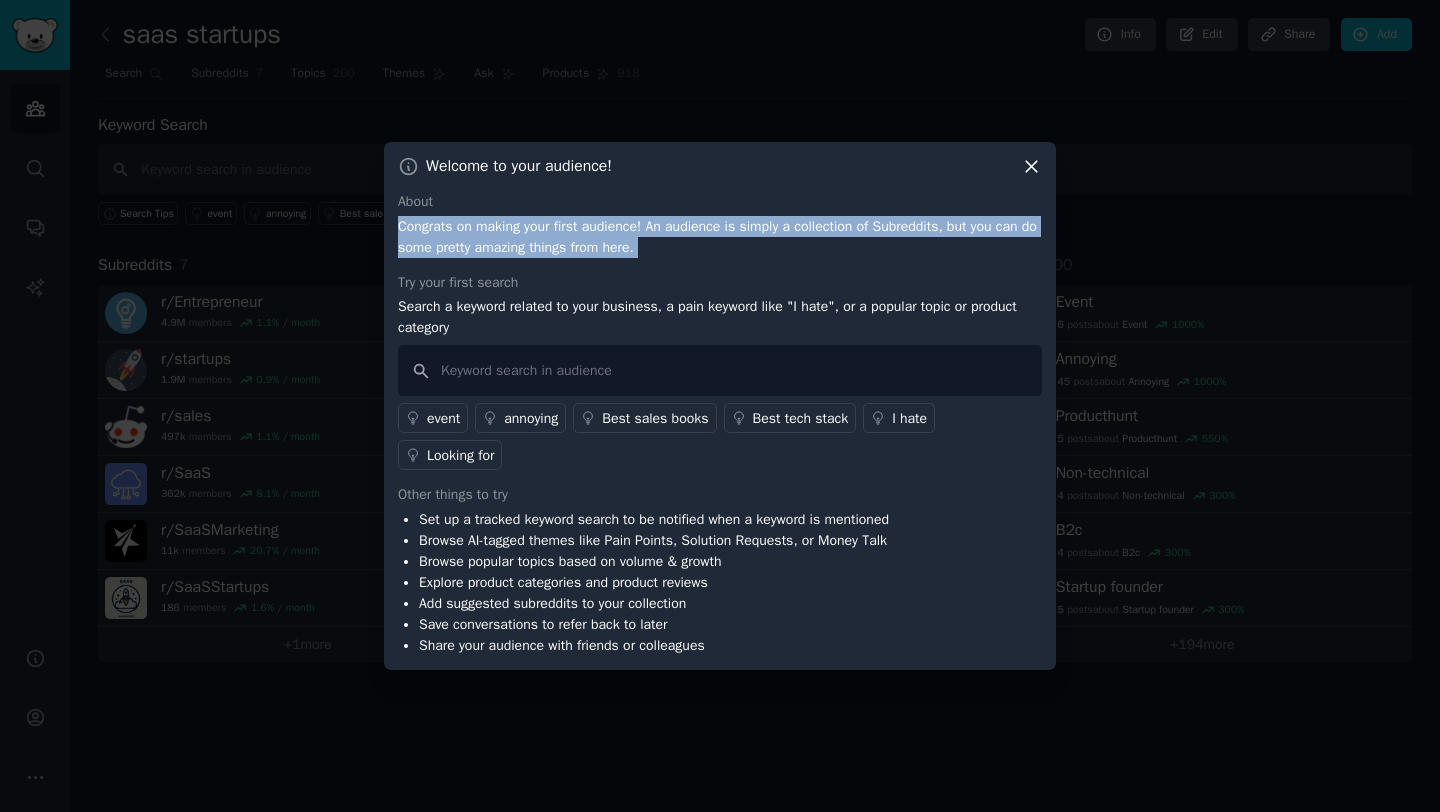 click on "Congrats on making your first audience! An audience is simply a collection of Subreddits, but you can do some pretty amazing things from here." at bounding box center (720, 237) 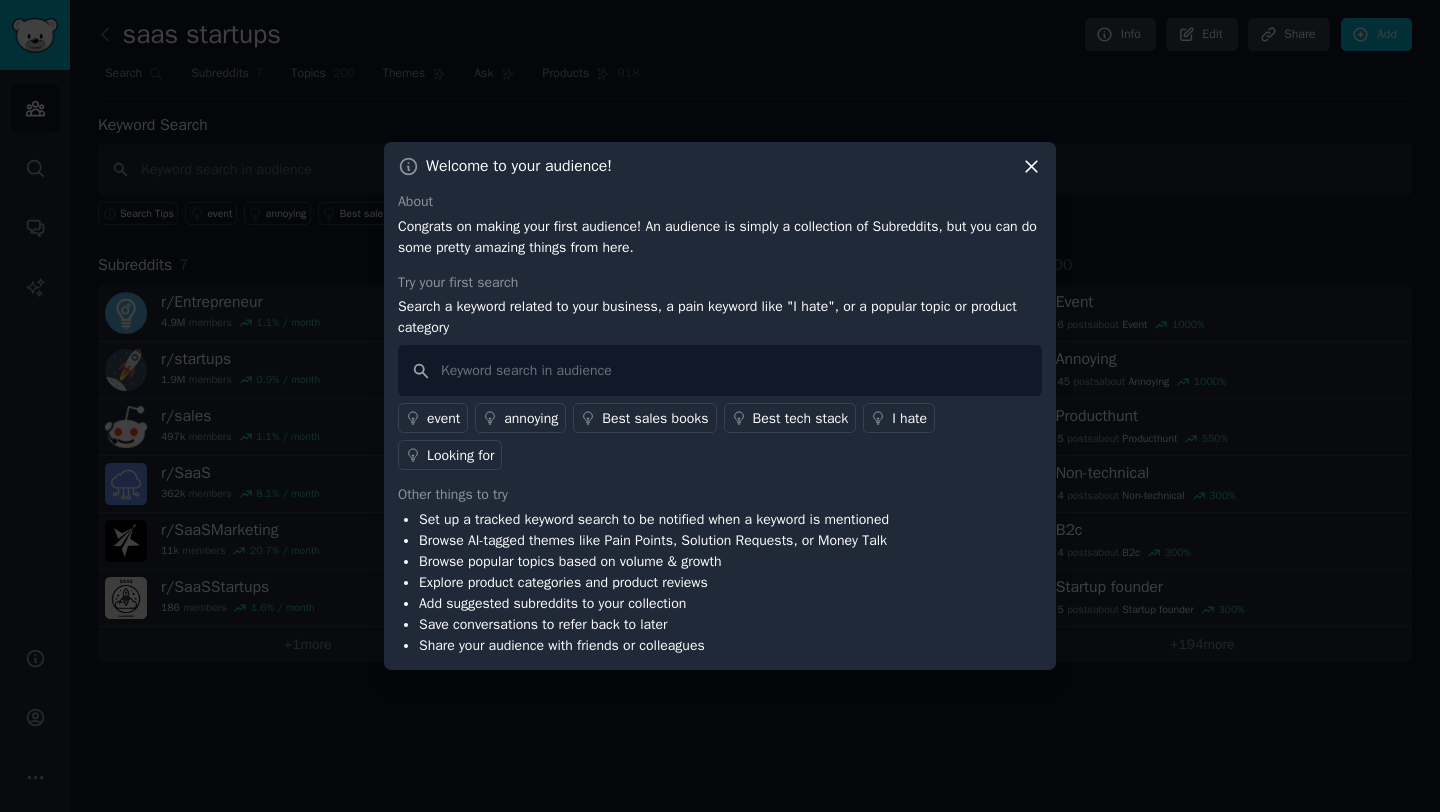click on "Congrats on making your first audience! An audience is simply a collection of Subreddits, but you can do some pretty amazing things from here." at bounding box center (720, 237) 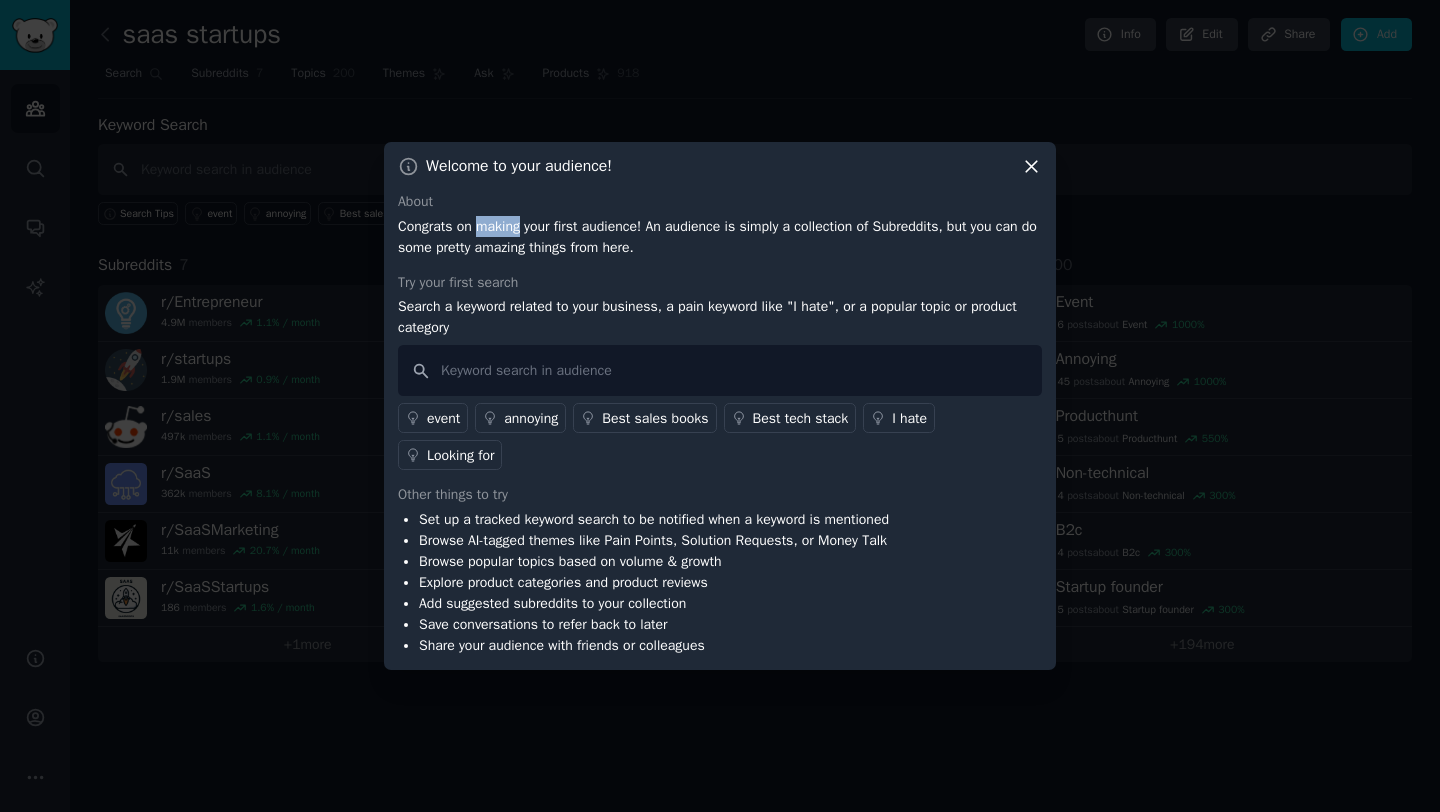 click on "Congrats on making your first audience! An audience is simply a collection of Subreddits, but you can do some pretty amazing things from here." at bounding box center (720, 237) 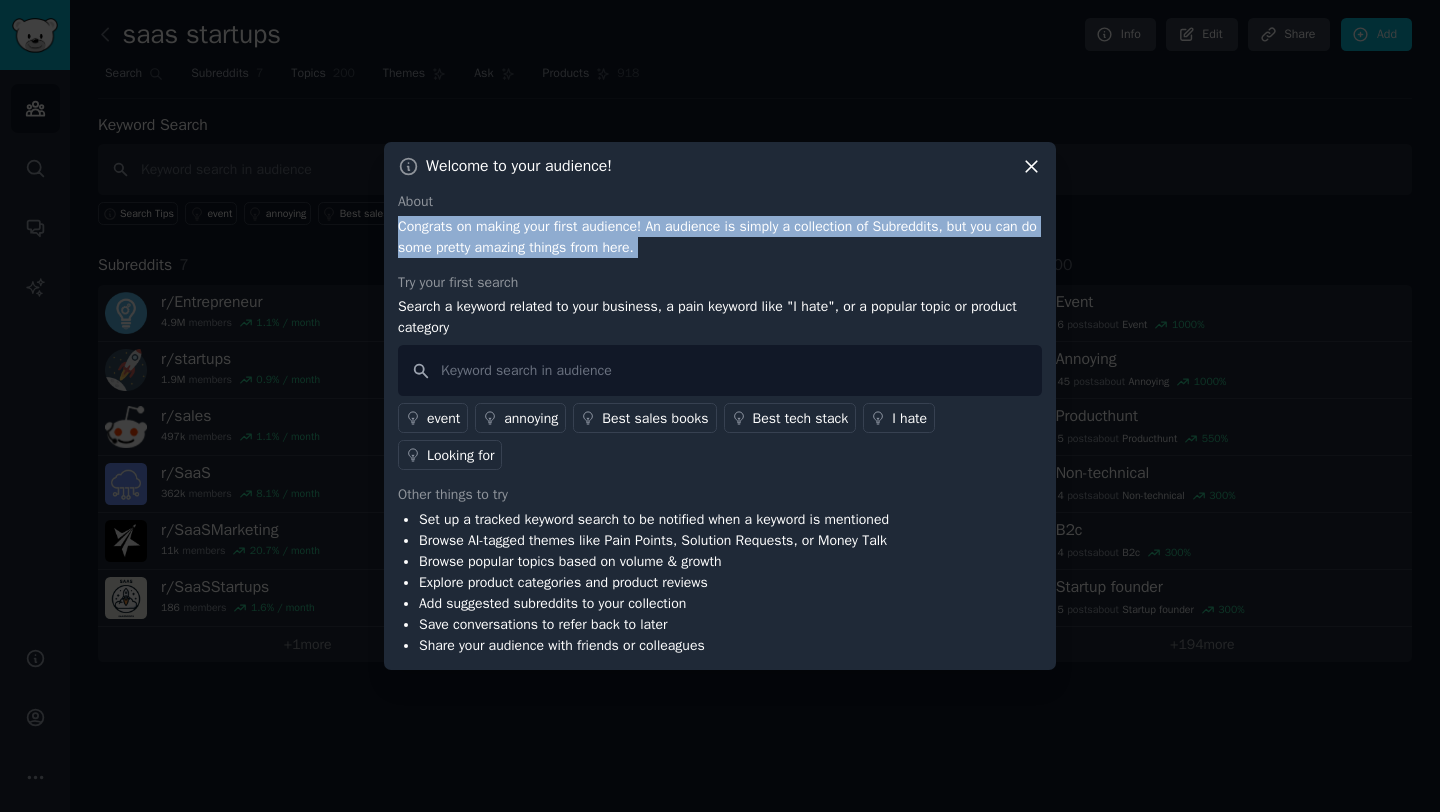 click on "Congrats on making your first audience! An audience is simply a collection of Subreddits, but you can do some pretty amazing things from here." at bounding box center [720, 237] 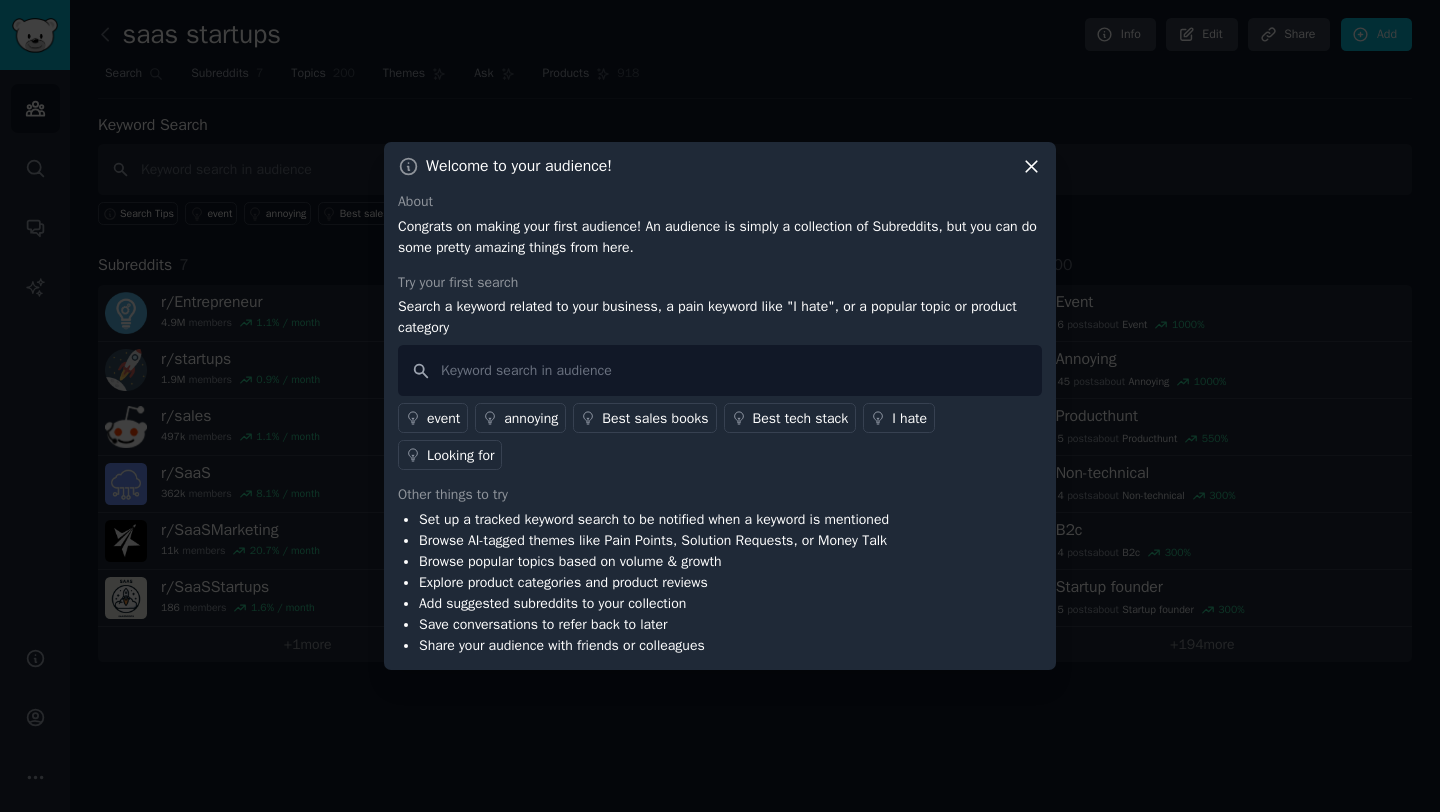 click on "Search a keyword related to your business, a pain keyword like "I hate", or a popular topic or product category" at bounding box center (720, 317) 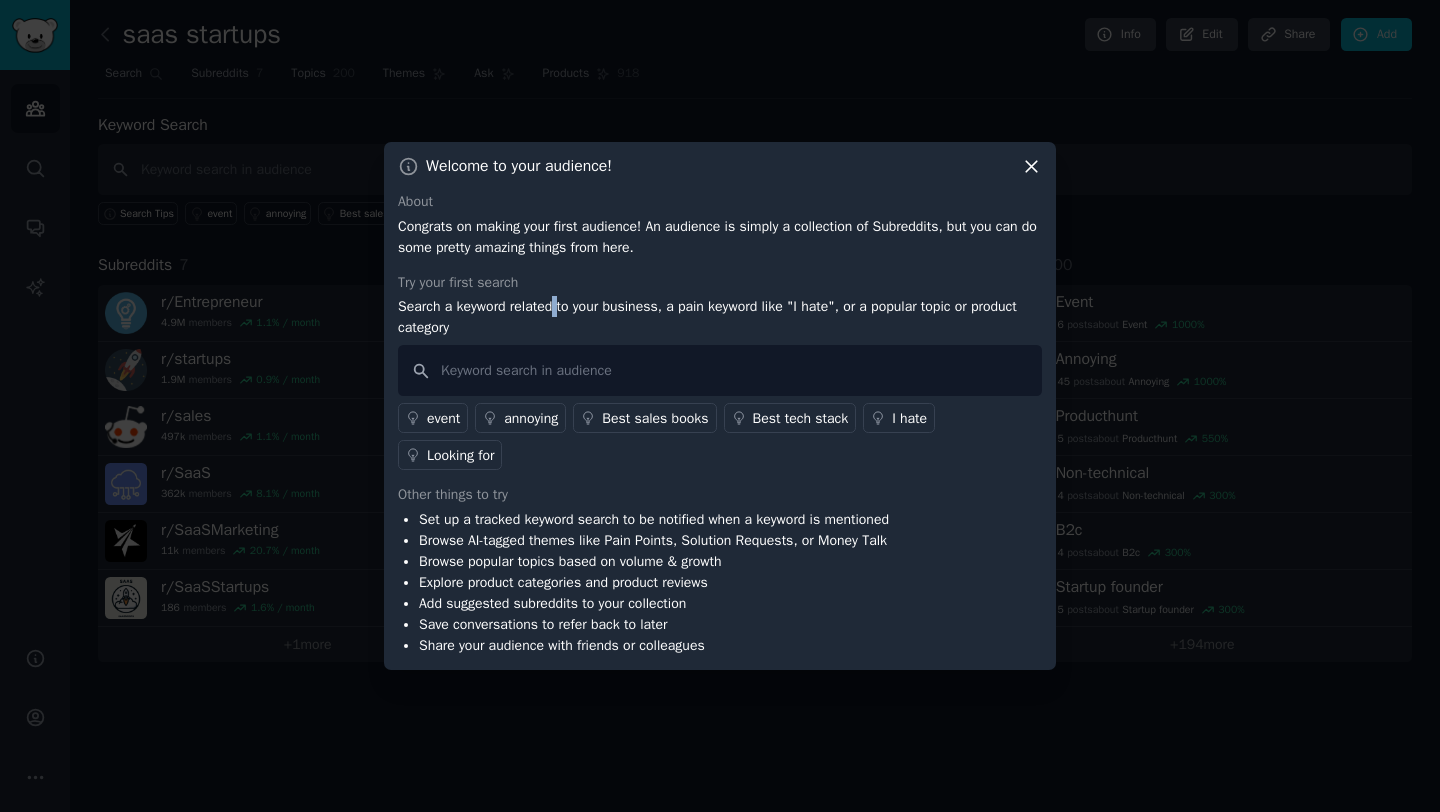 click on "Search a keyword related to your business, a pain keyword like "I hate", or a popular topic or product category" at bounding box center [720, 317] 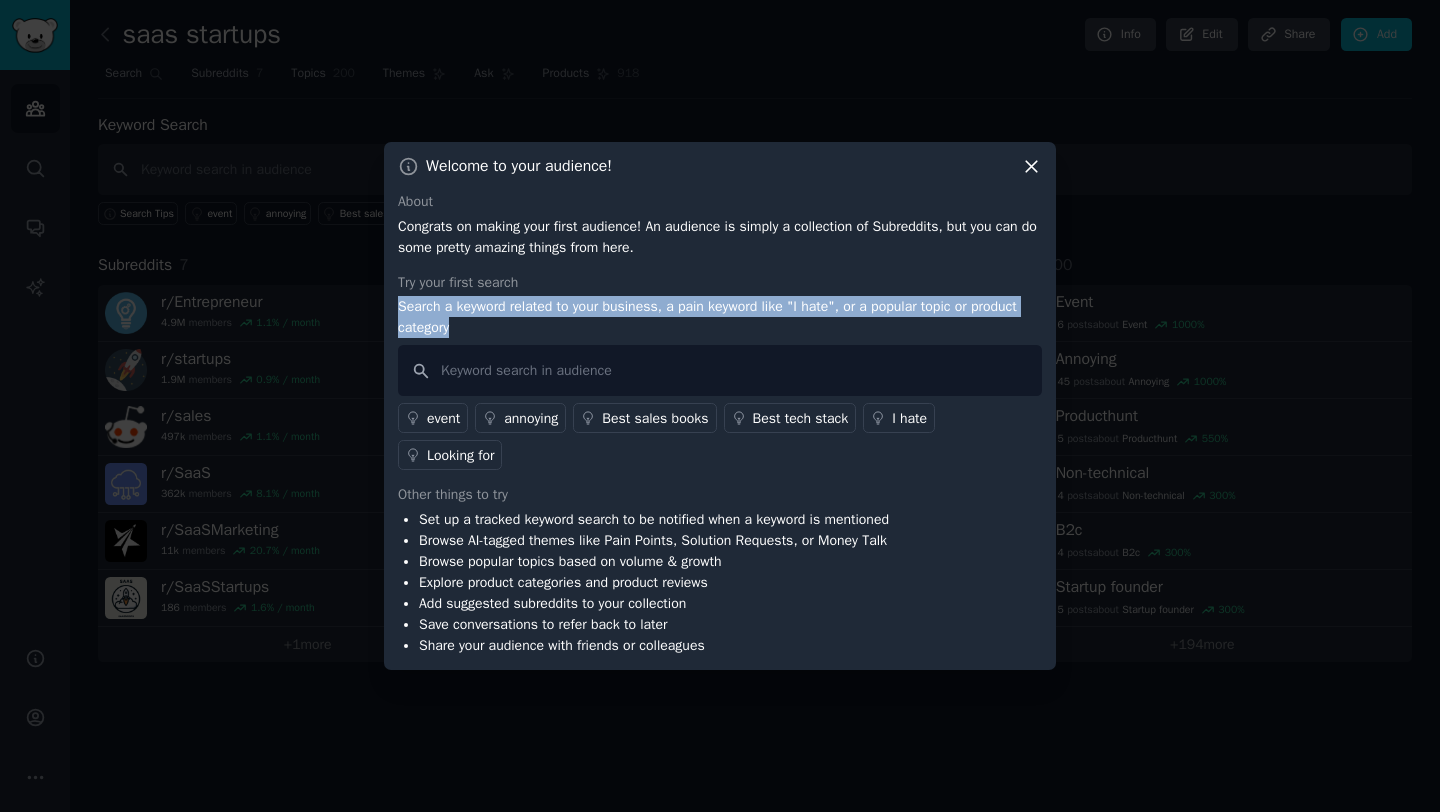 click on "Search a keyword related to your business, a pain keyword like "I hate", or a popular topic or product category" at bounding box center [720, 317] 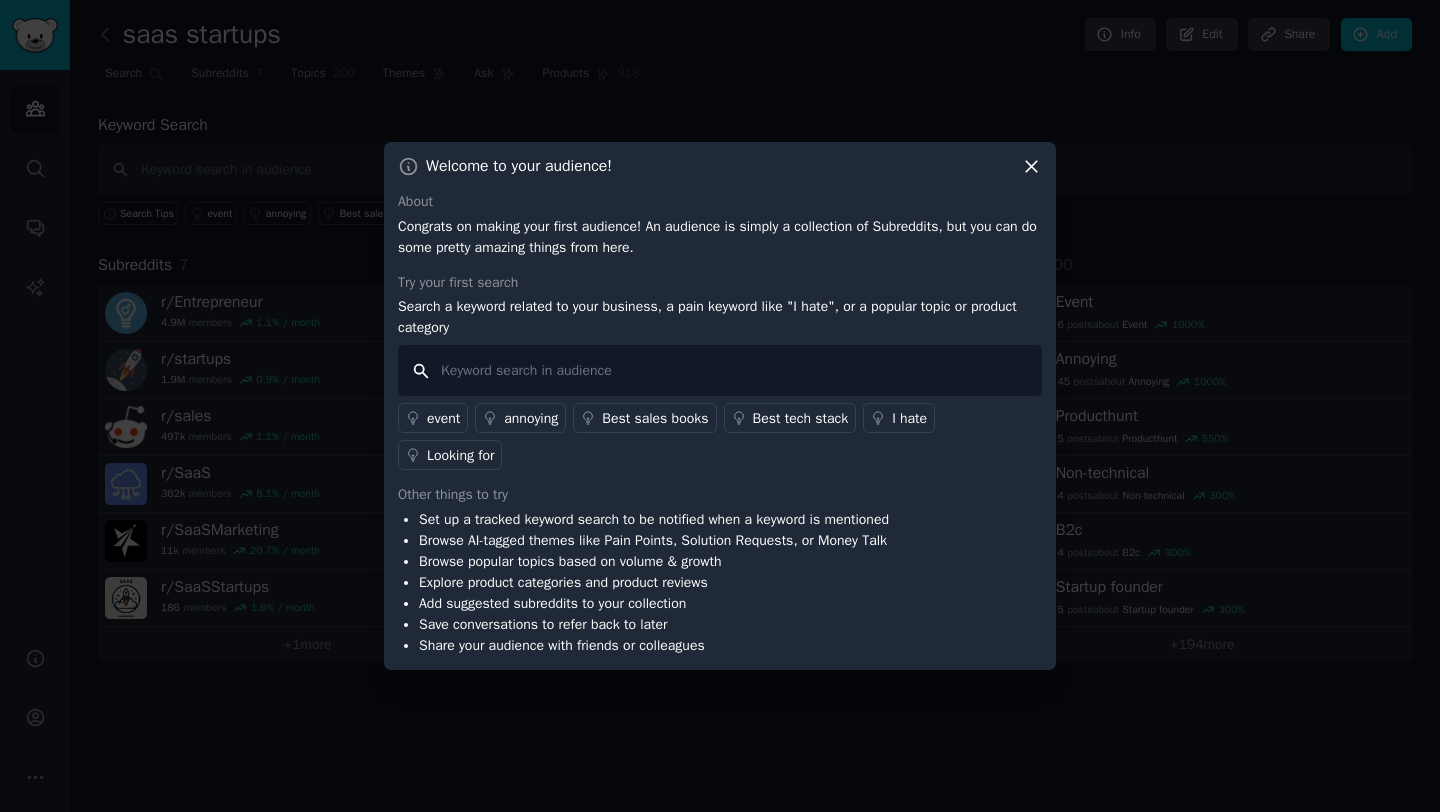 click at bounding box center [720, 370] 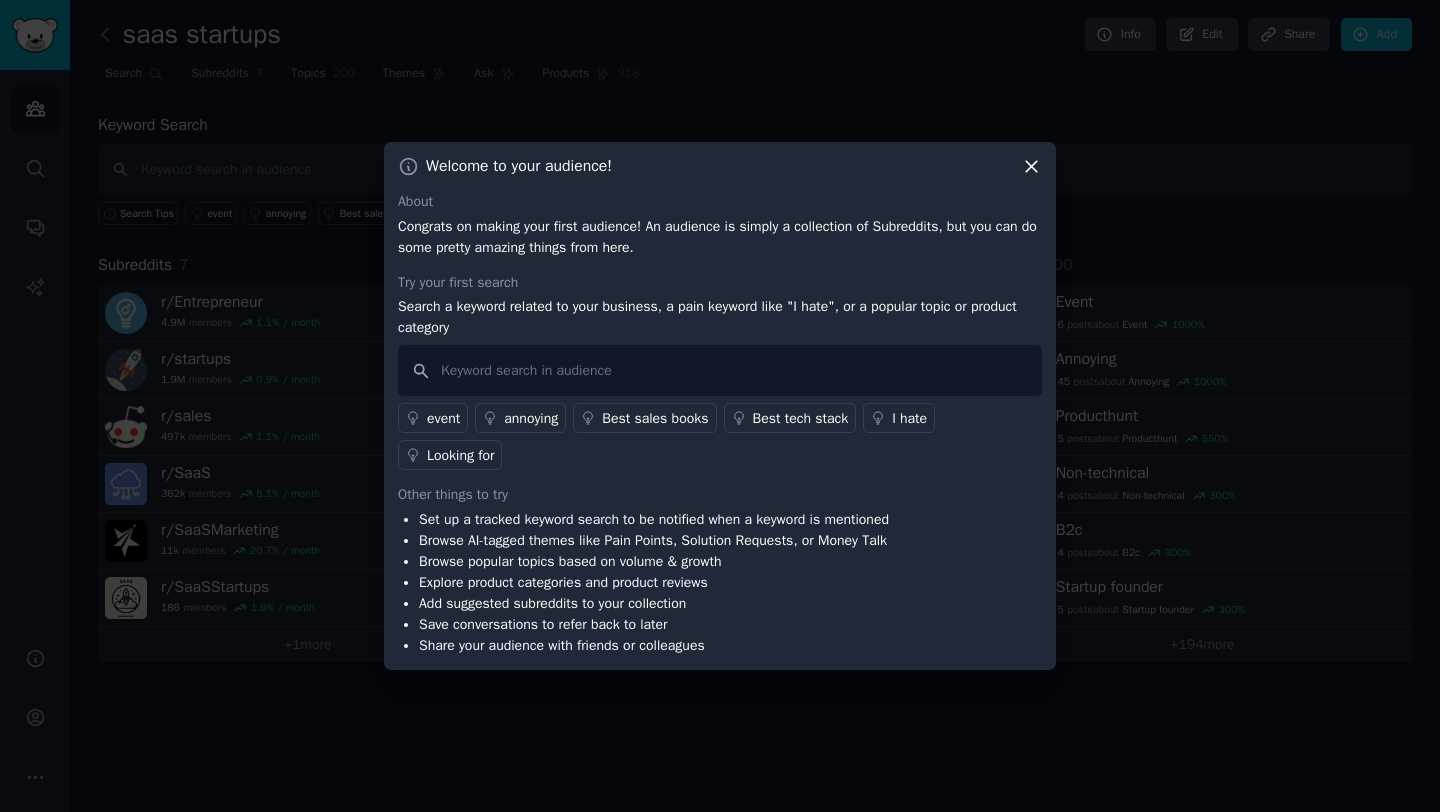 click on "annoying" at bounding box center (531, 418) 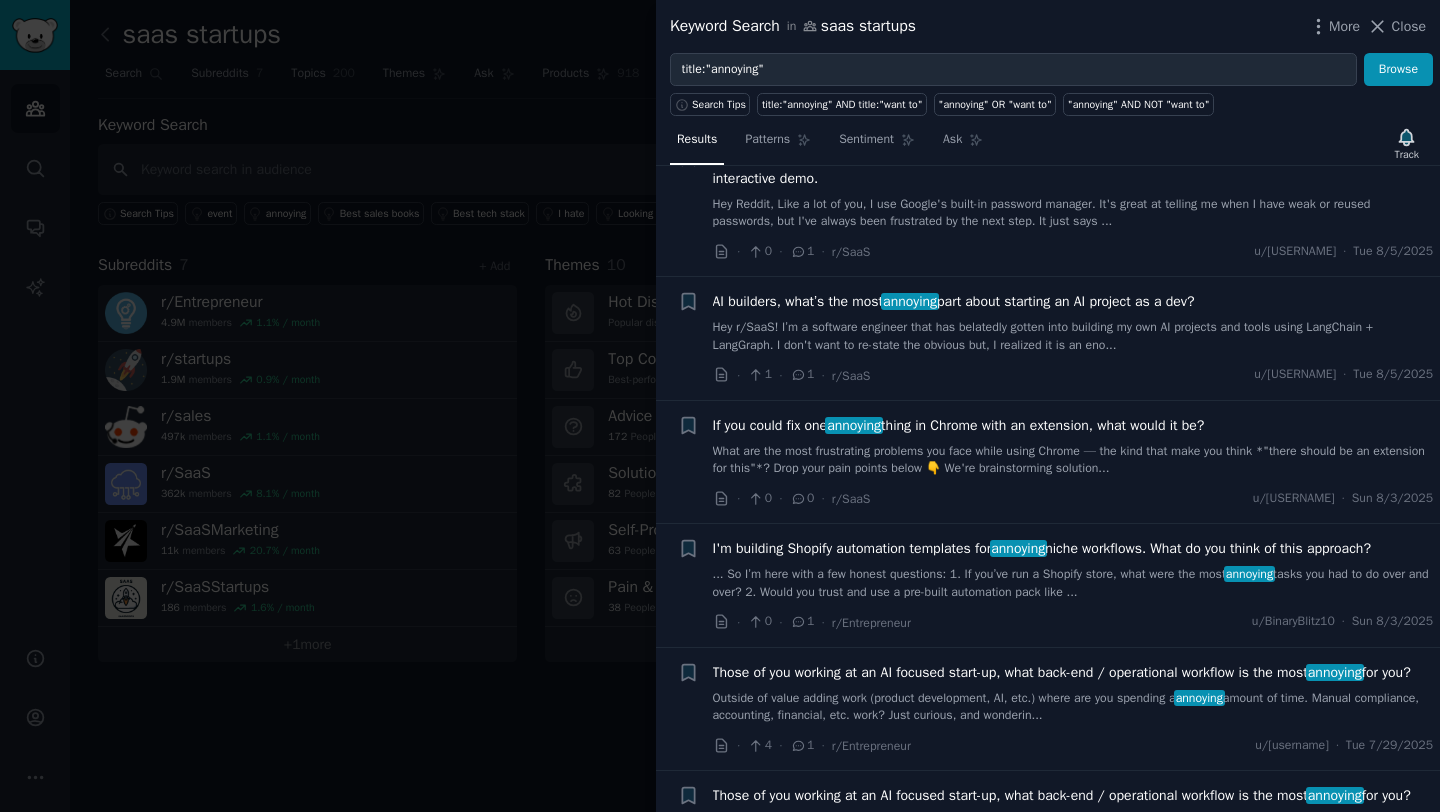 scroll, scrollTop: 0, scrollLeft: 0, axis: both 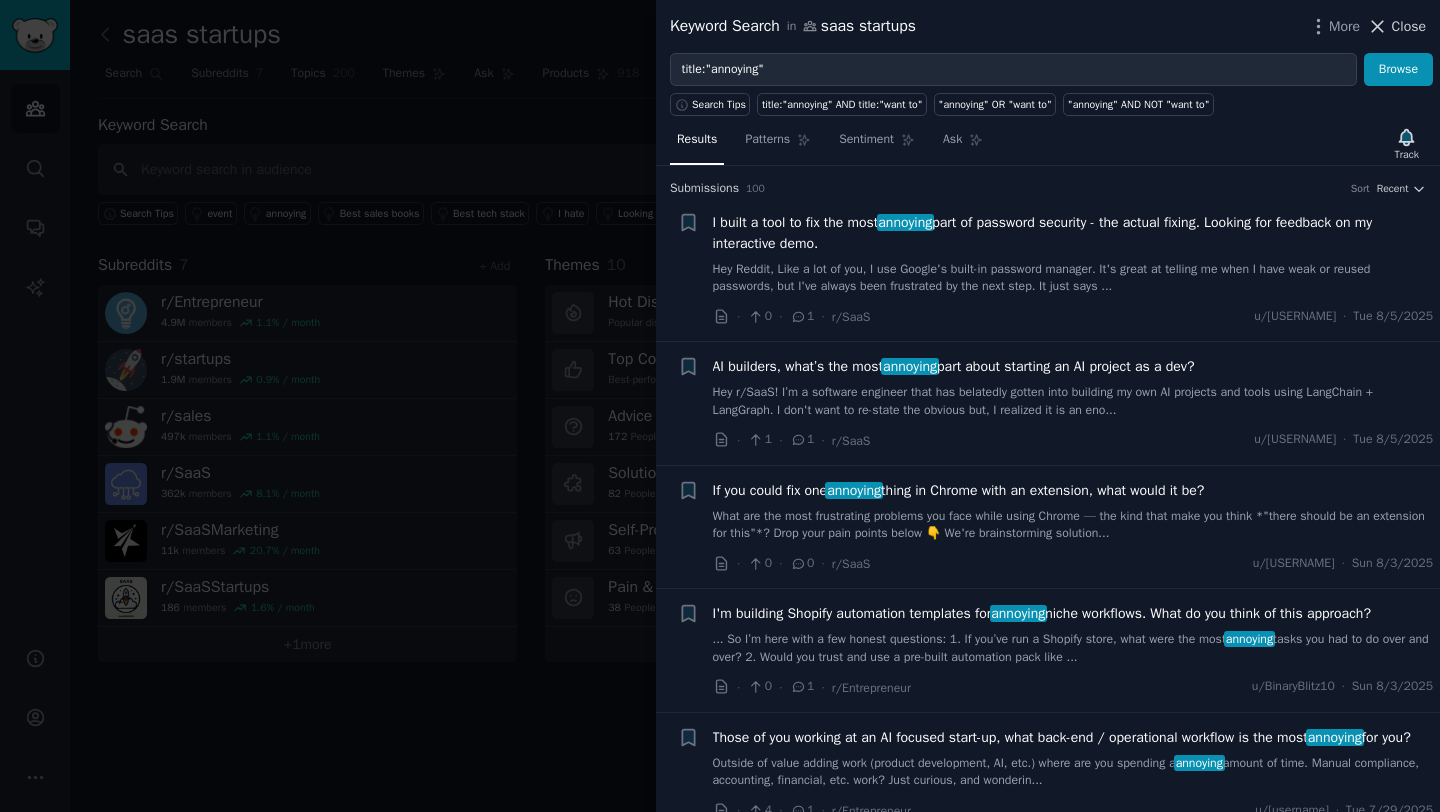 click on "Close" at bounding box center (1409, 26) 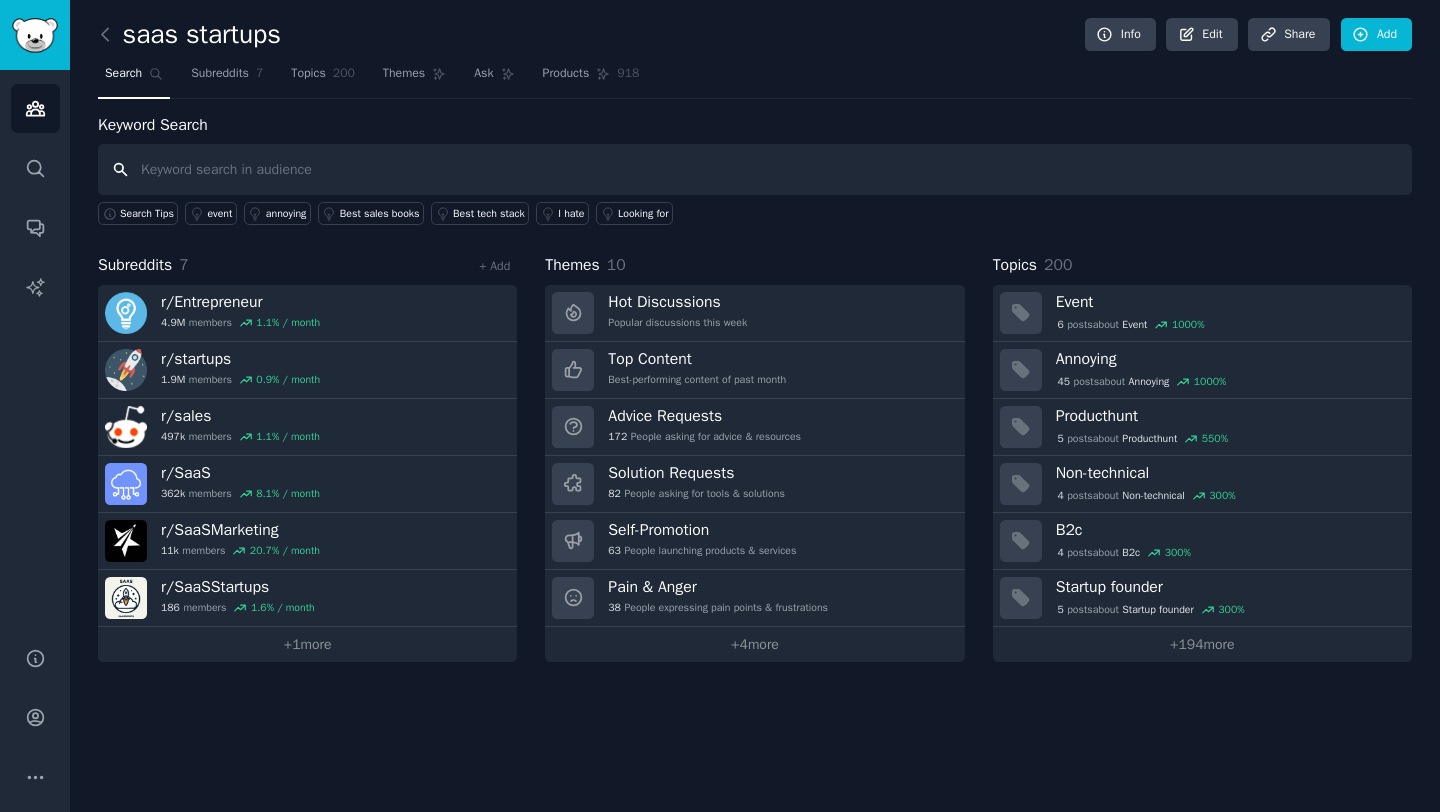 click at bounding box center [755, 169] 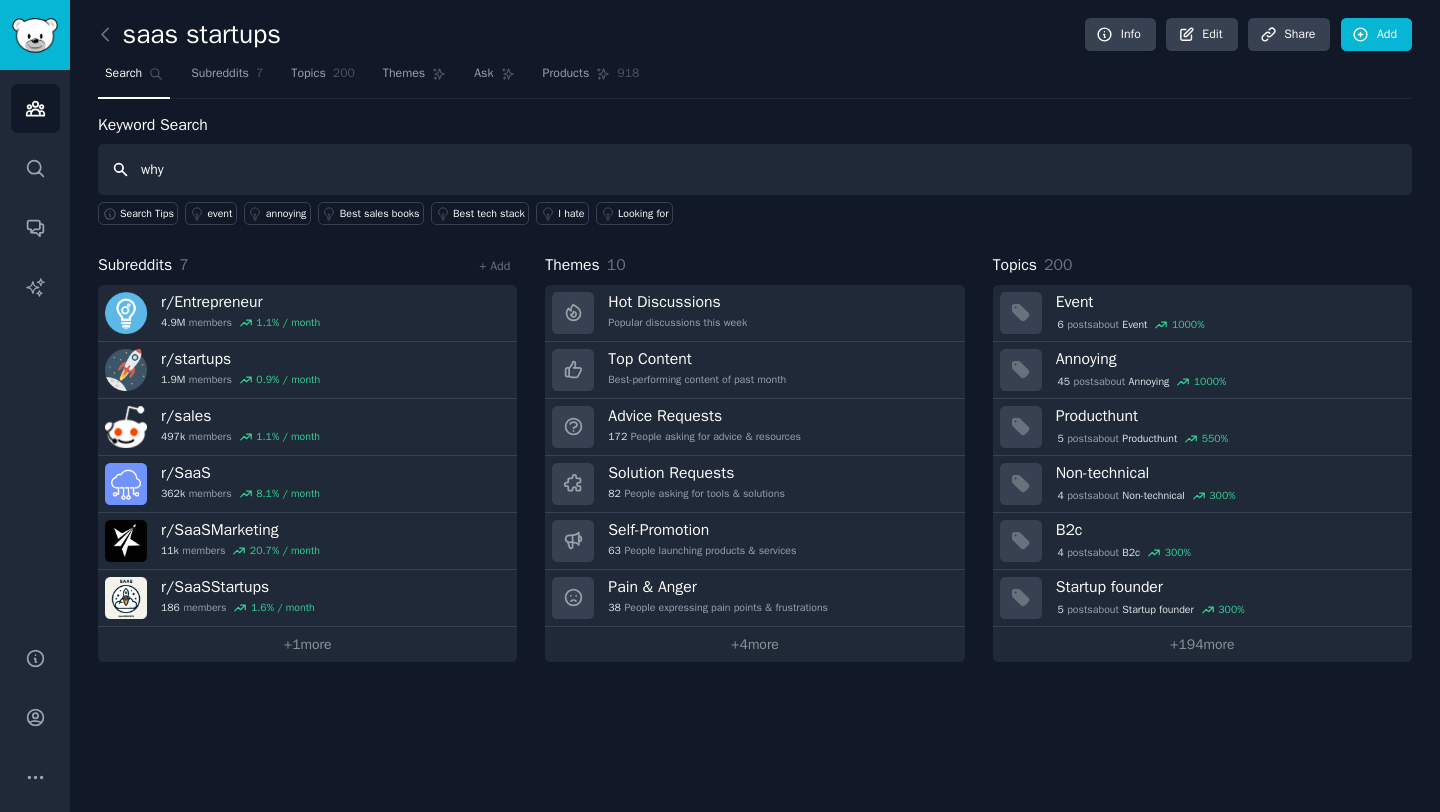 type on "why" 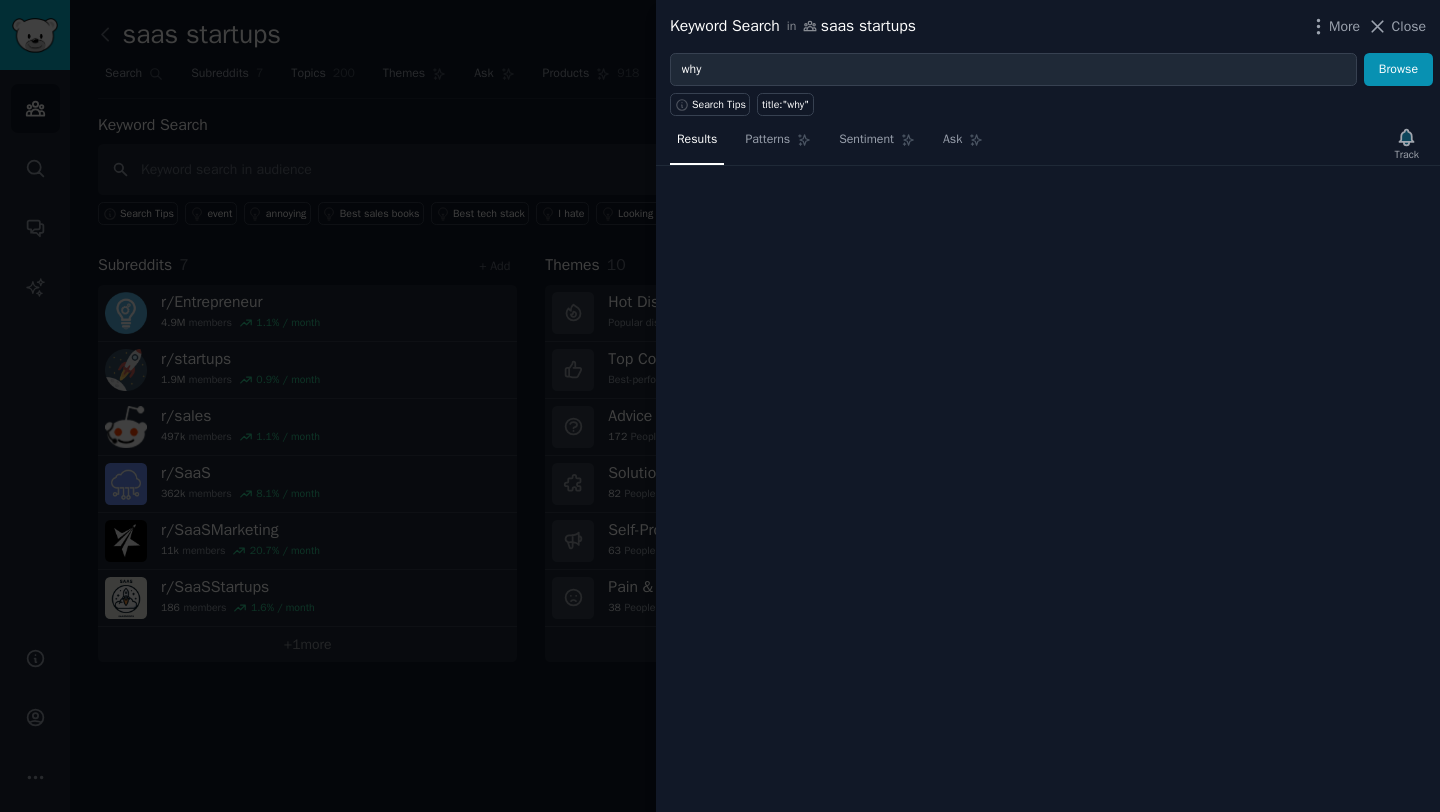type 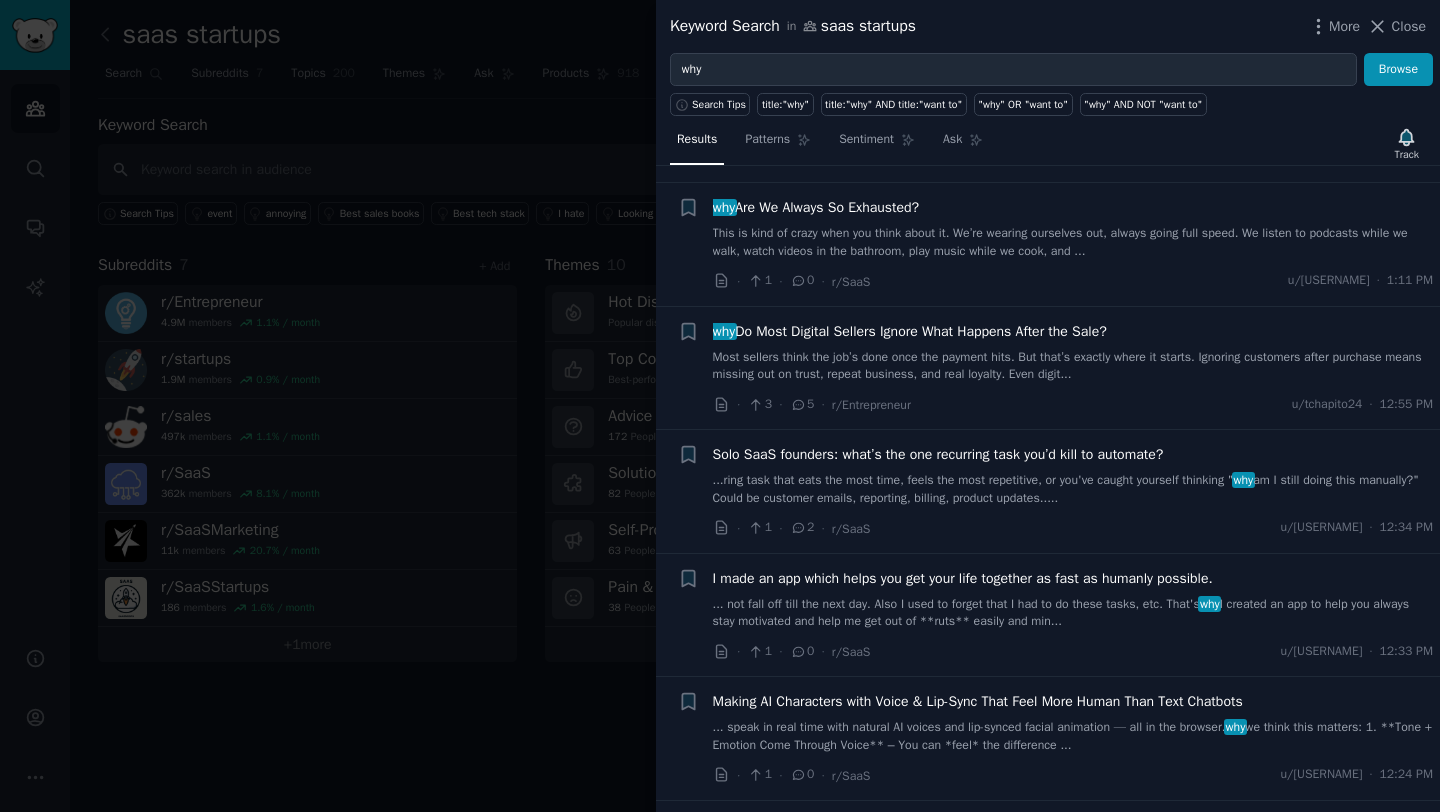 scroll, scrollTop: 747, scrollLeft: 0, axis: vertical 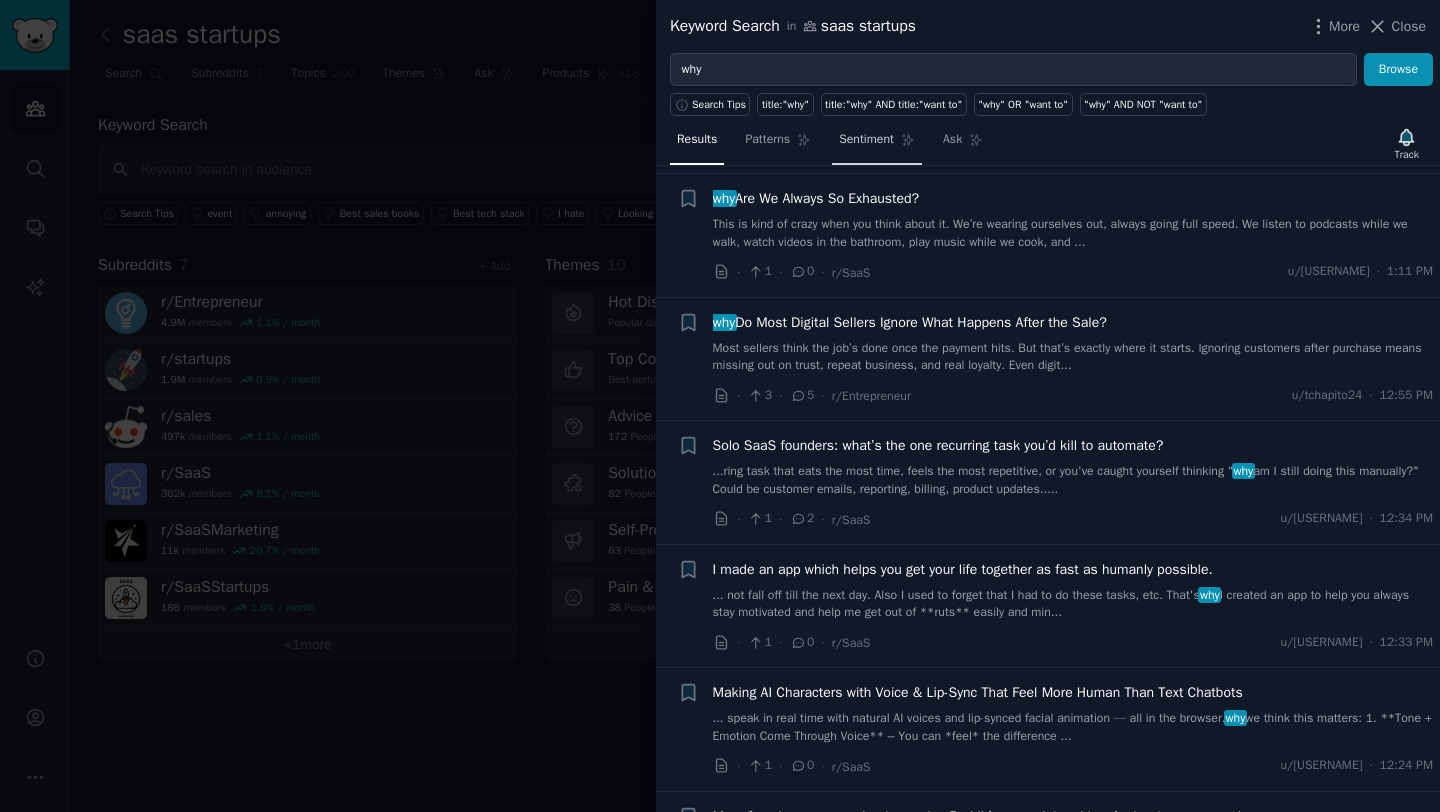 click on "Sentiment" at bounding box center (877, 144) 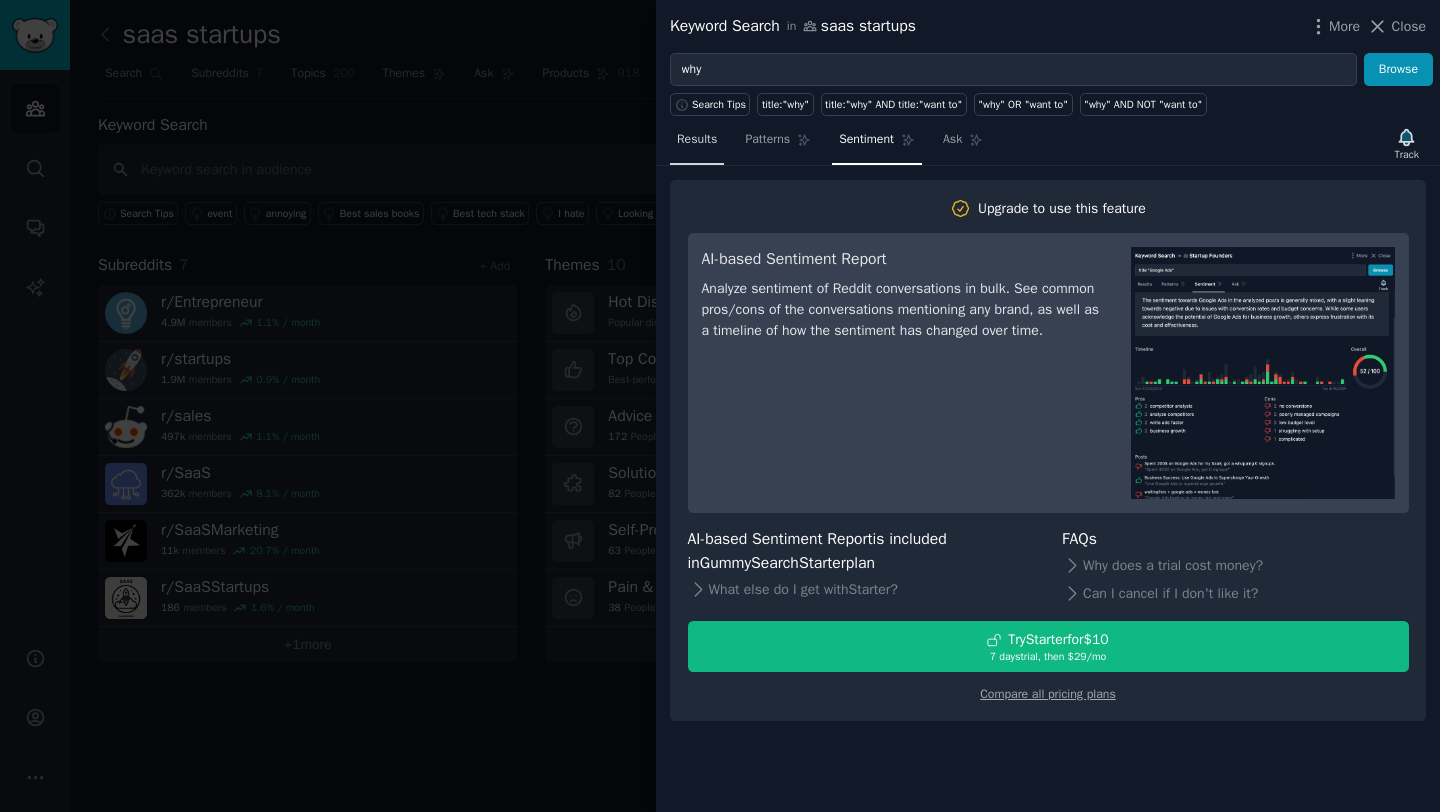 click on "Results" at bounding box center (697, 140) 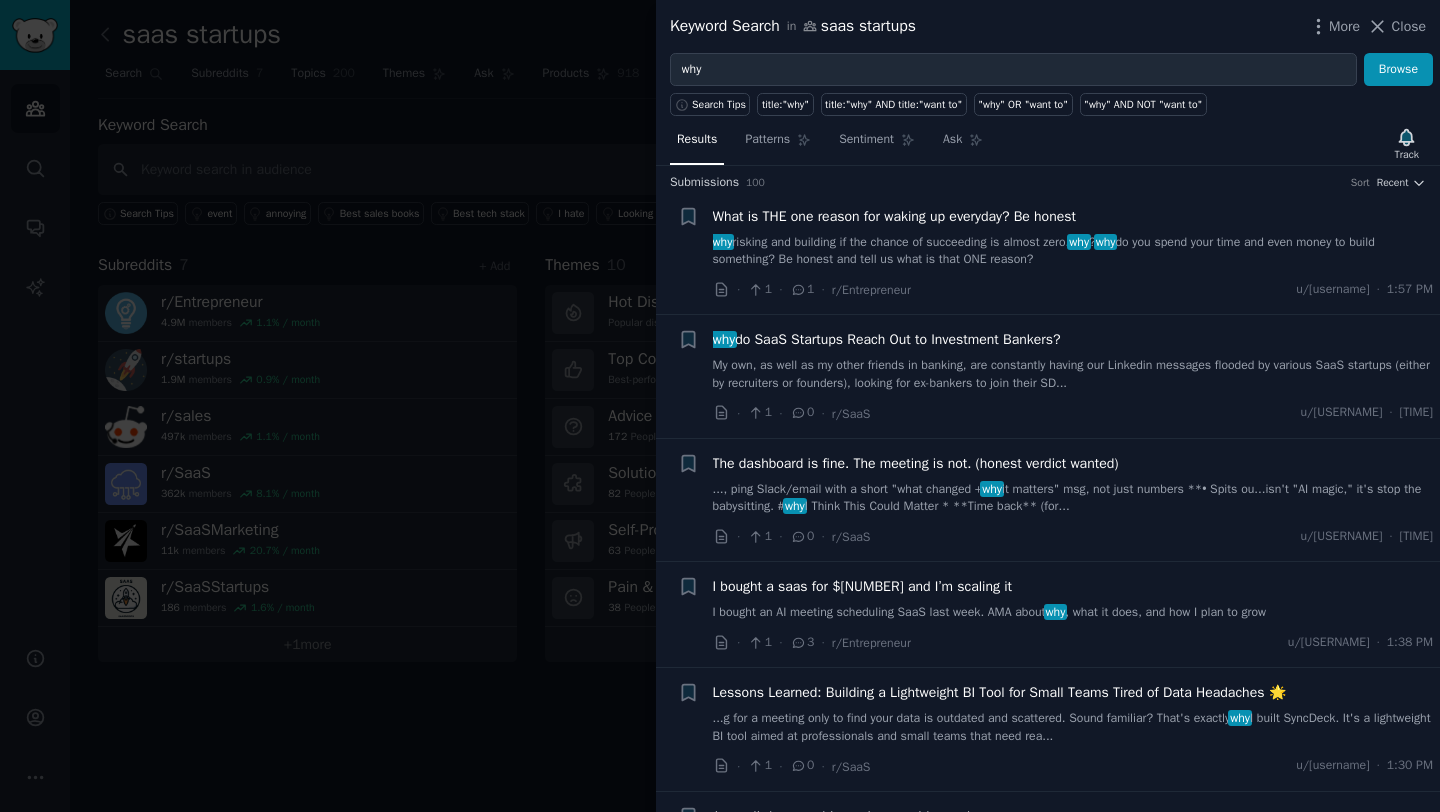 scroll, scrollTop: 0, scrollLeft: 0, axis: both 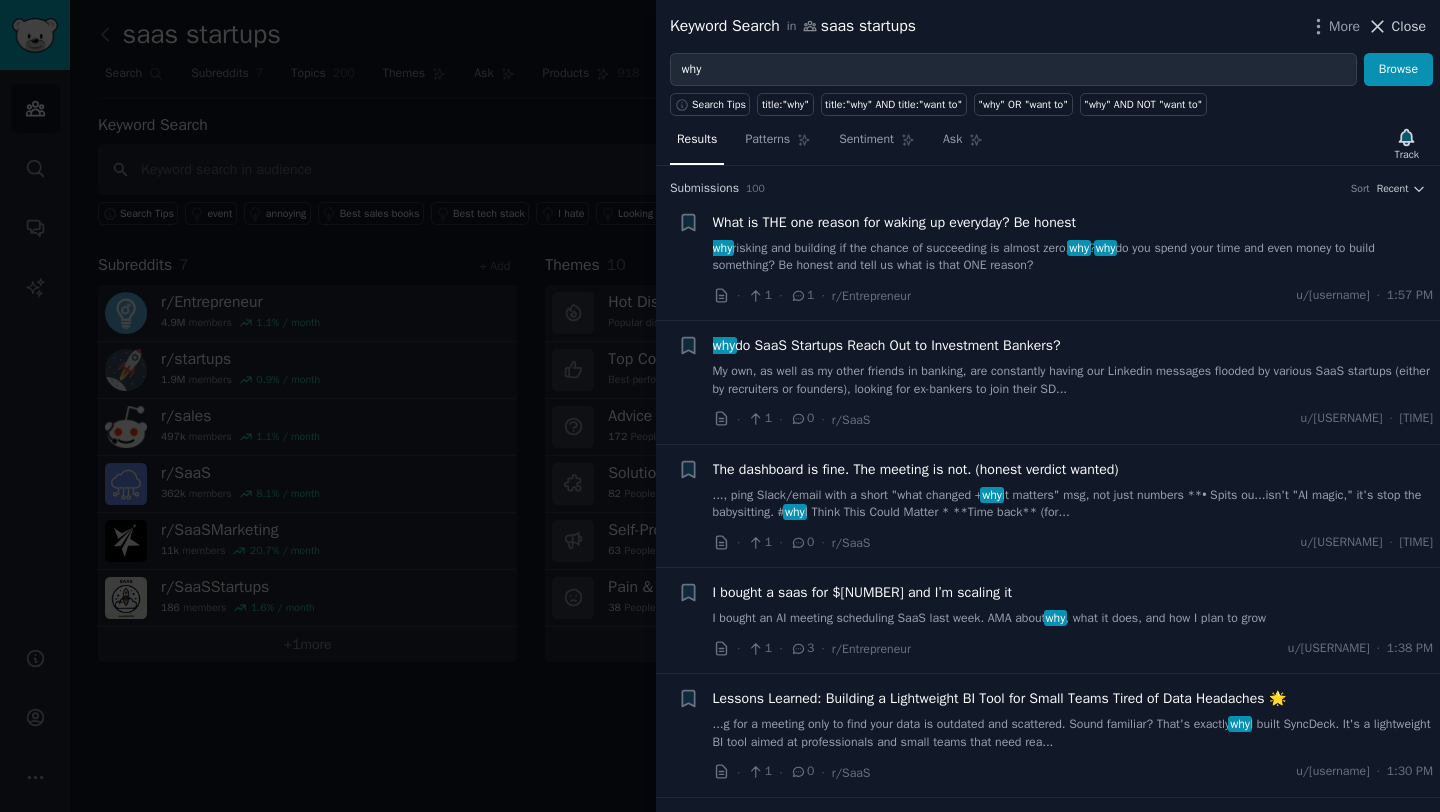 click on "Close" at bounding box center (1409, 26) 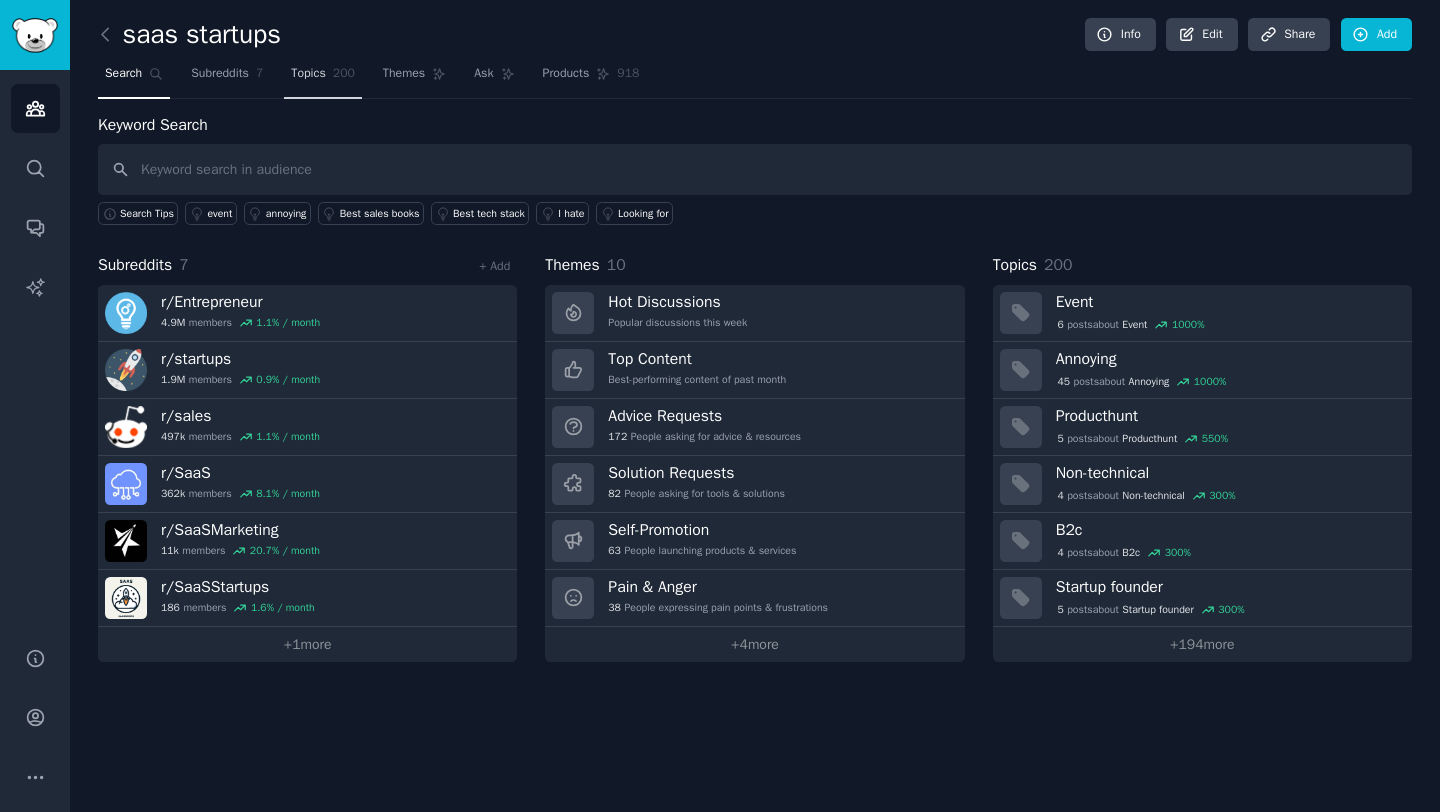 click on "Topics 200" at bounding box center [323, 78] 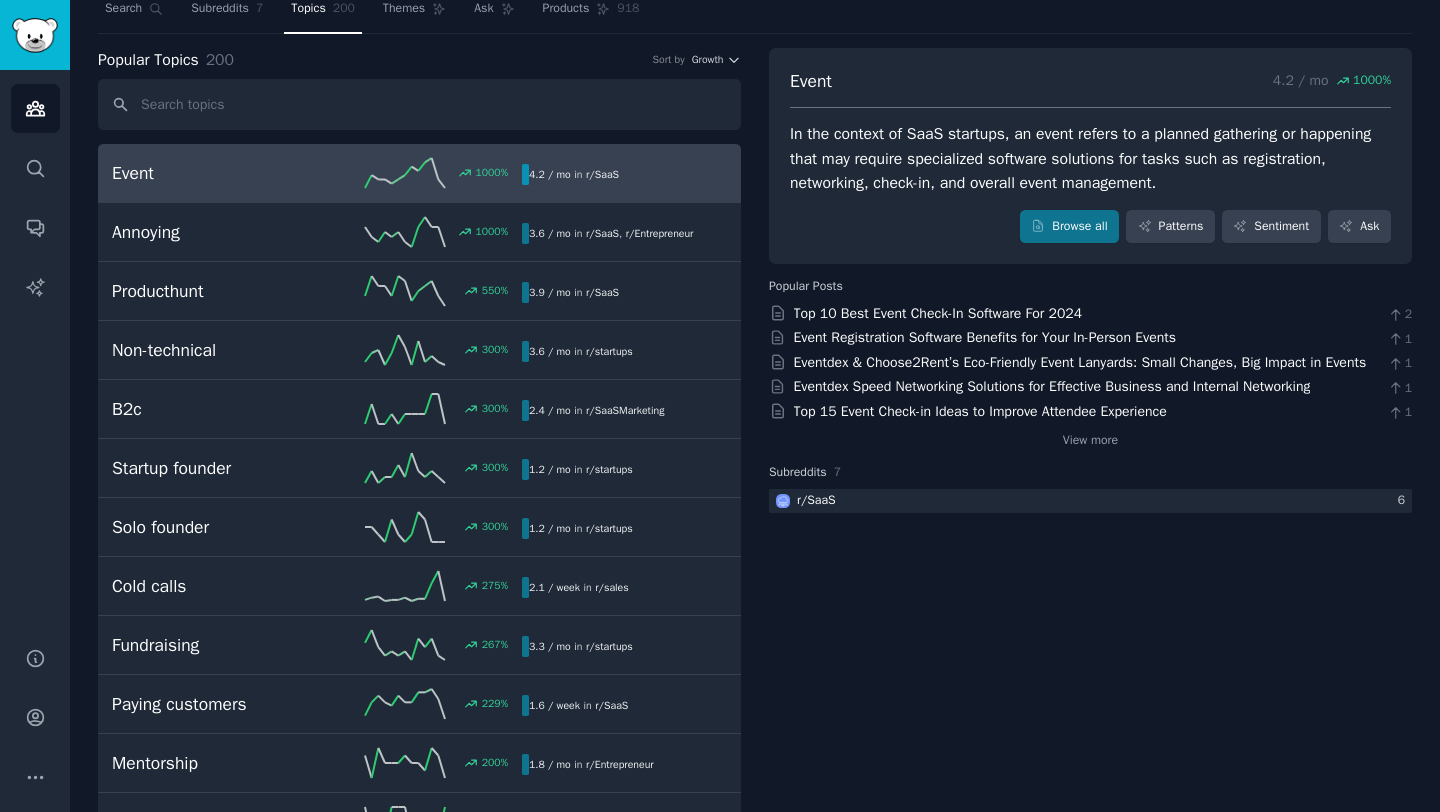 scroll, scrollTop: 71, scrollLeft: 0, axis: vertical 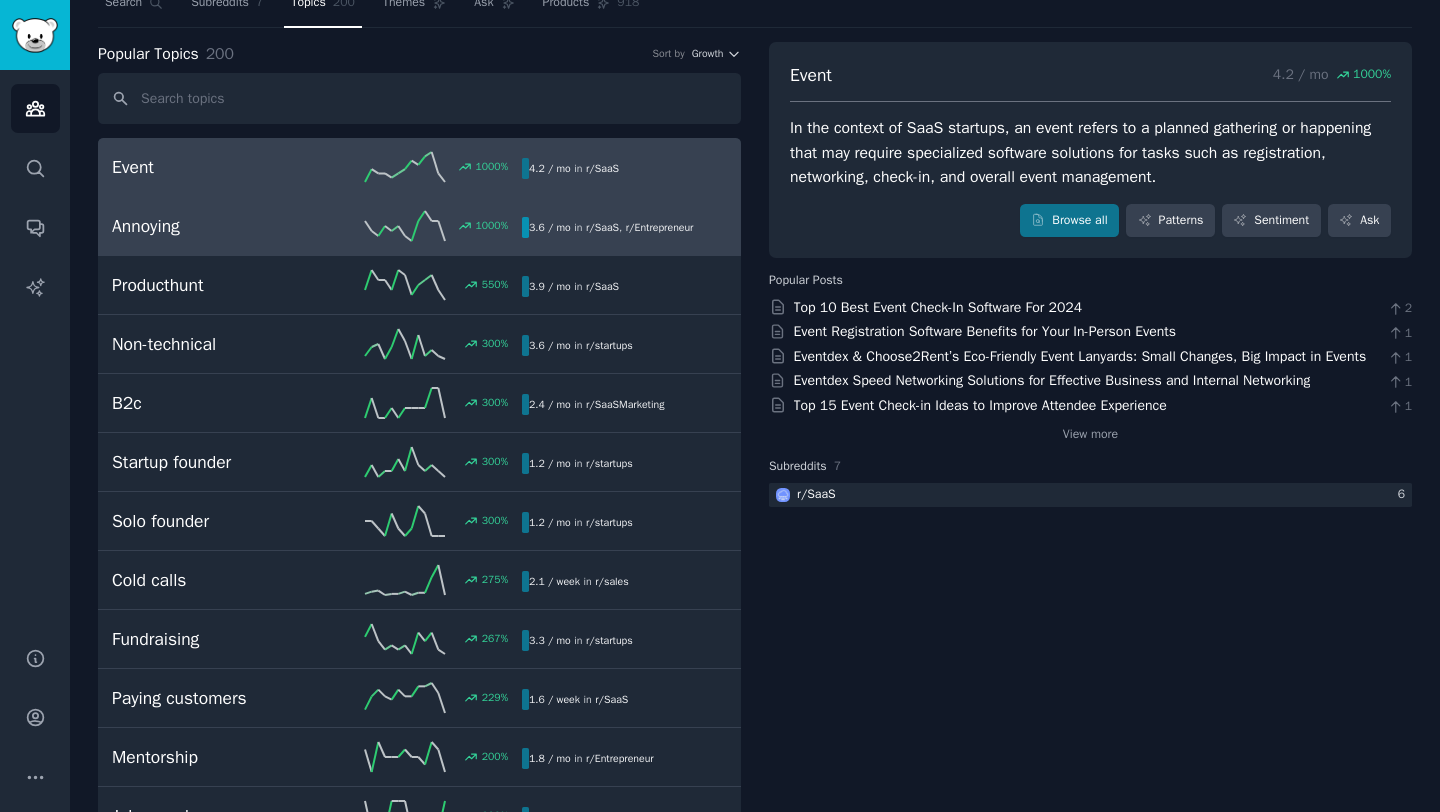 click on "Annoying" at bounding box center (214, 226) 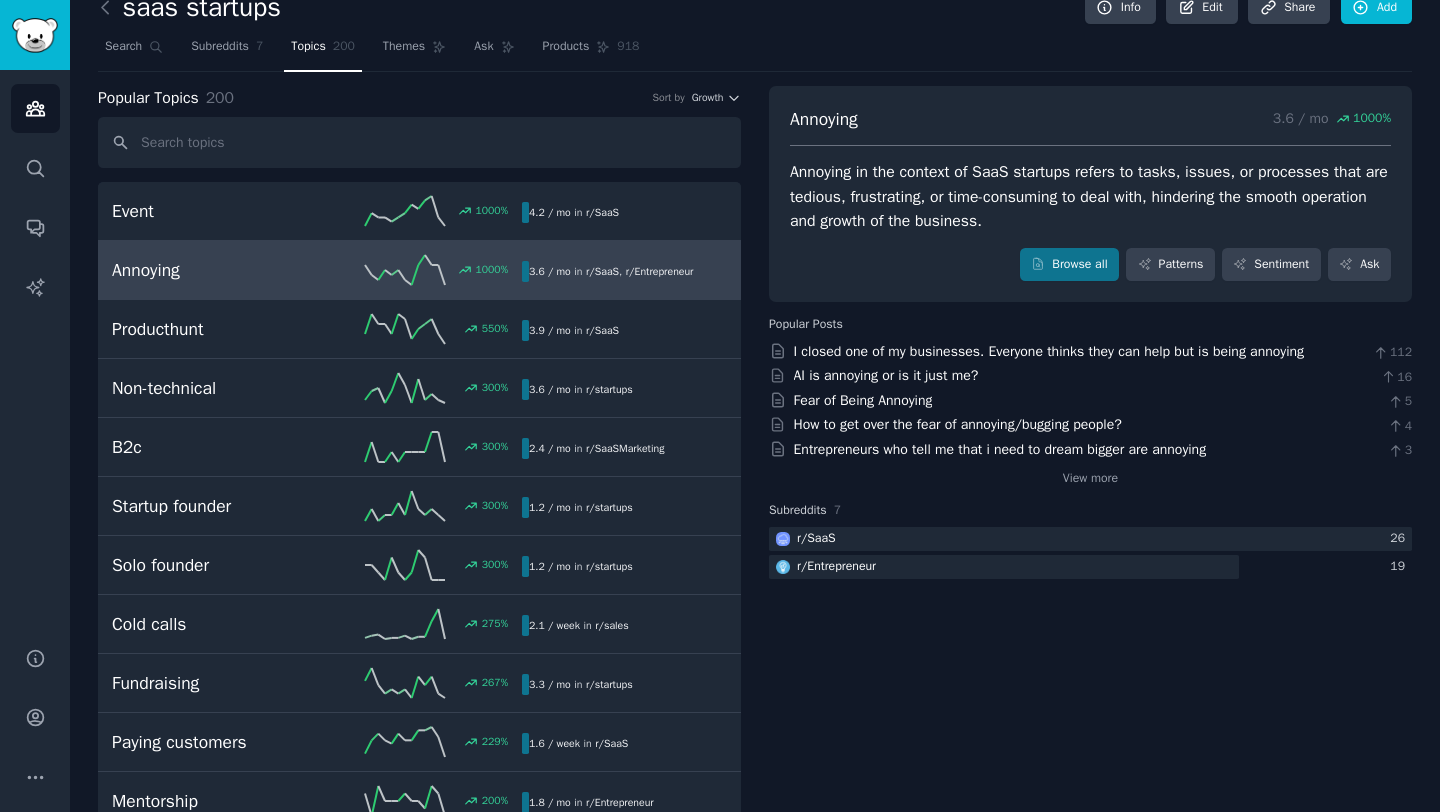scroll, scrollTop: 50, scrollLeft: 0, axis: vertical 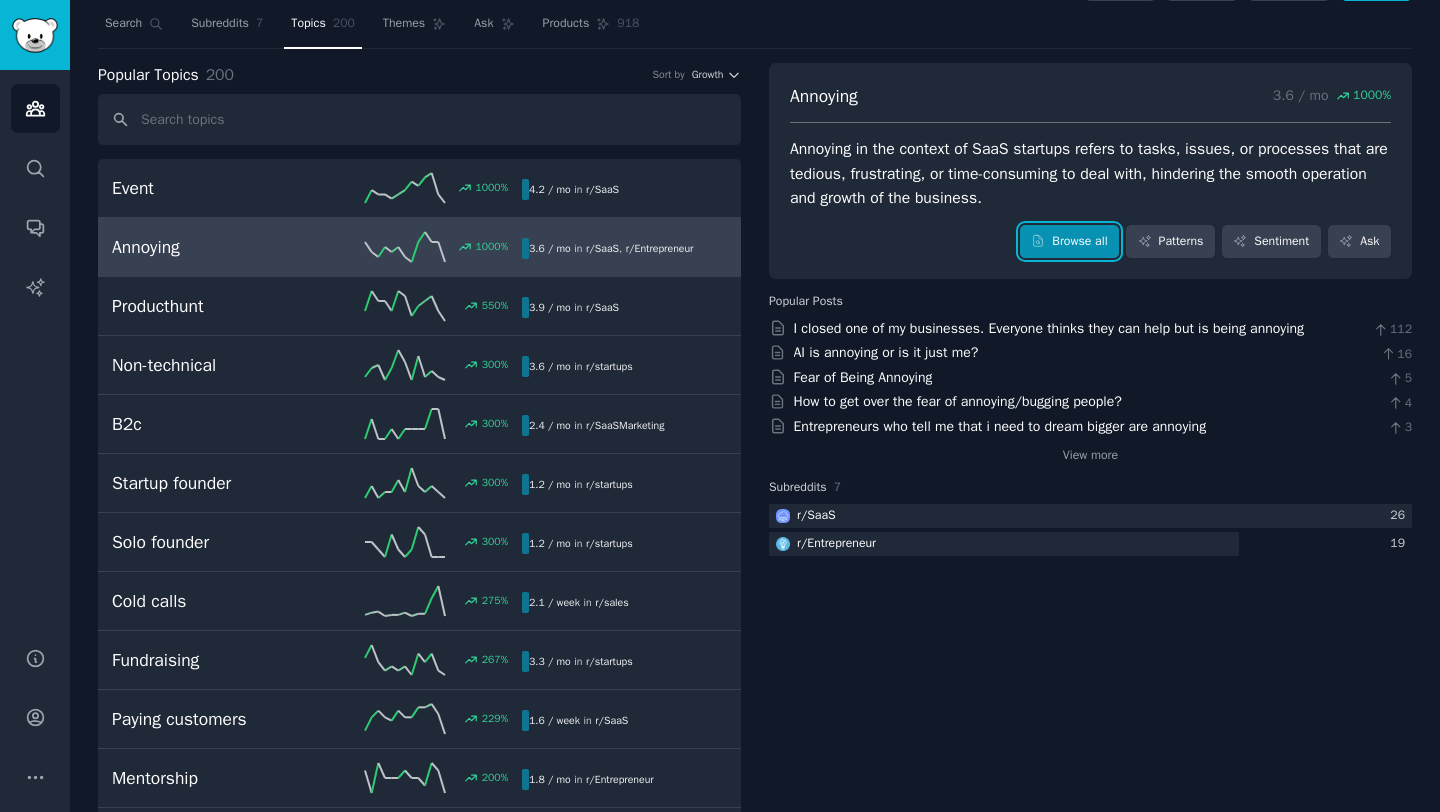 click on "Browse all" at bounding box center [1069, 242] 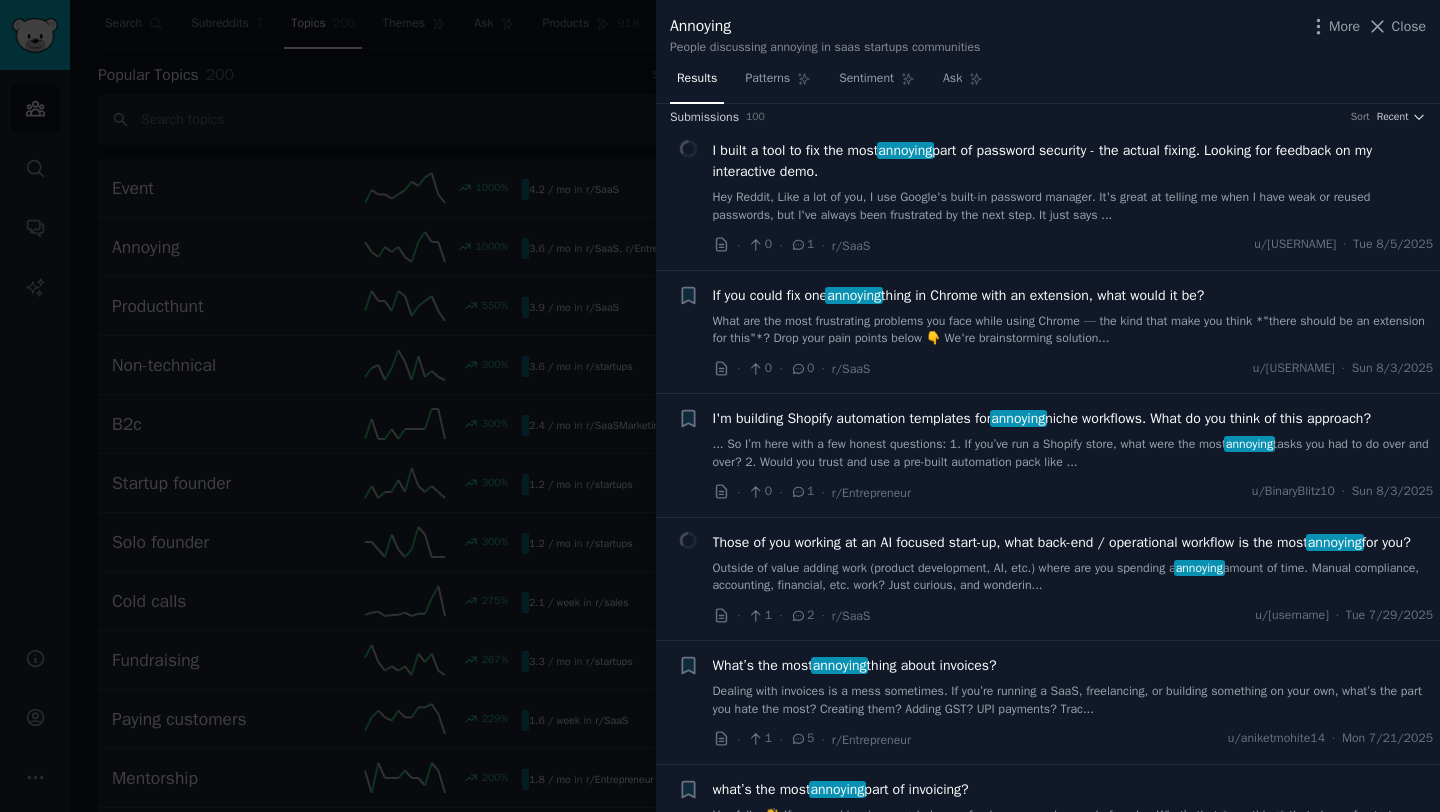 scroll, scrollTop: 0, scrollLeft: 0, axis: both 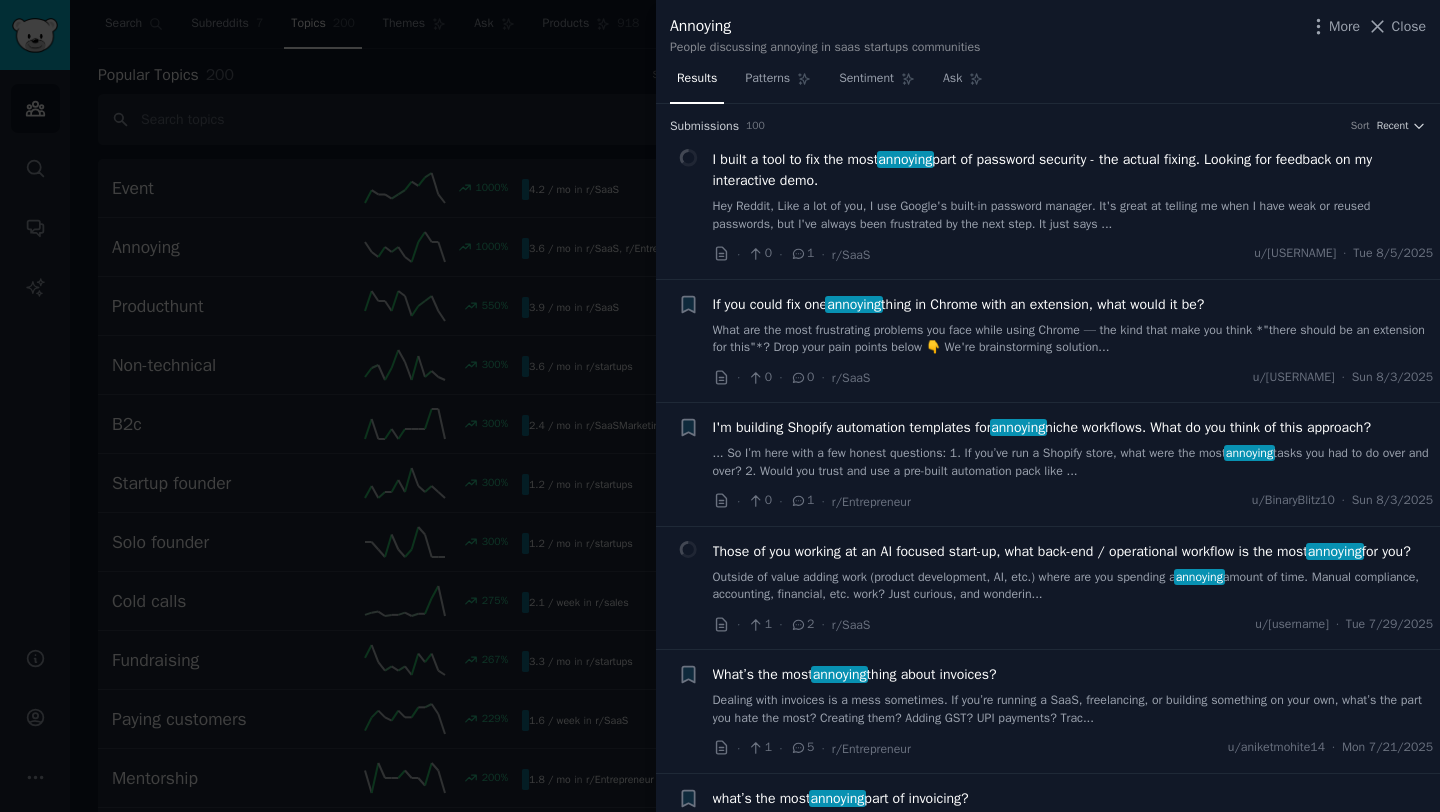 click on "I built a tool to fix the most annoying part of password security - the actual fixing. Looking for feedback on my interactive demo. Hey Reddit,
Like a lot of you, I use Google's built-in password manager. It's great at telling me when I have weak or reused passwords, but I've always been frustrated by the next step. It just says ... · 0 · 1 · r/SaaS u/[USERNAME] · Tue [DATE]" at bounding box center [1073, 207] 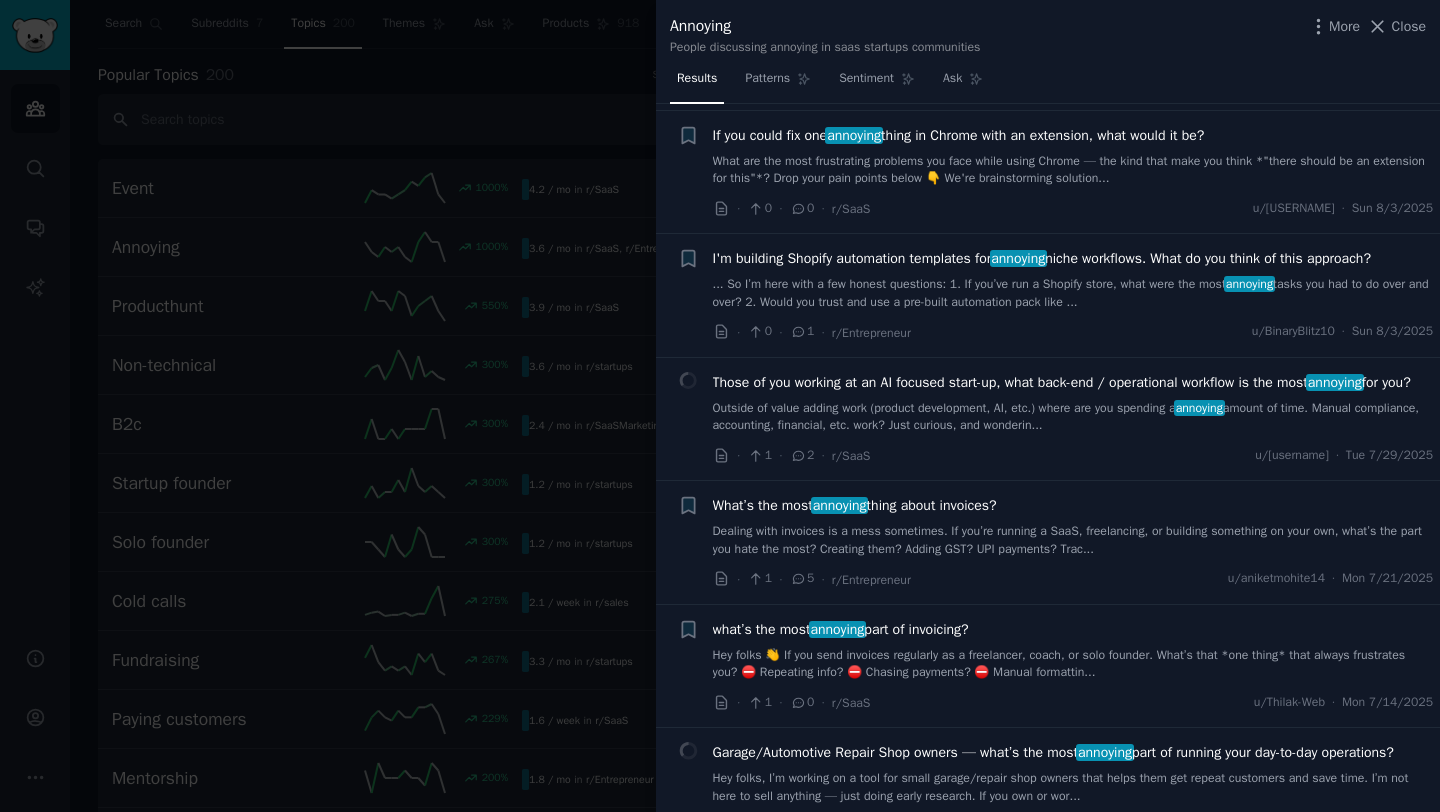 scroll, scrollTop: 173, scrollLeft: 0, axis: vertical 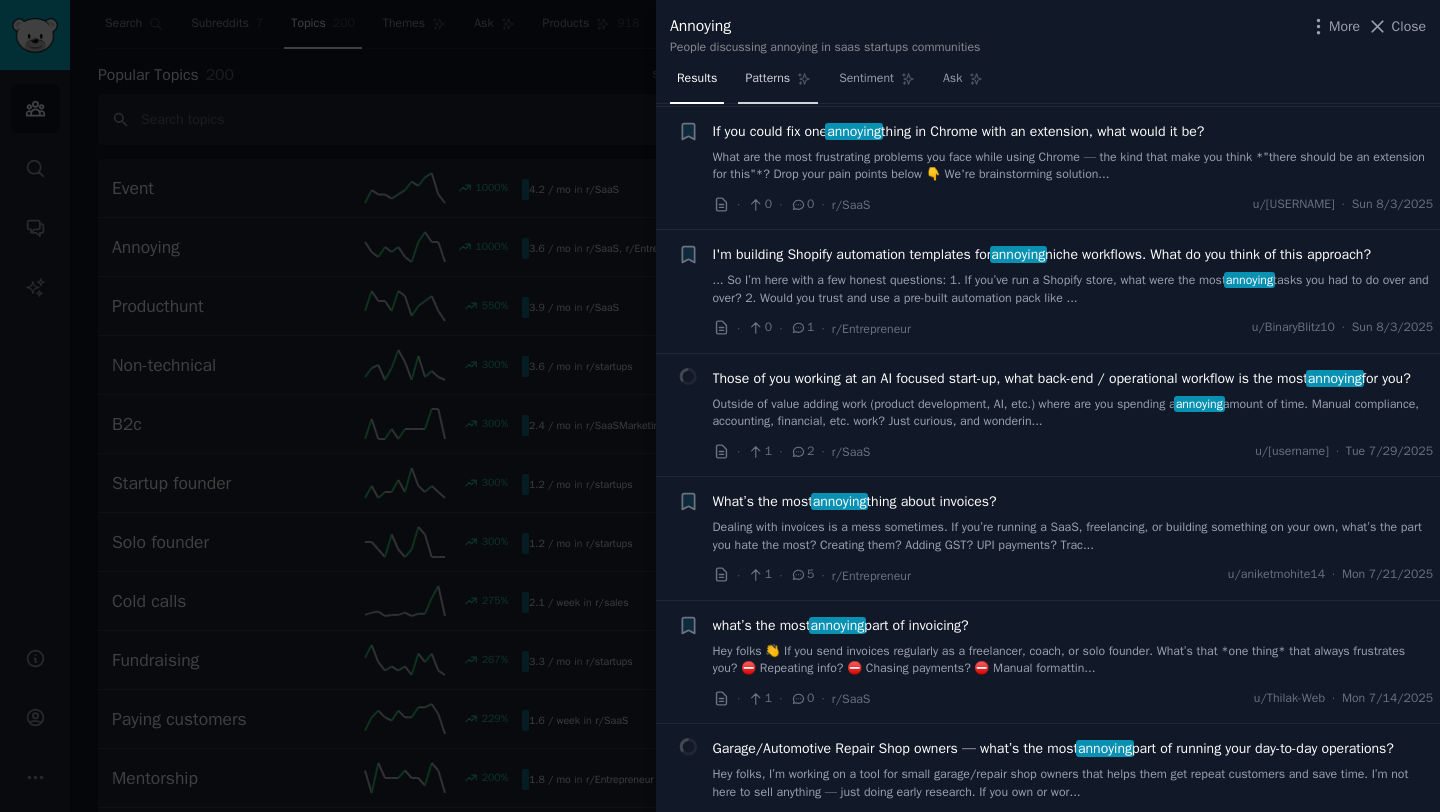 click on "Patterns" at bounding box center [767, 79] 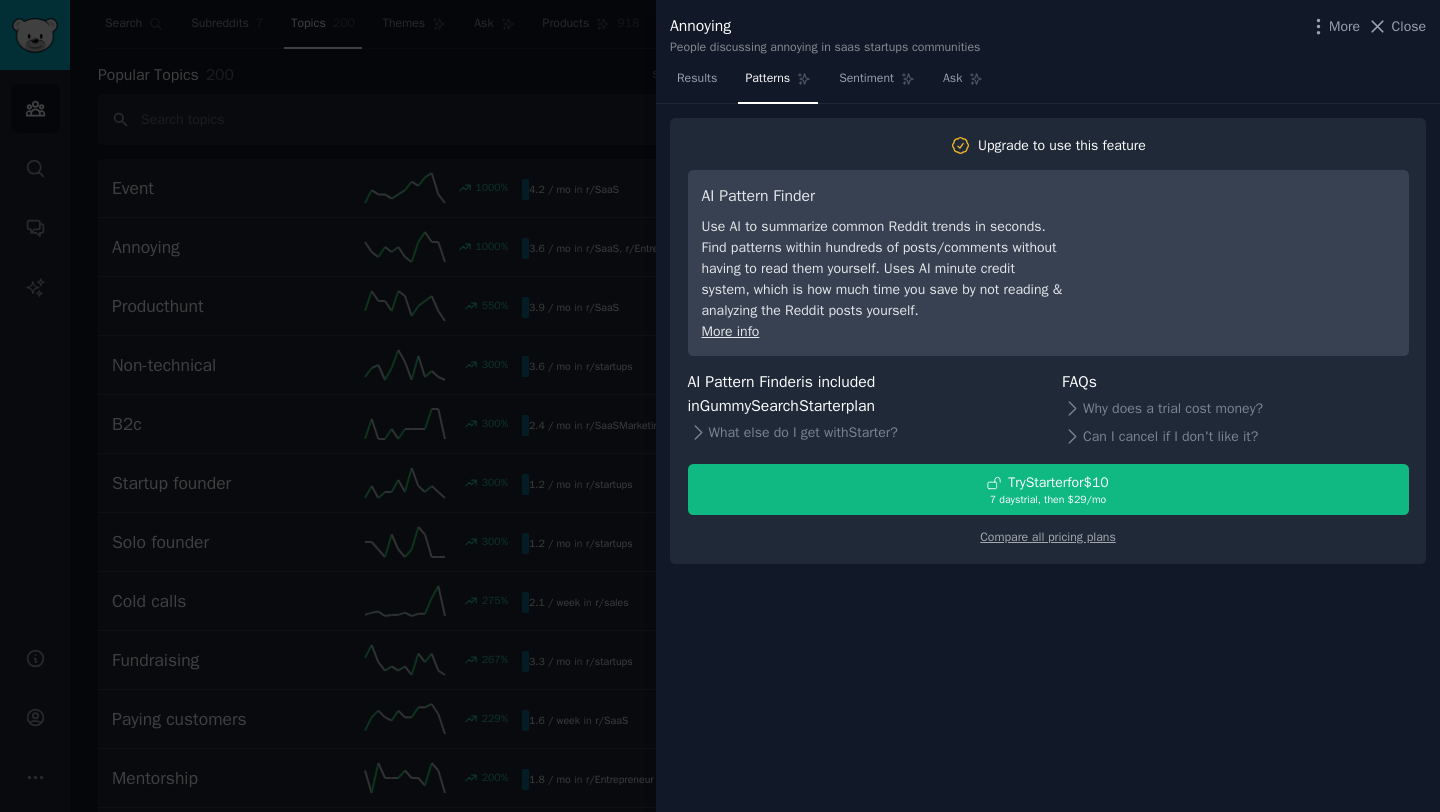 scroll, scrollTop: 0, scrollLeft: 0, axis: both 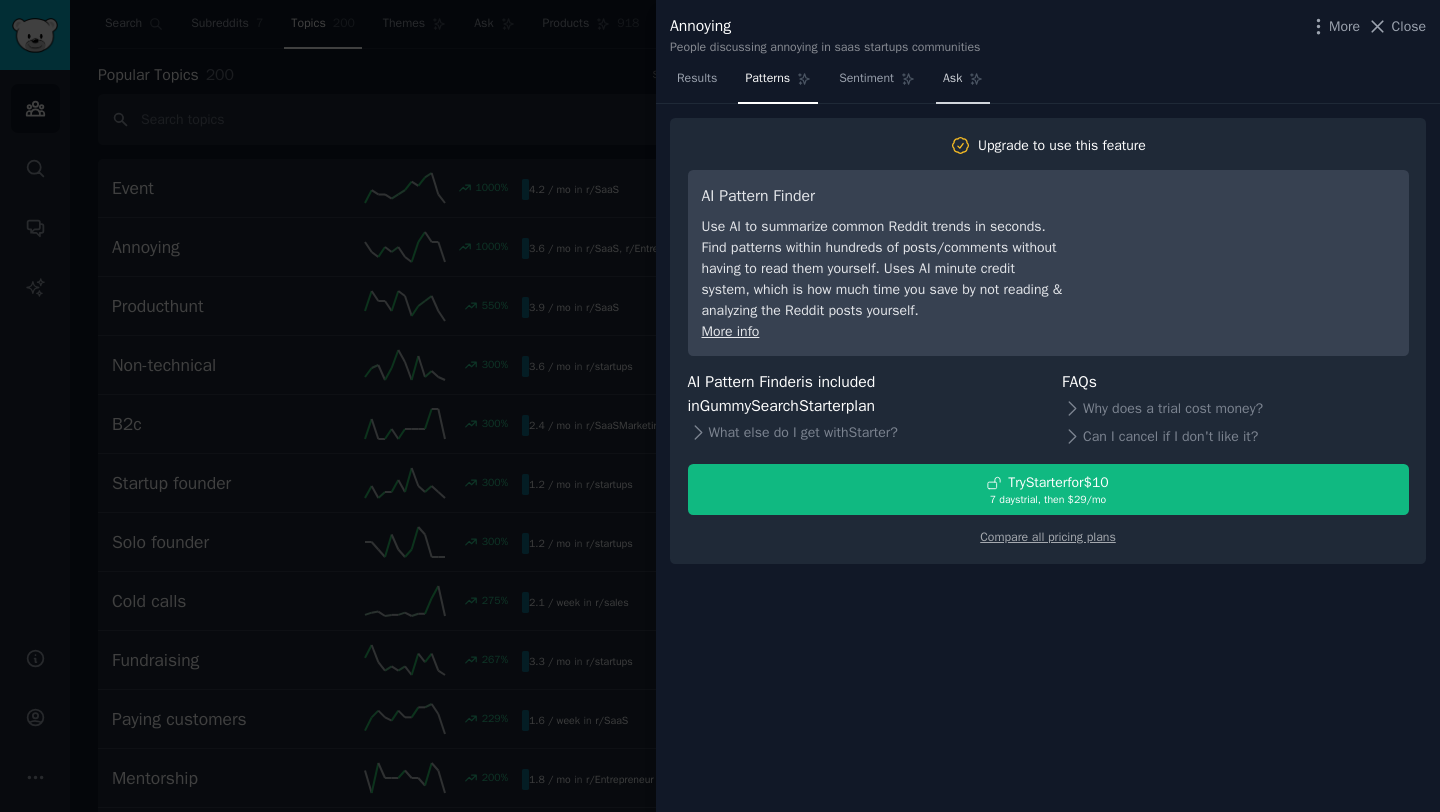 click on "Ask" at bounding box center (963, 83) 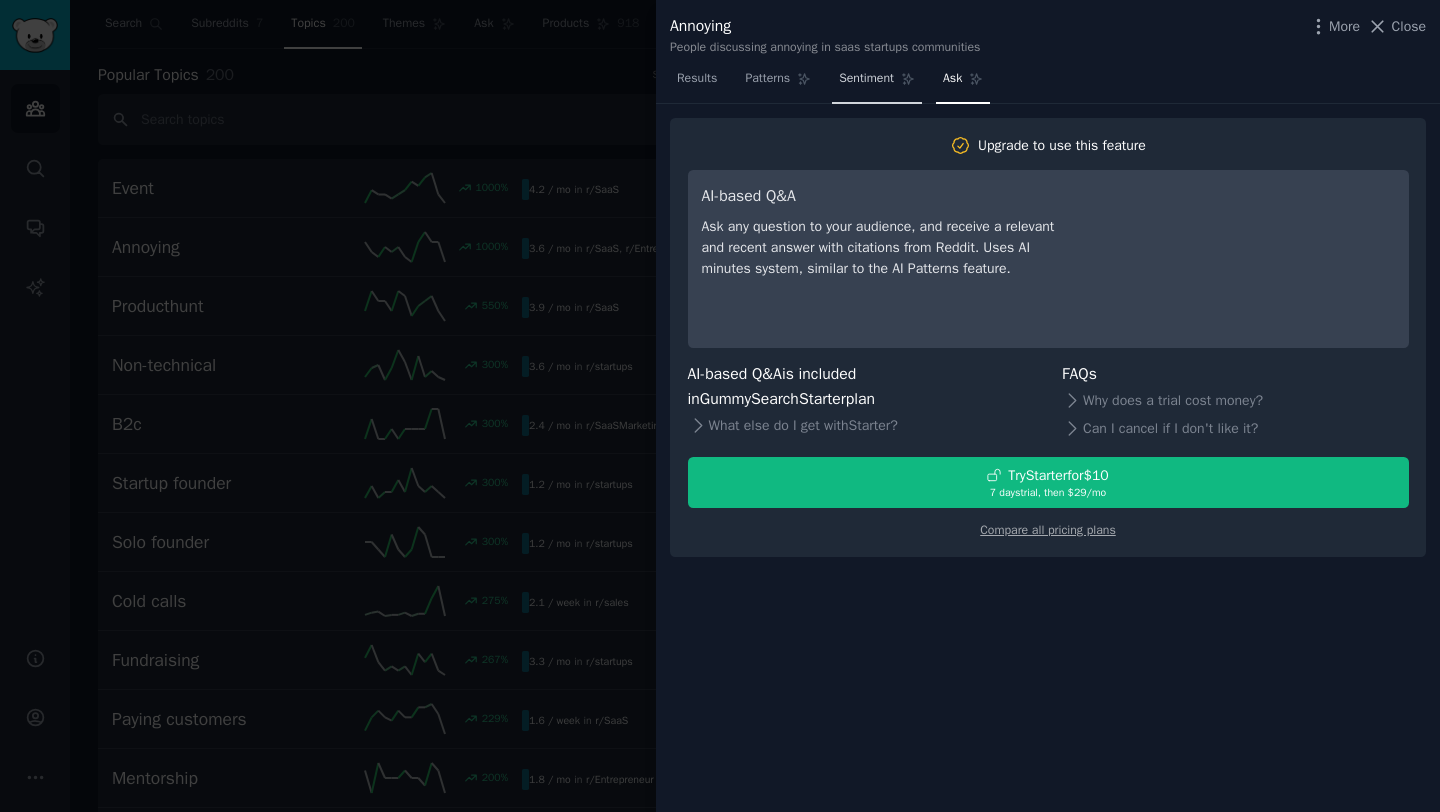click on "Sentiment" at bounding box center [866, 79] 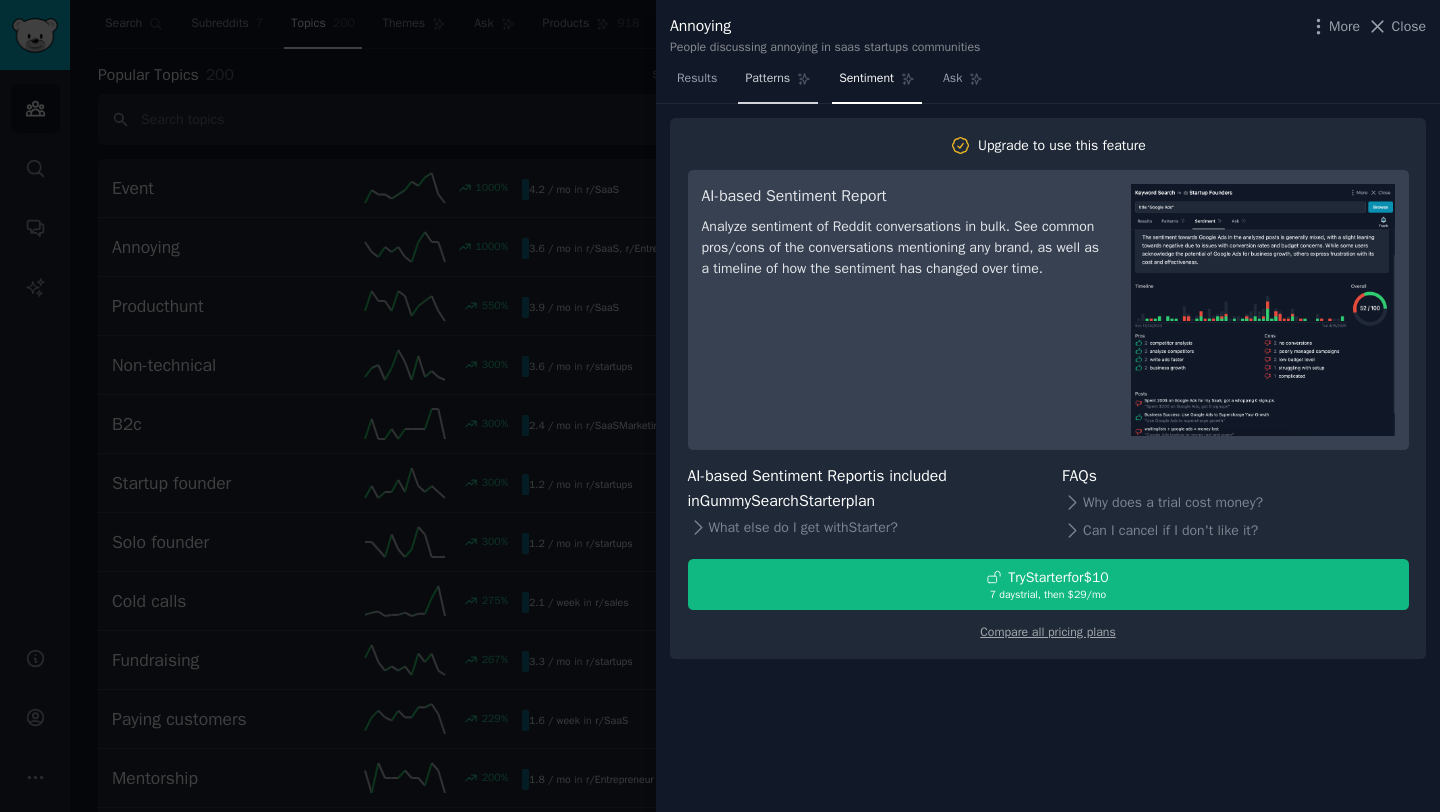 click on "Patterns" at bounding box center [767, 79] 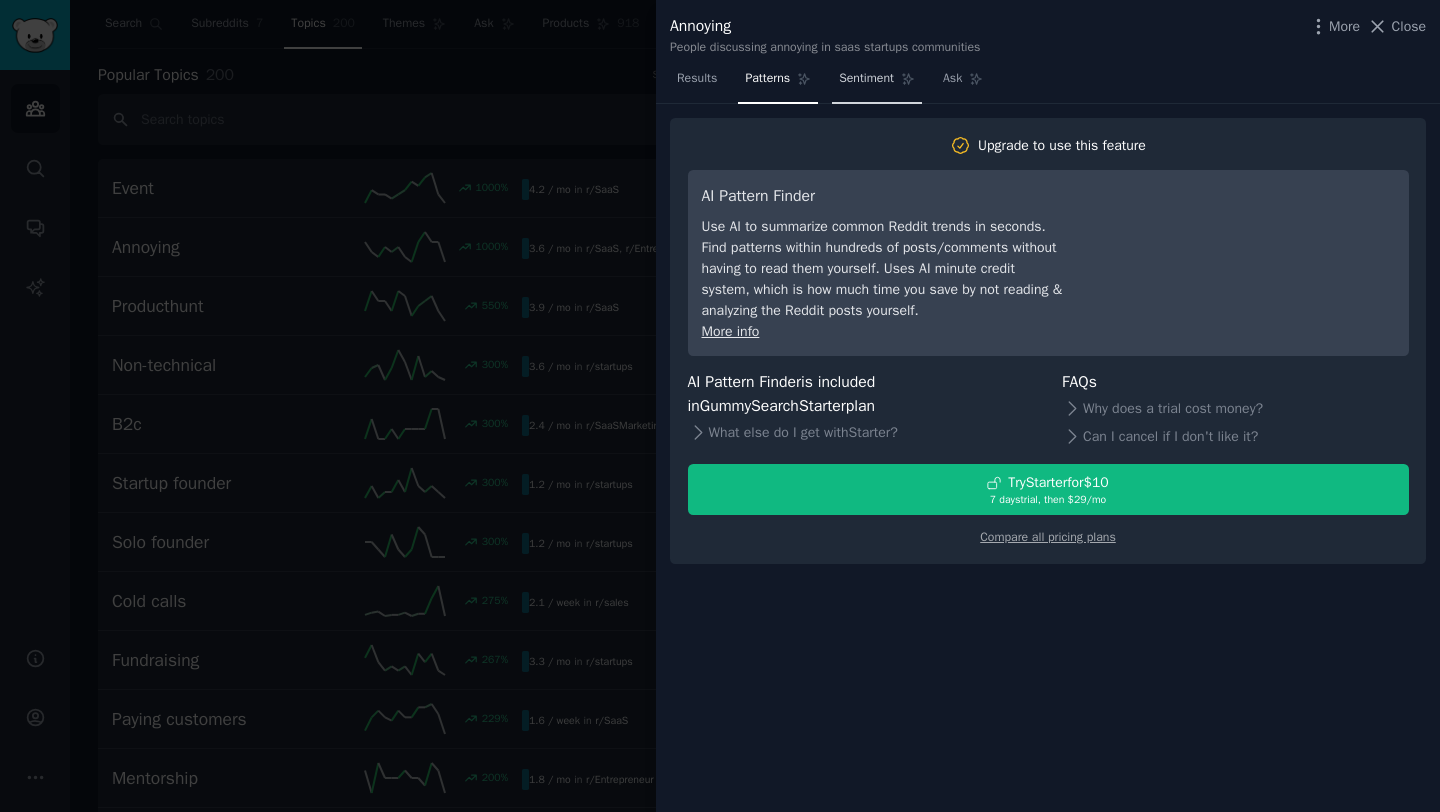 click on "Sentiment" at bounding box center [866, 79] 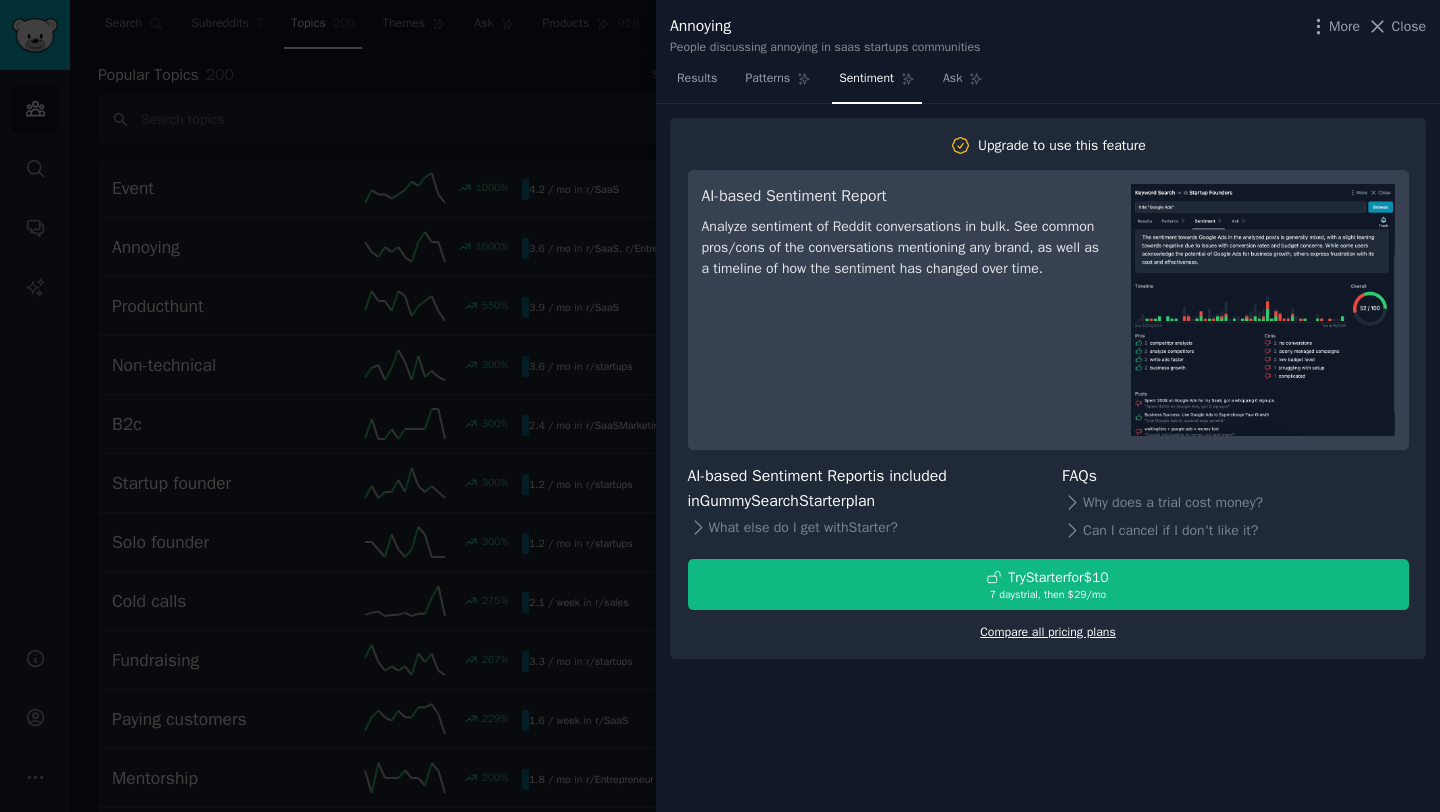 click on "Compare all pricing plans" at bounding box center (1048, 632) 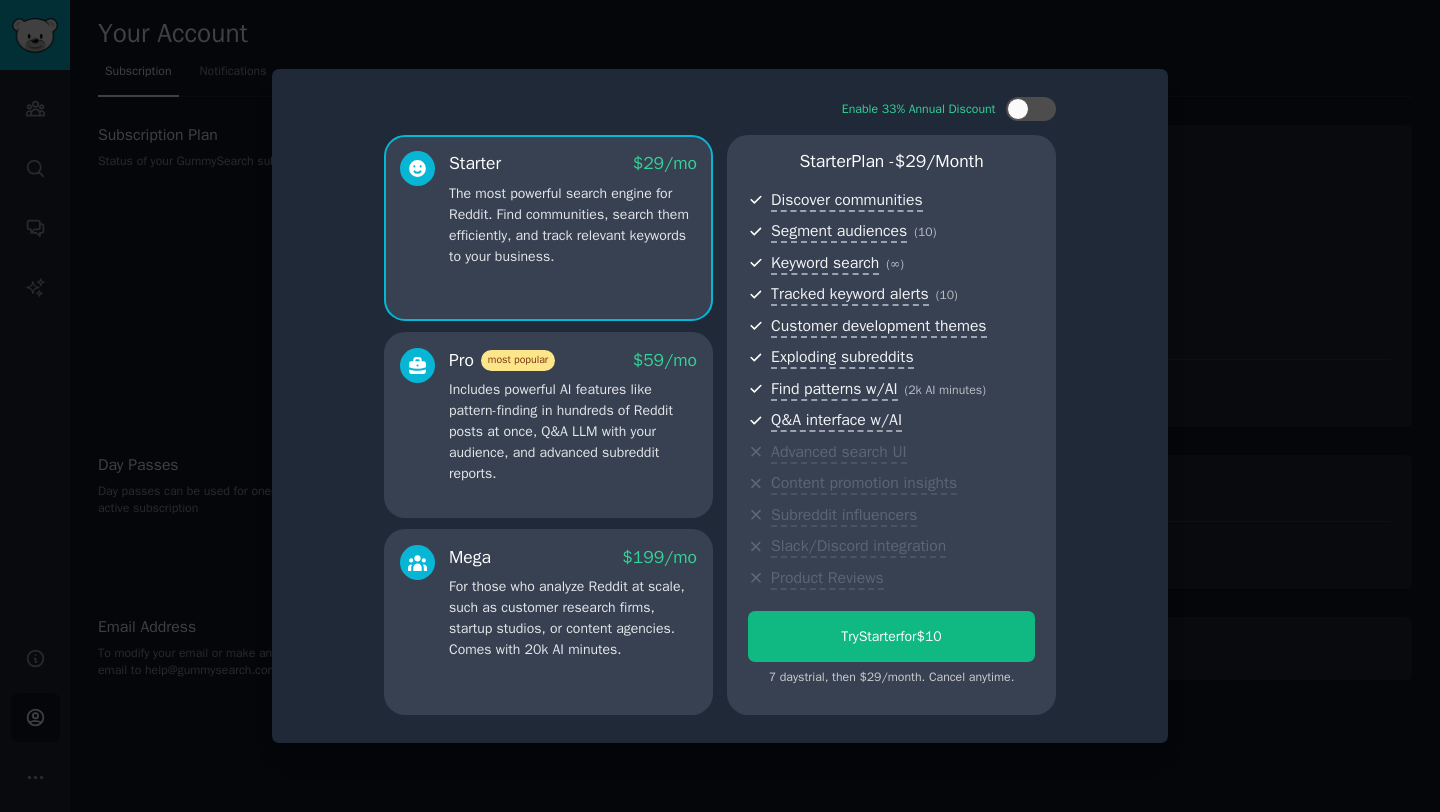 click at bounding box center [720, 406] 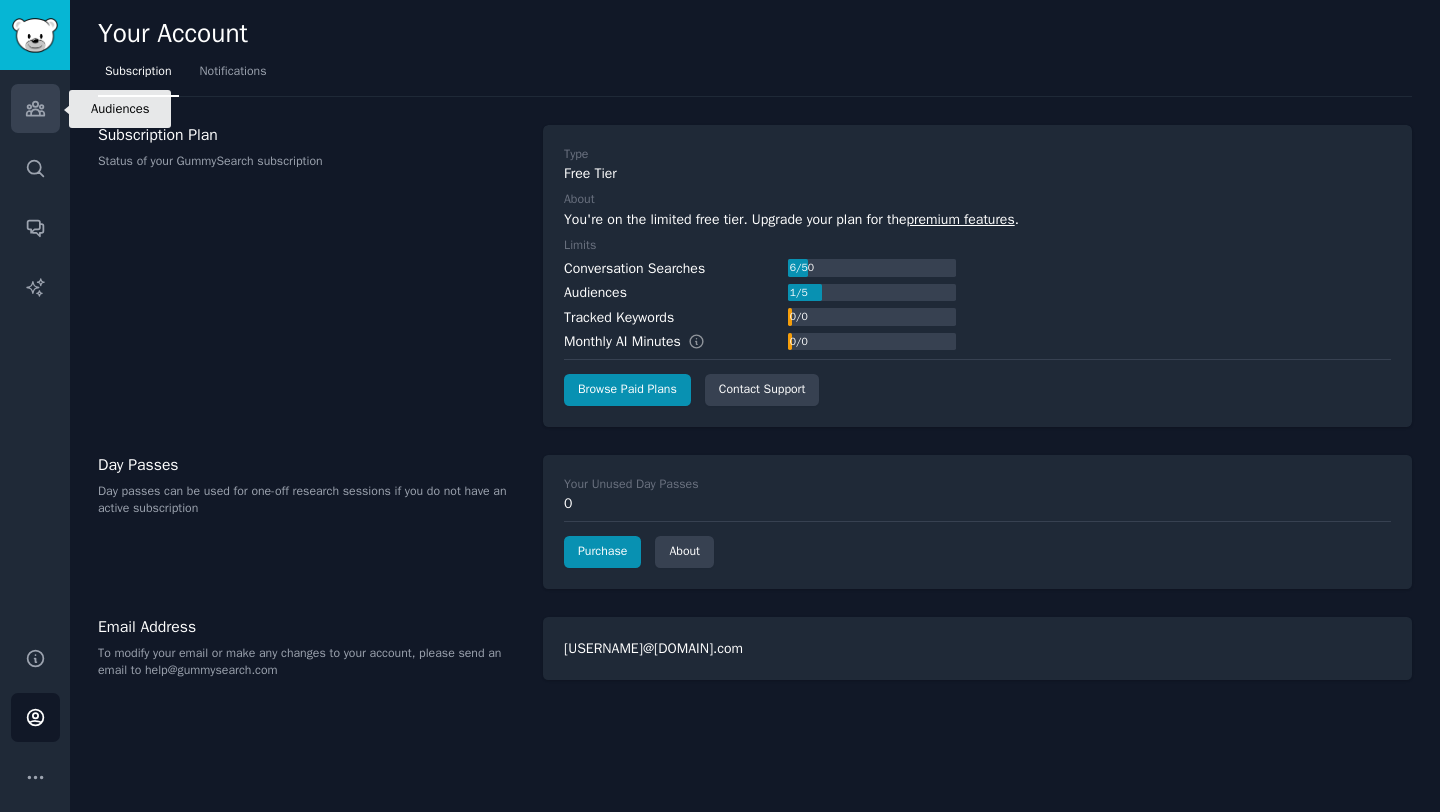 click on "Audiences" at bounding box center (35, 108) 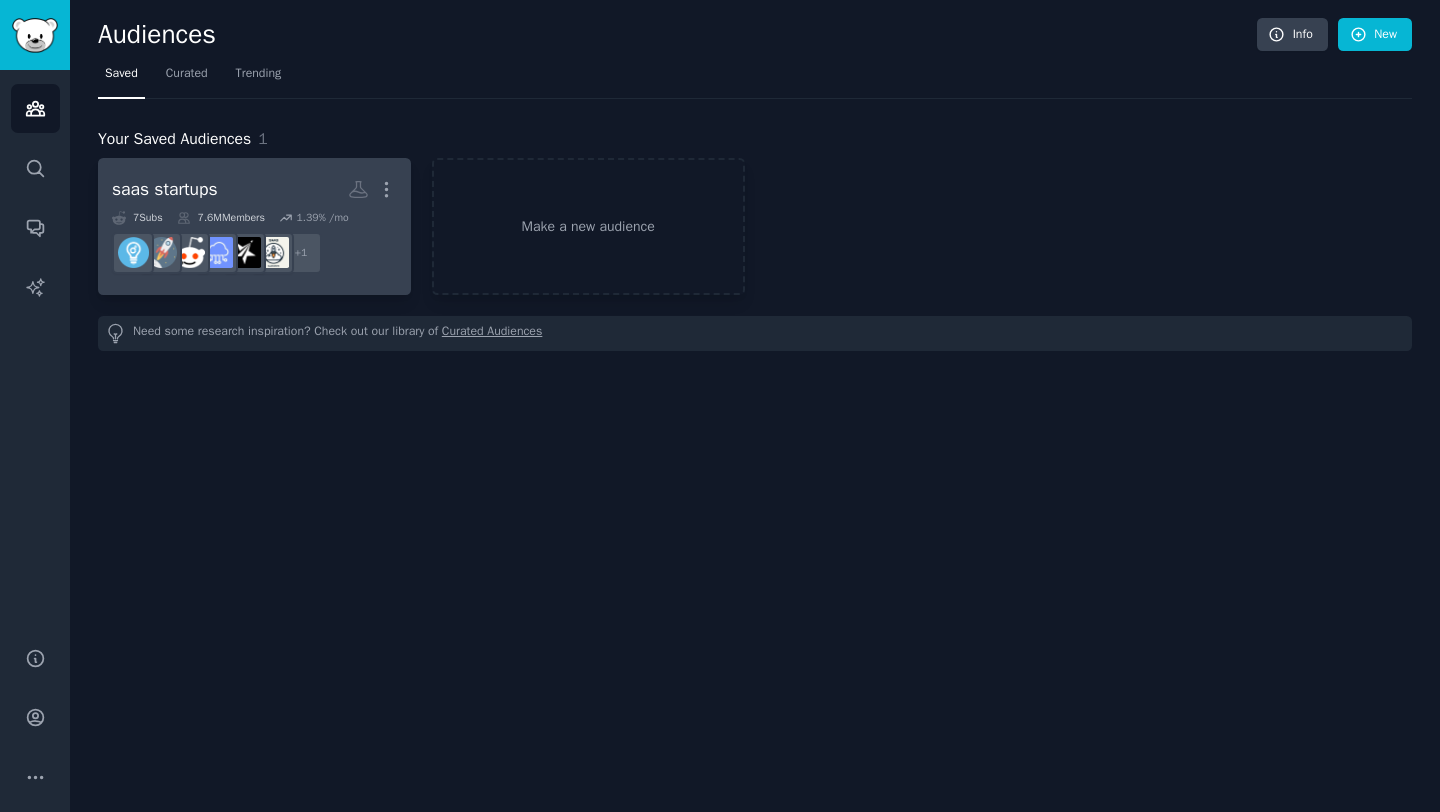 click on "saas startups More" at bounding box center (254, 189) 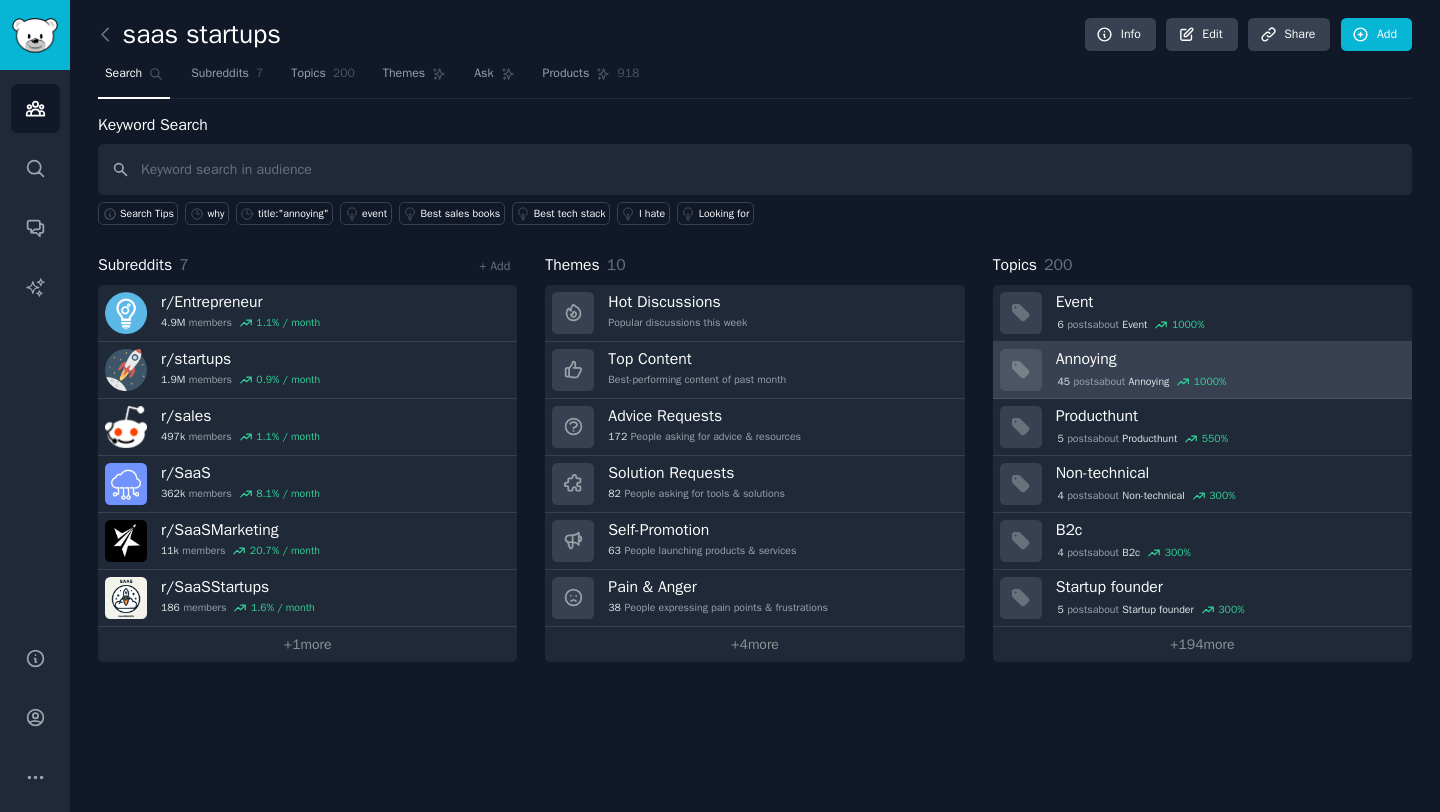 click on "Annoying" at bounding box center (1227, 359) 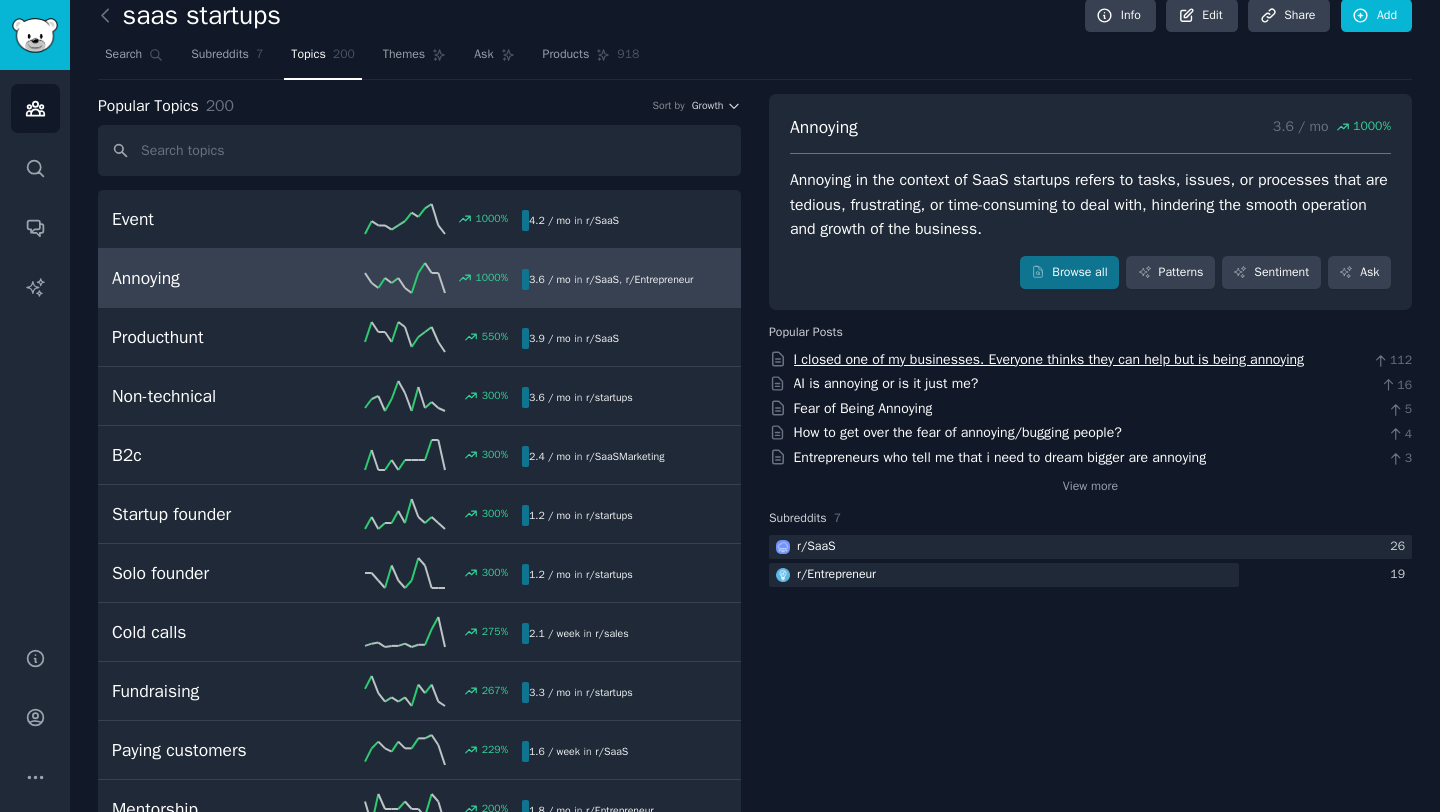 scroll, scrollTop: 26, scrollLeft: 0, axis: vertical 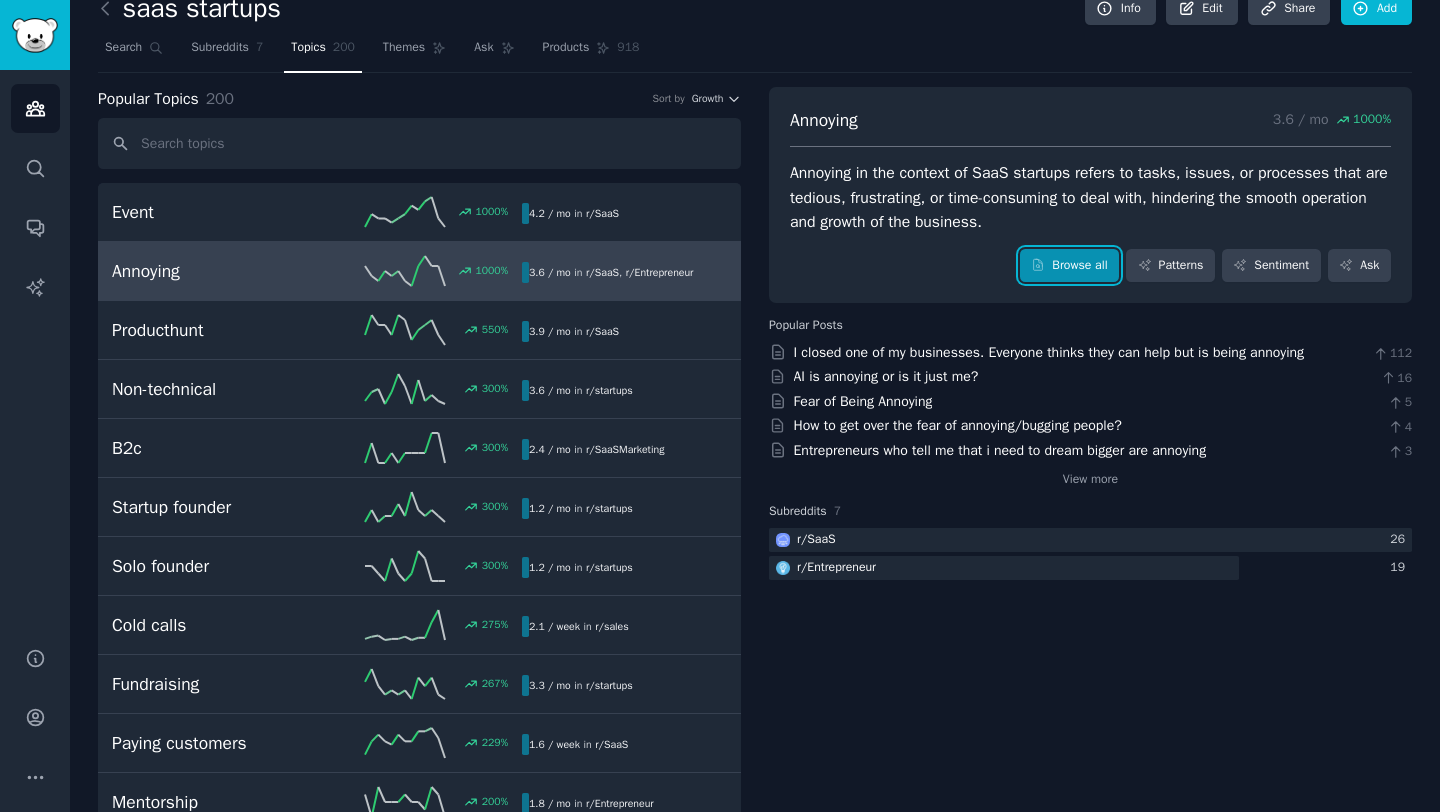 click on "Browse all" at bounding box center (1069, 266) 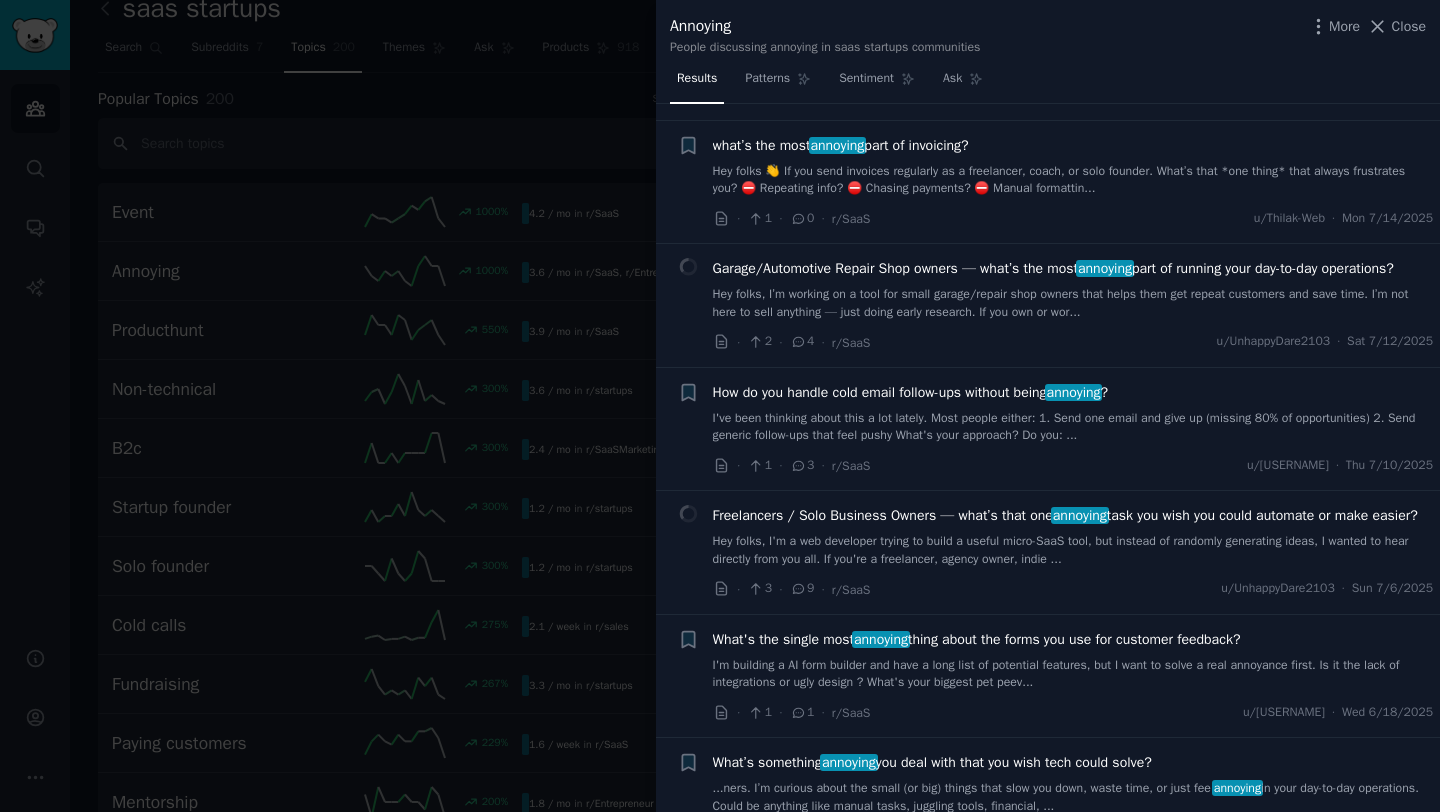 scroll, scrollTop: 674, scrollLeft: 0, axis: vertical 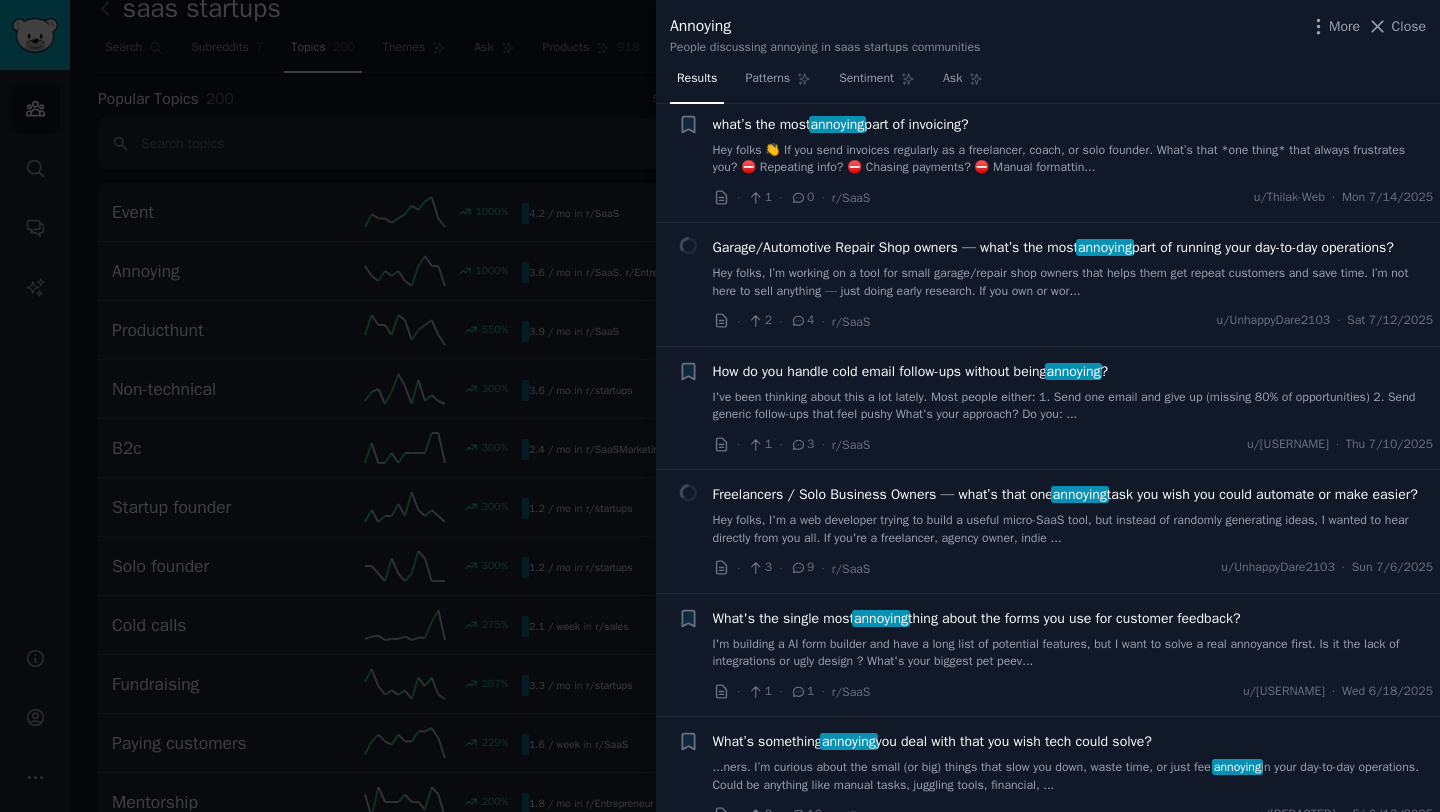 click at bounding box center [720, 406] 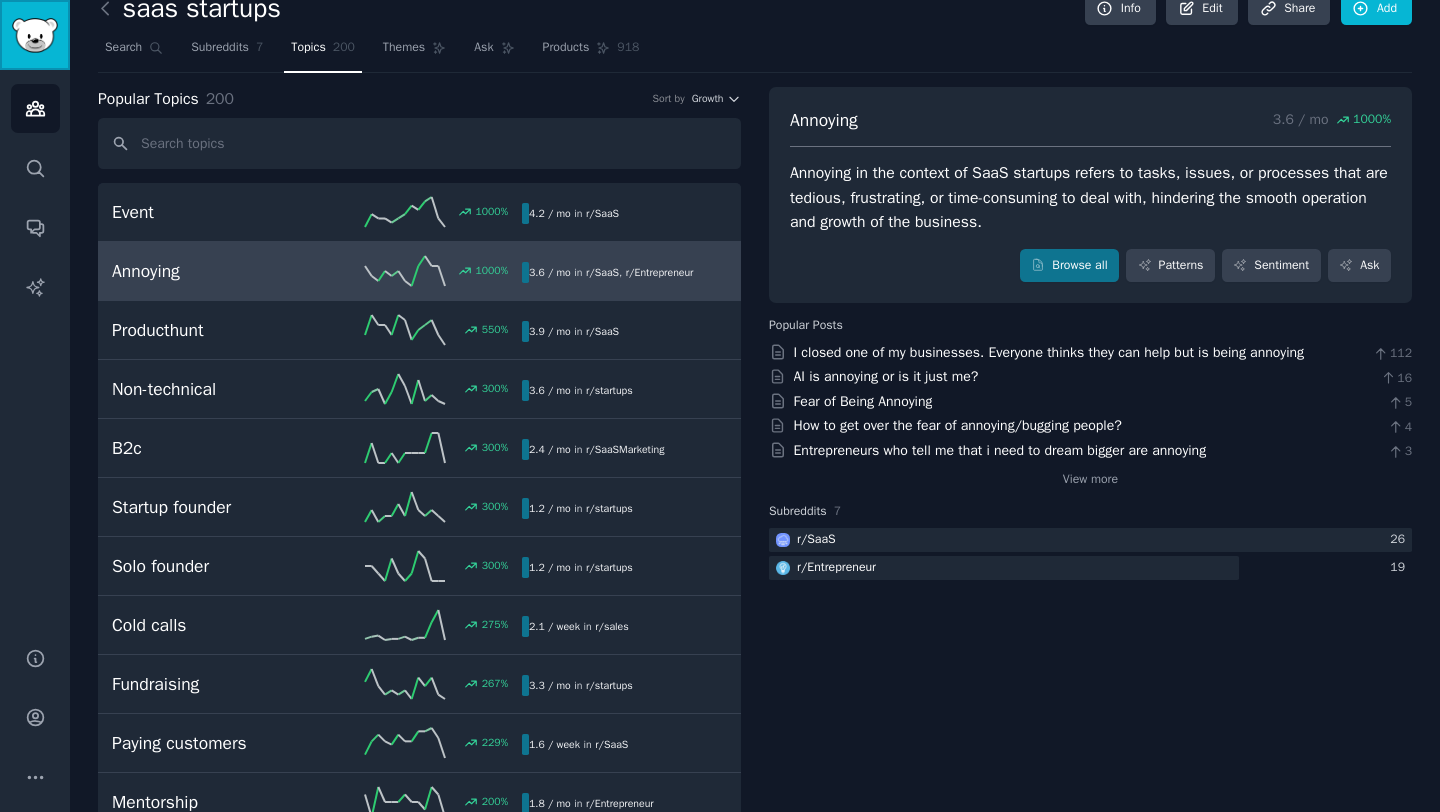 click at bounding box center [35, 35] 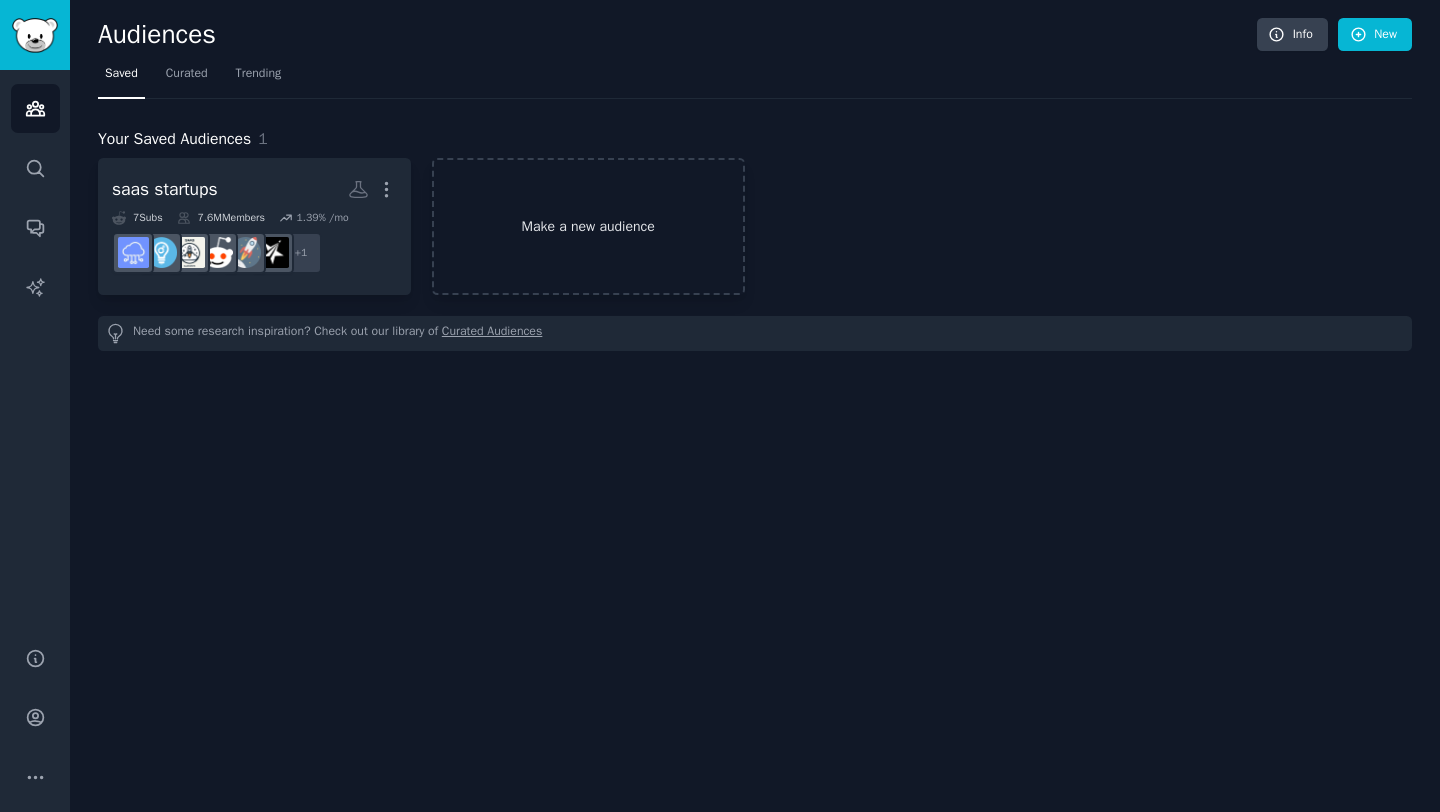 click on "Make a new audience" at bounding box center (588, 226) 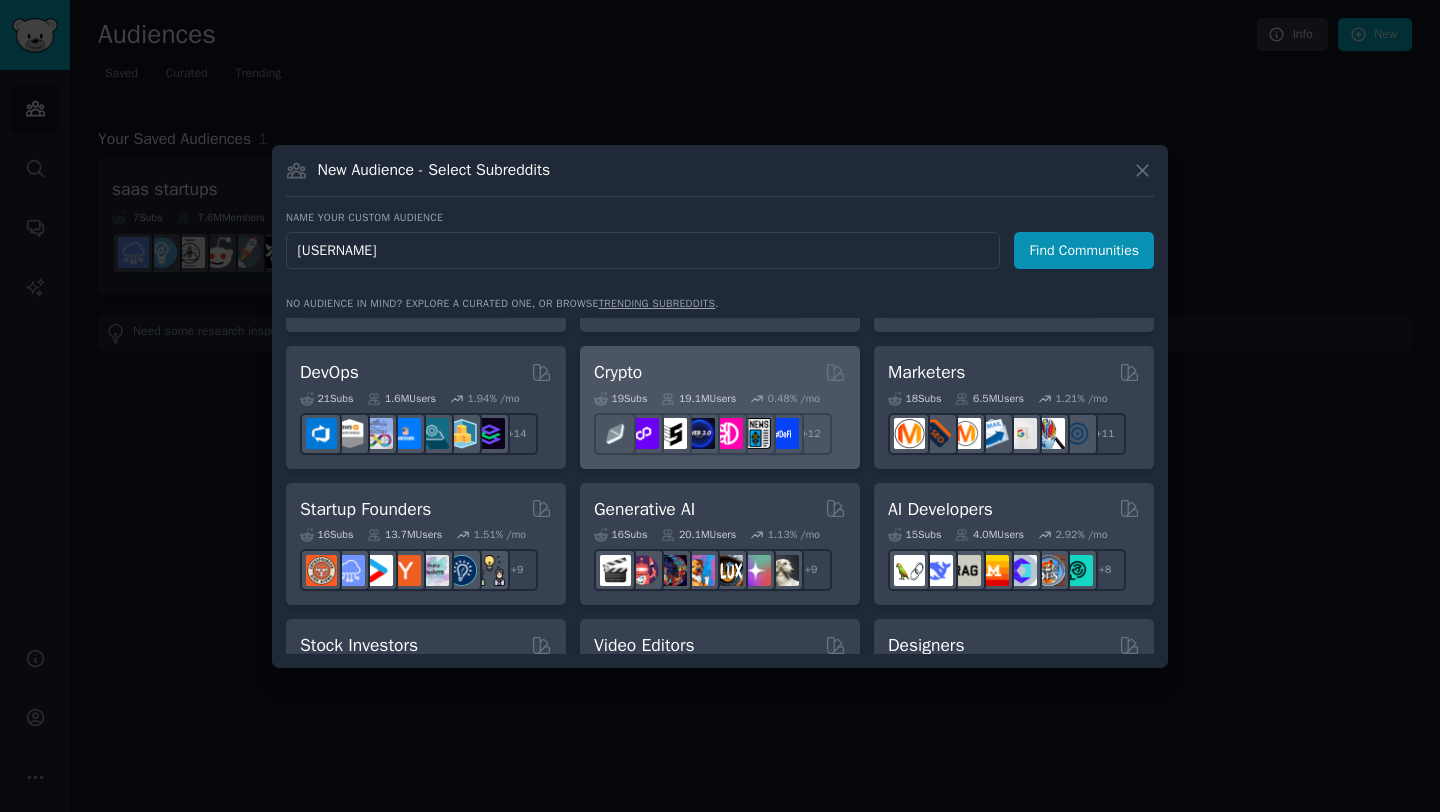scroll, scrollTop: 109, scrollLeft: 0, axis: vertical 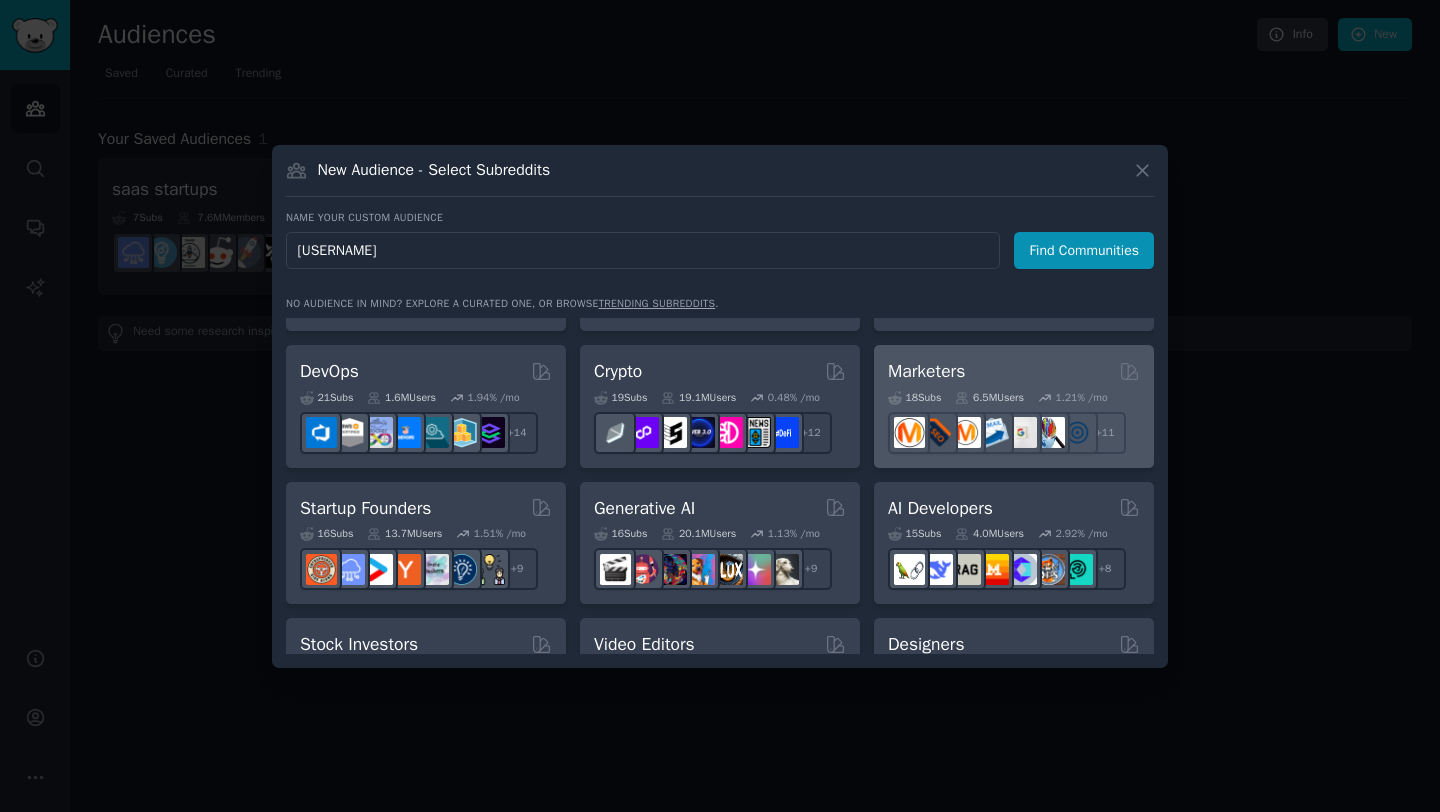 type on "[USERNAME]" 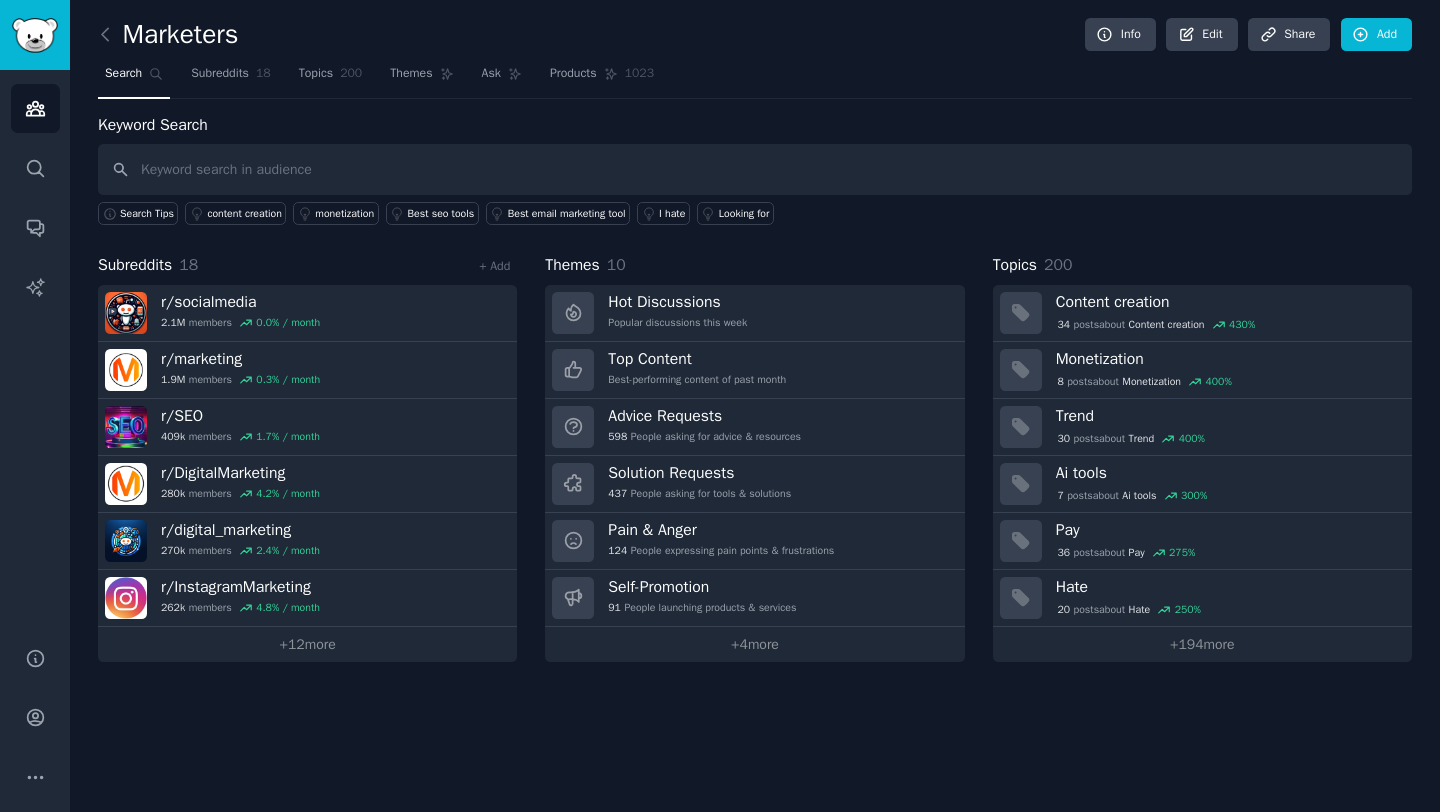 click at bounding box center (755, 169) 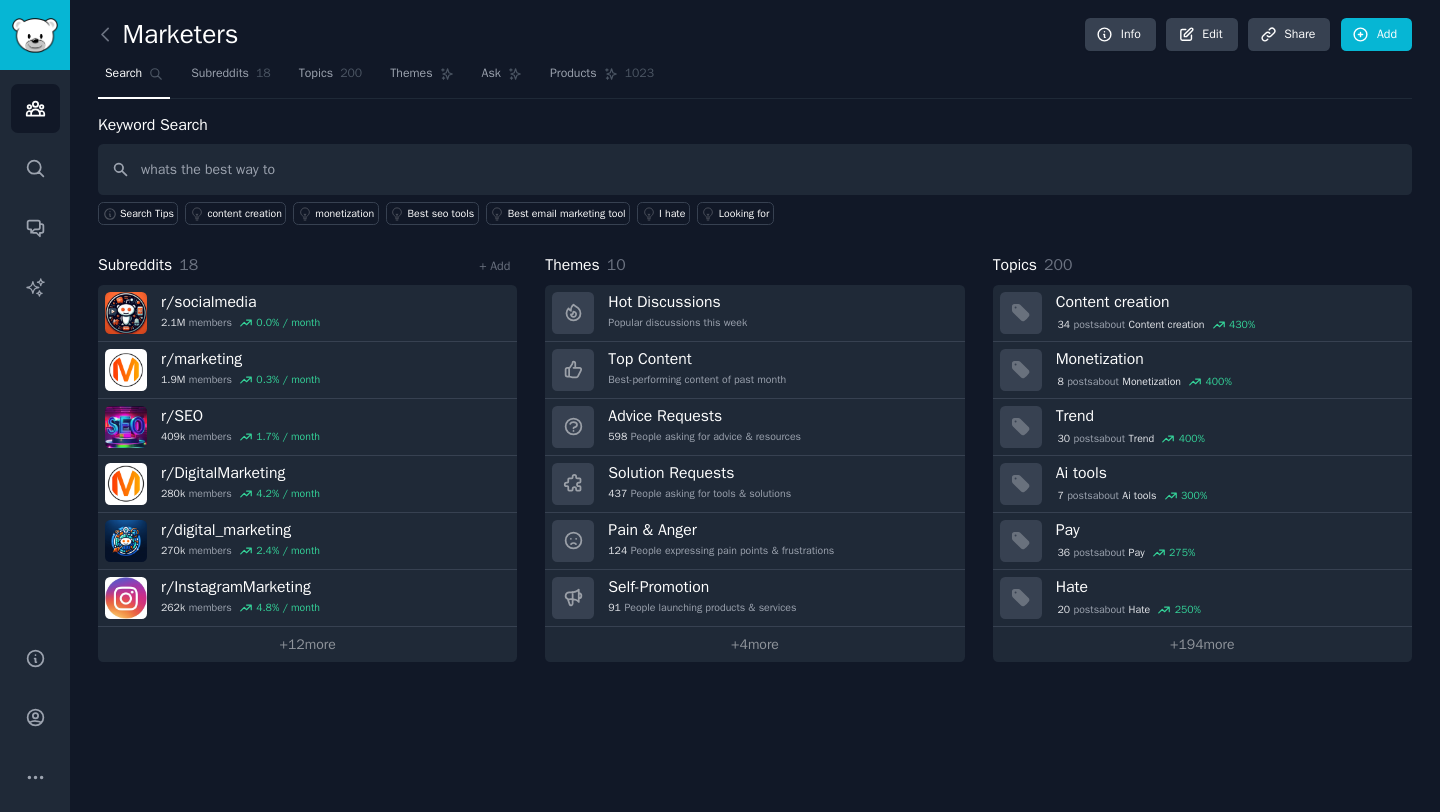 type on "whats the best way to" 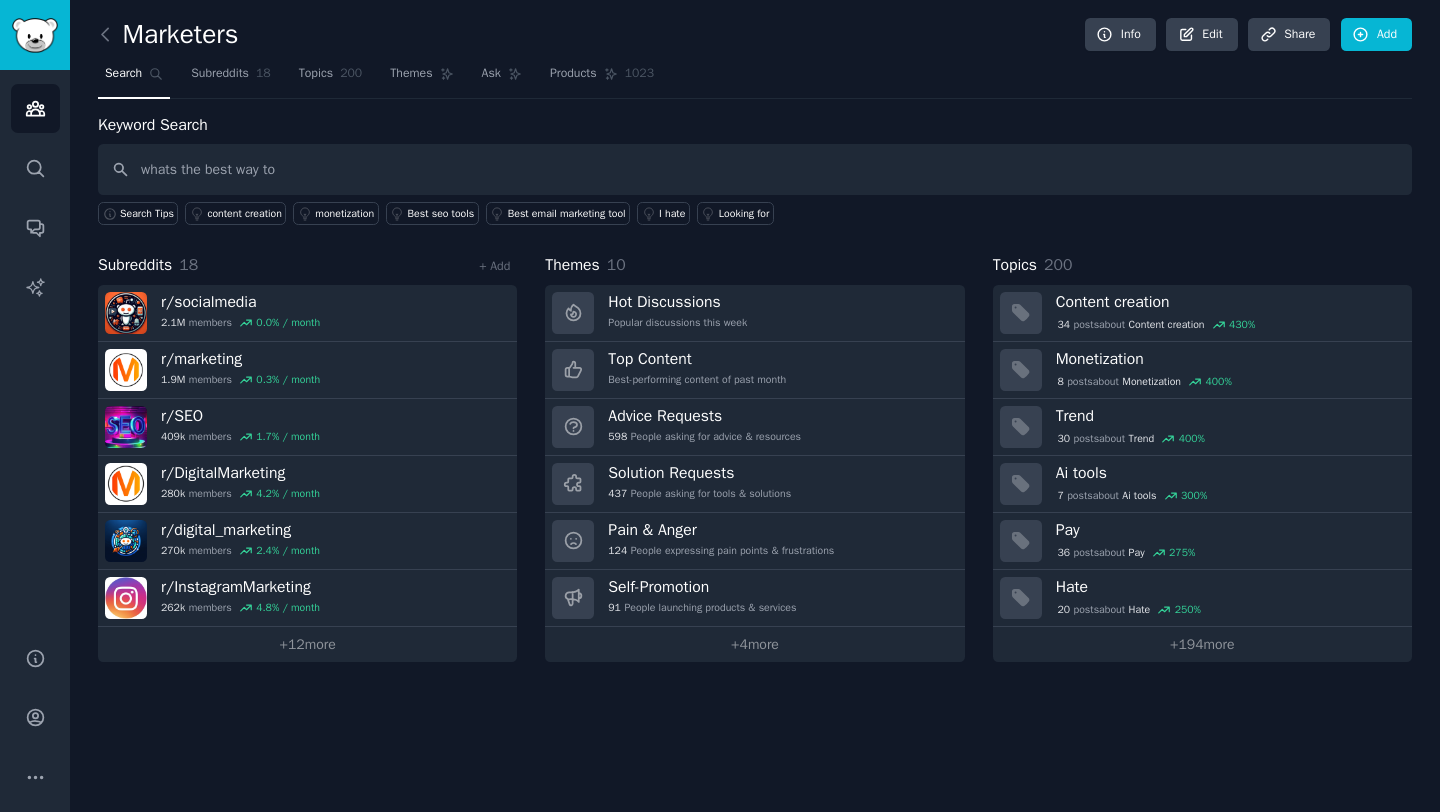type 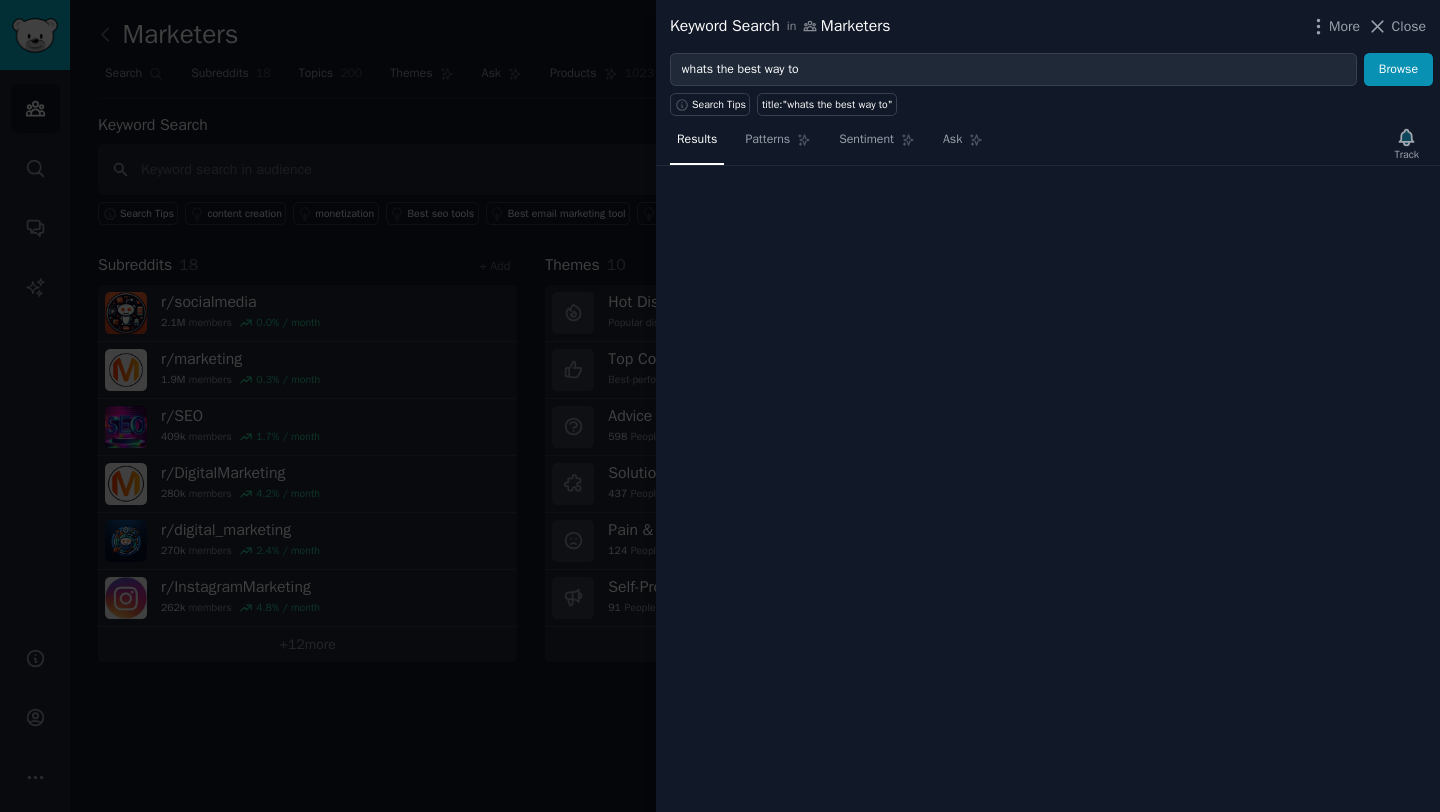type 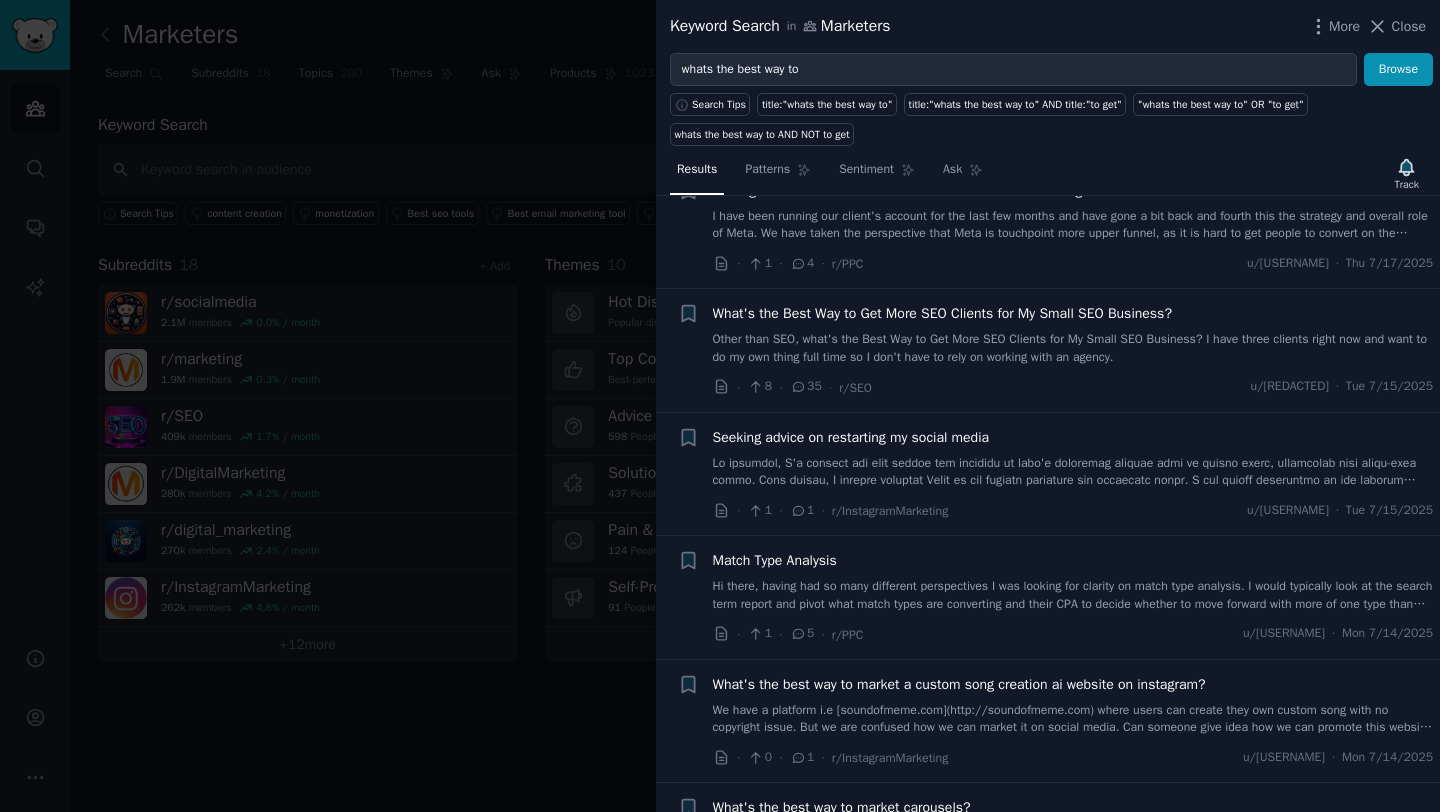 scroll, scrollTop: 2168, scrollLeft: 0, axis: vertical 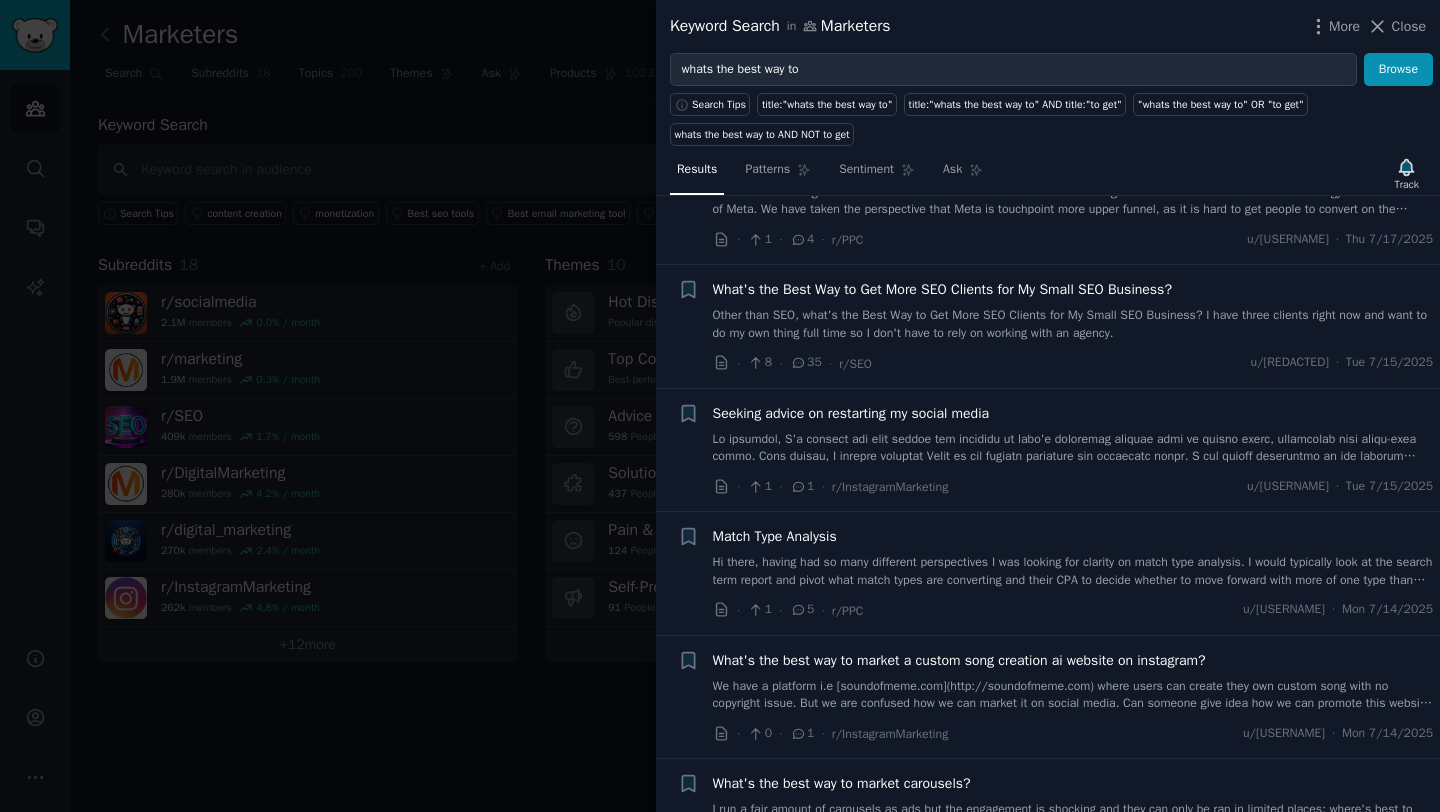 click at bounding box center (720, 406) 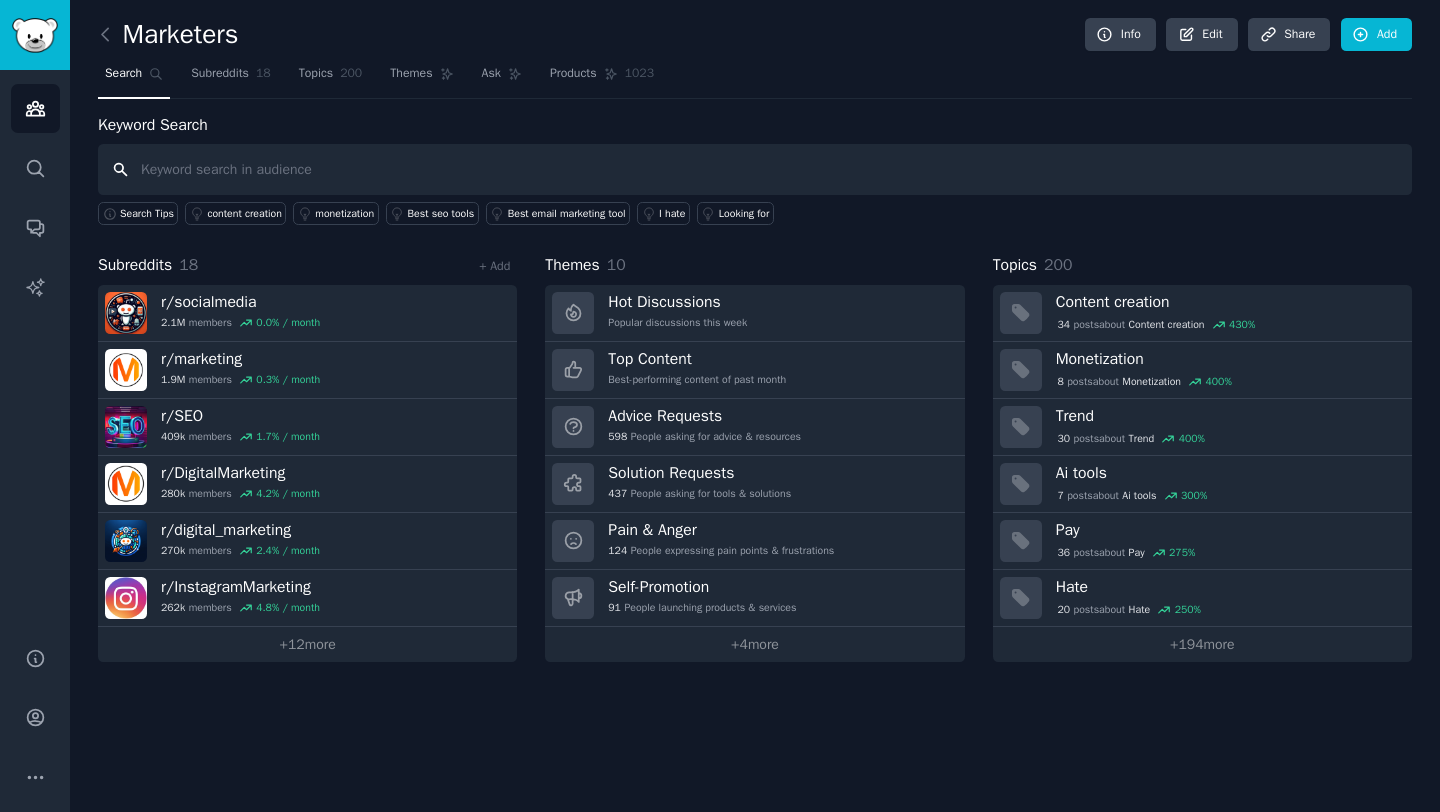 click at bounding box center (755, 169) 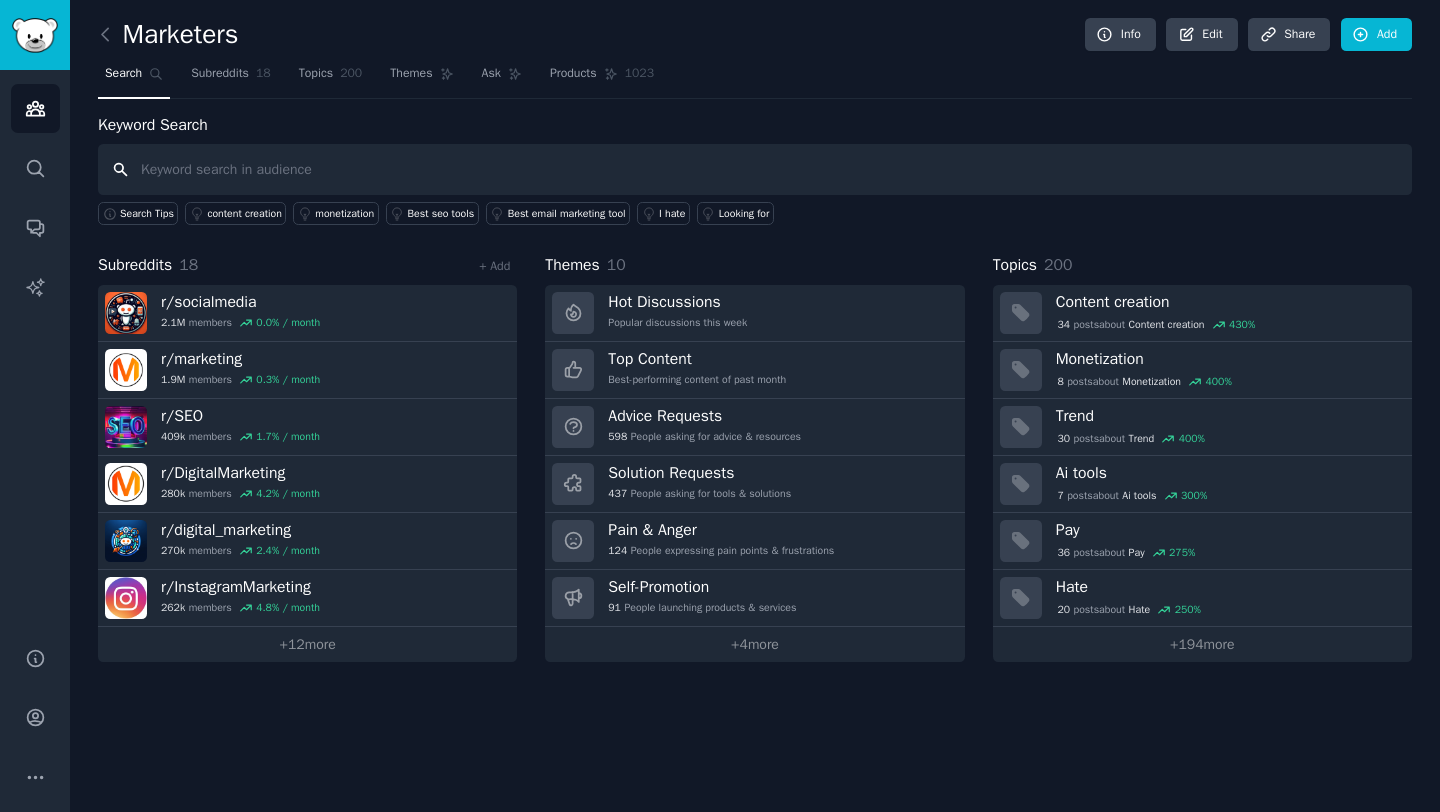click at bounding box center (755, 169) 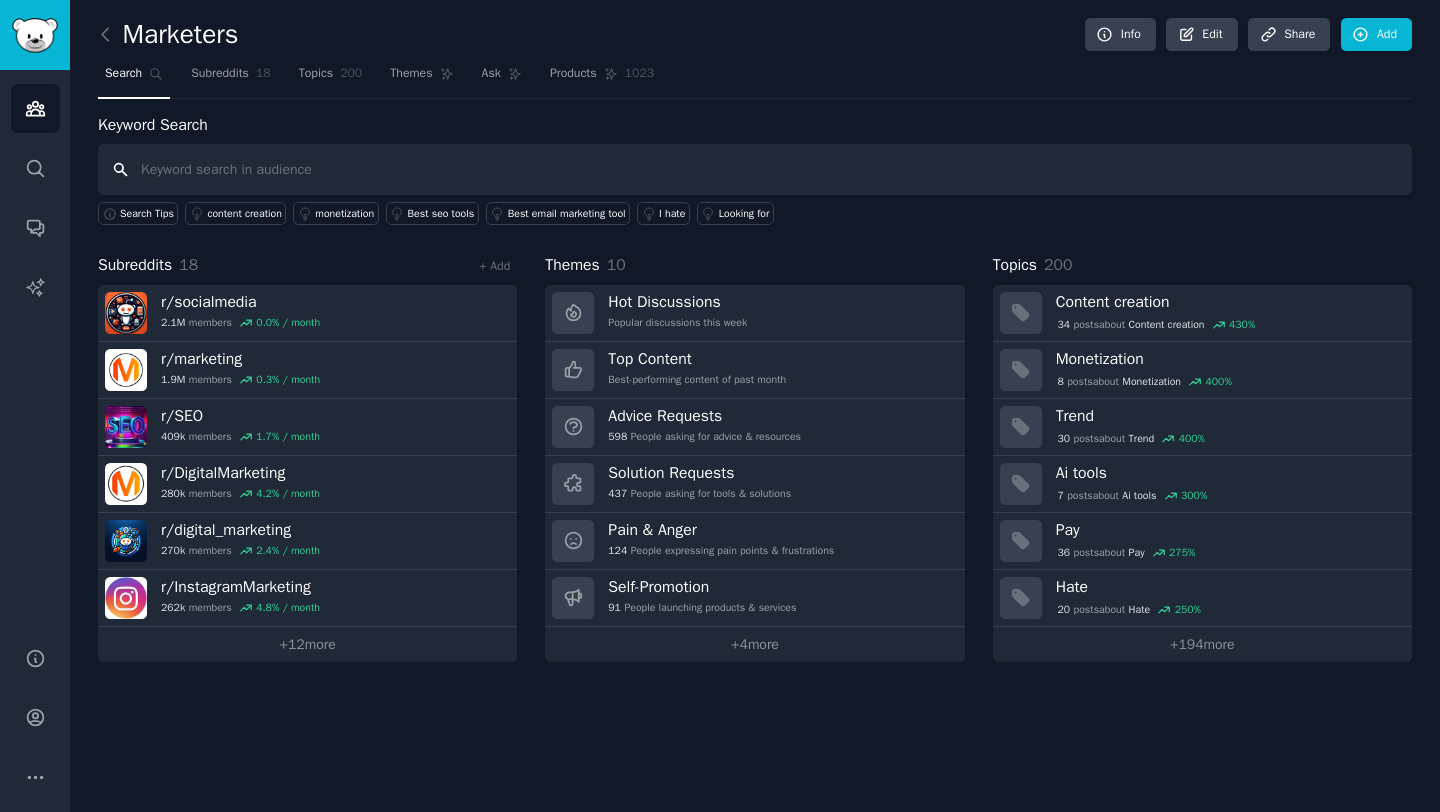 type on "c" 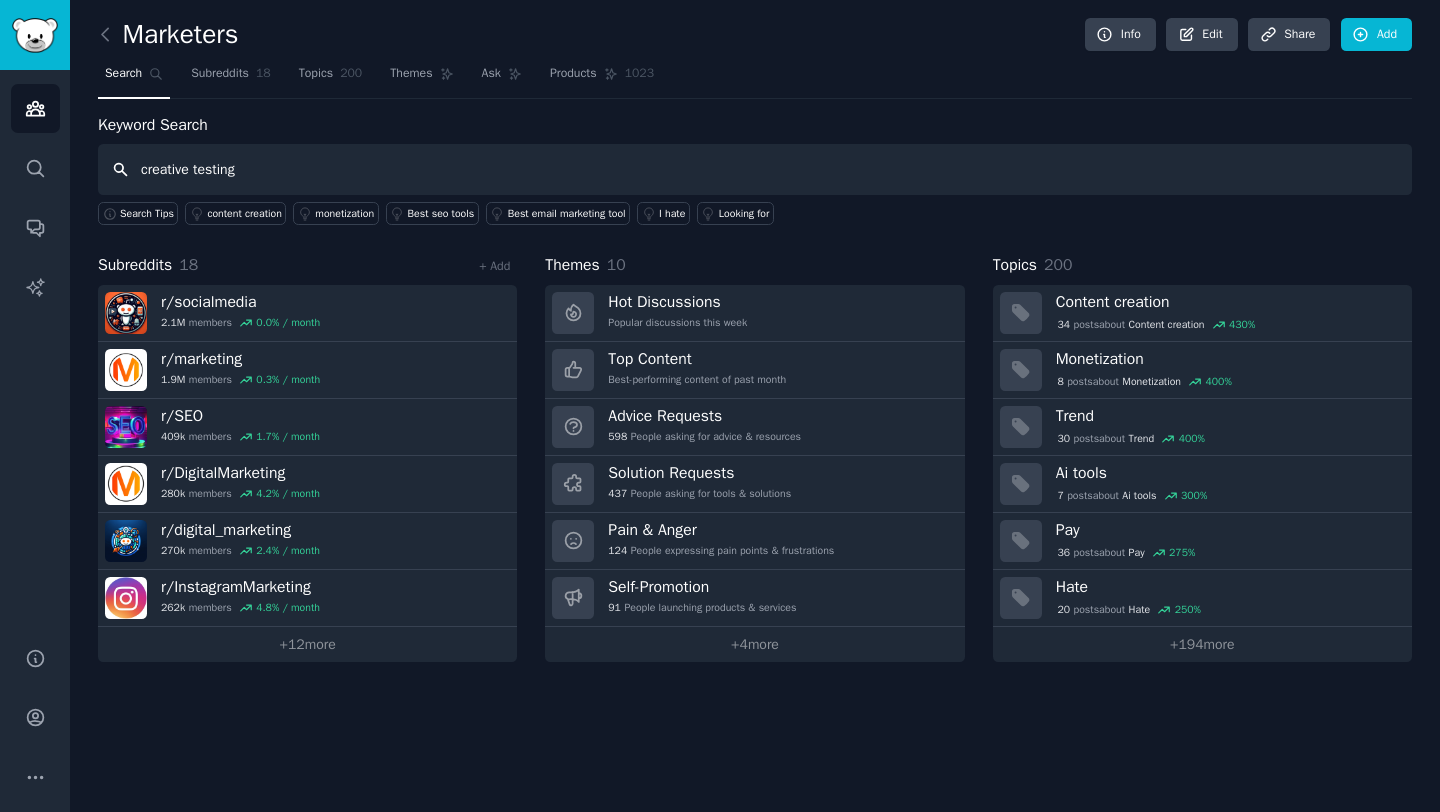 type on "creative testing" 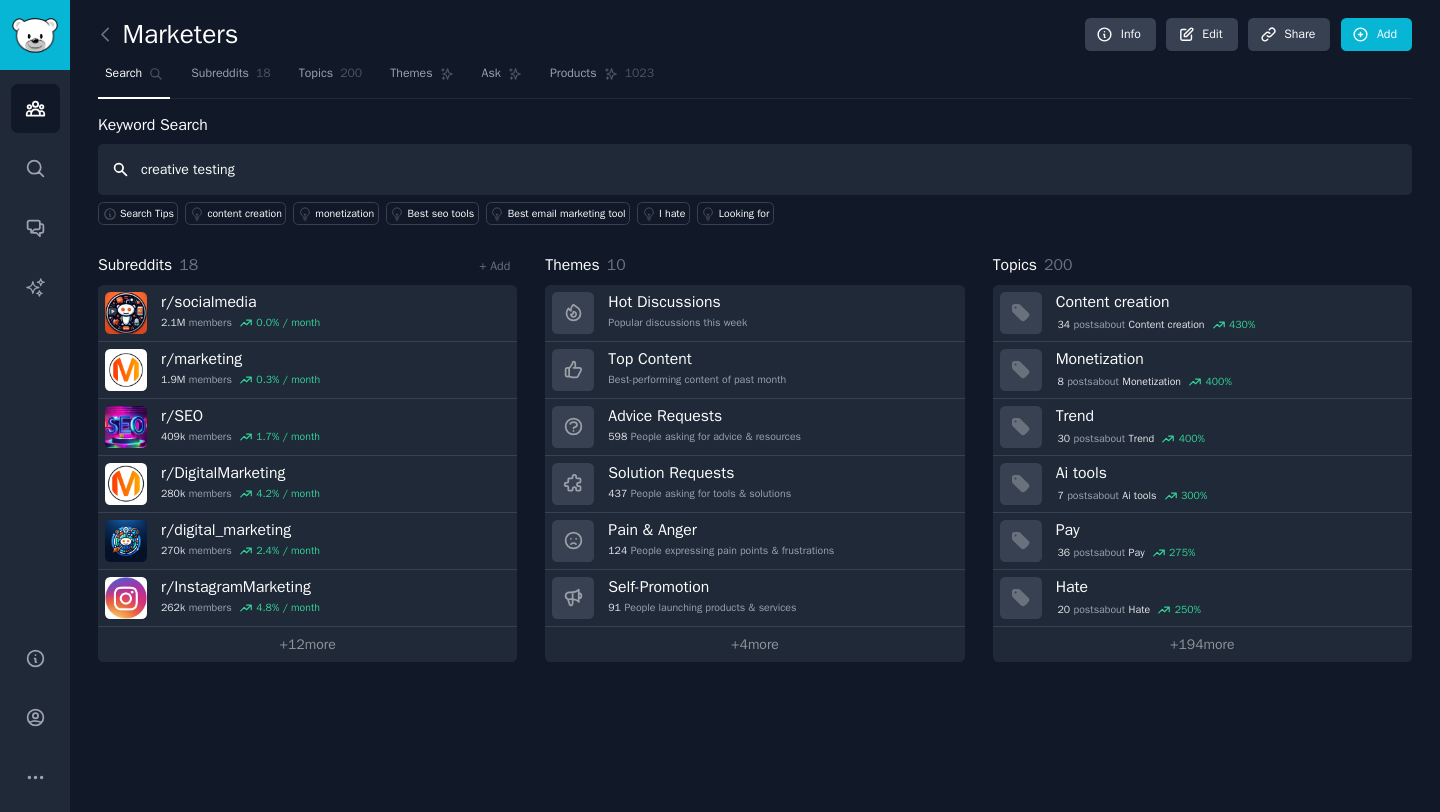 type 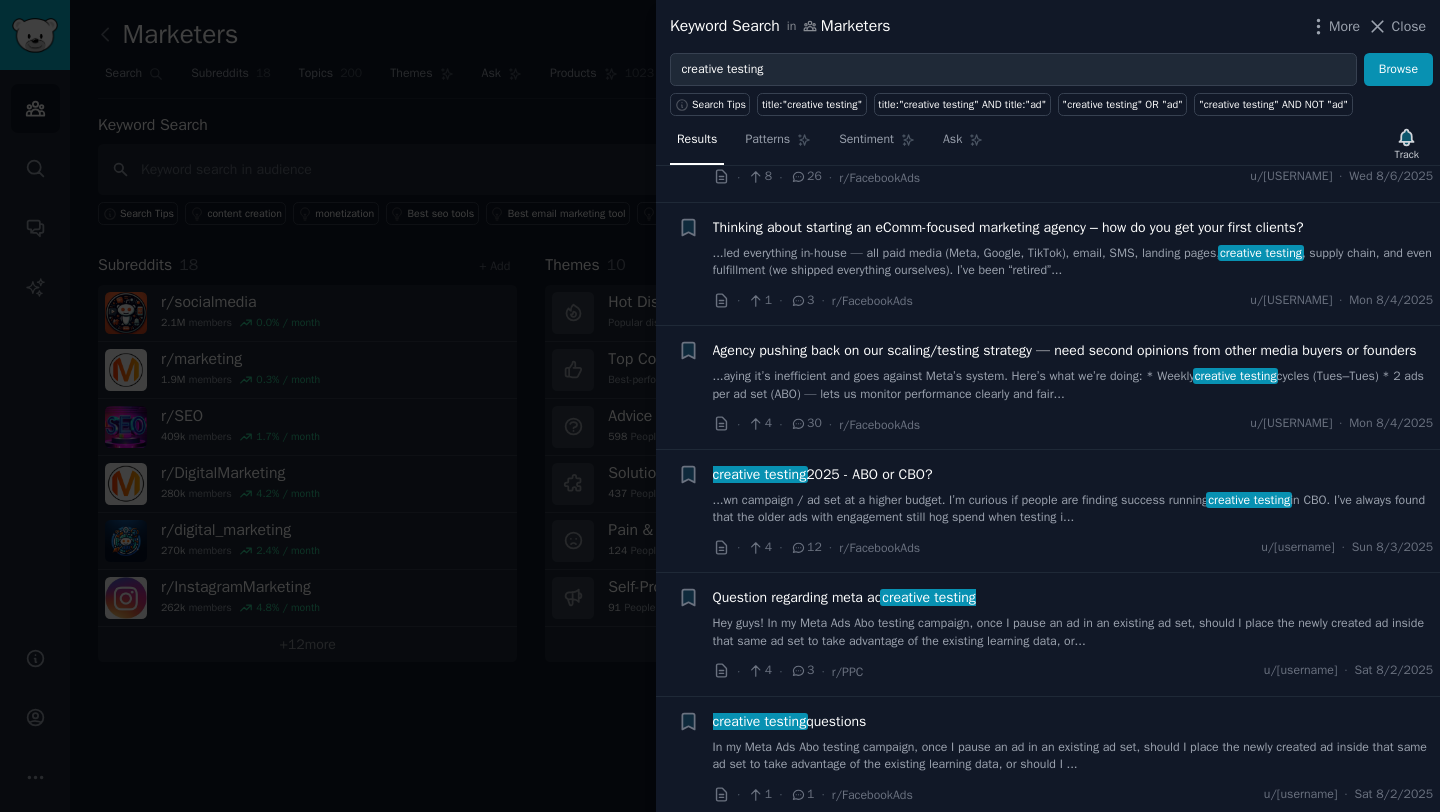 scroll, scrollTop: 243, scrollLeft: 0, axis: vertical 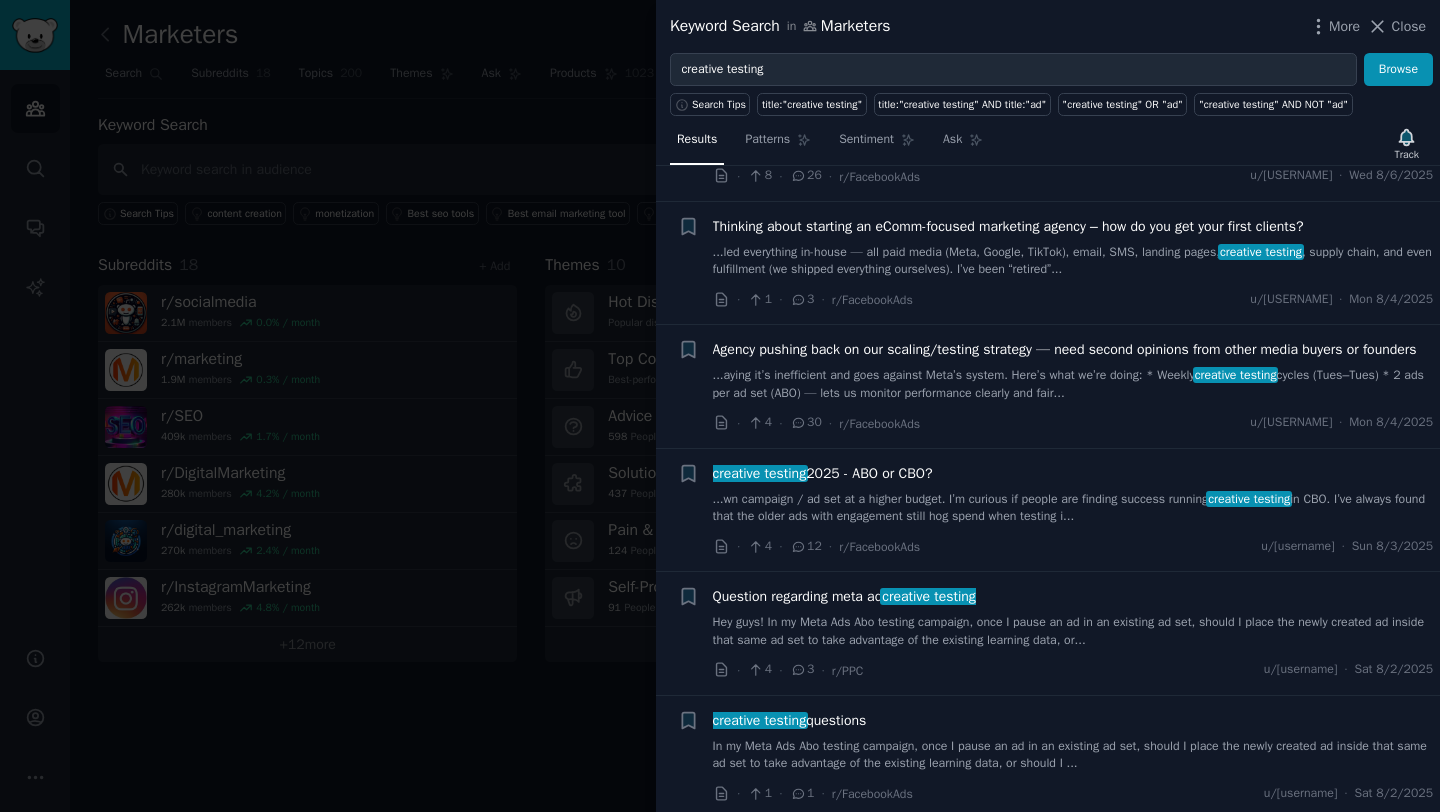 click on "...led everything in-house — all paid media (Meta, Google, TikTok), email, SMS, landing pages,  creative testing , supply chain, and even fulfillment (we shipped everything ourselves).
I’ve been “retired”..." at bounding box center (1073, 261) 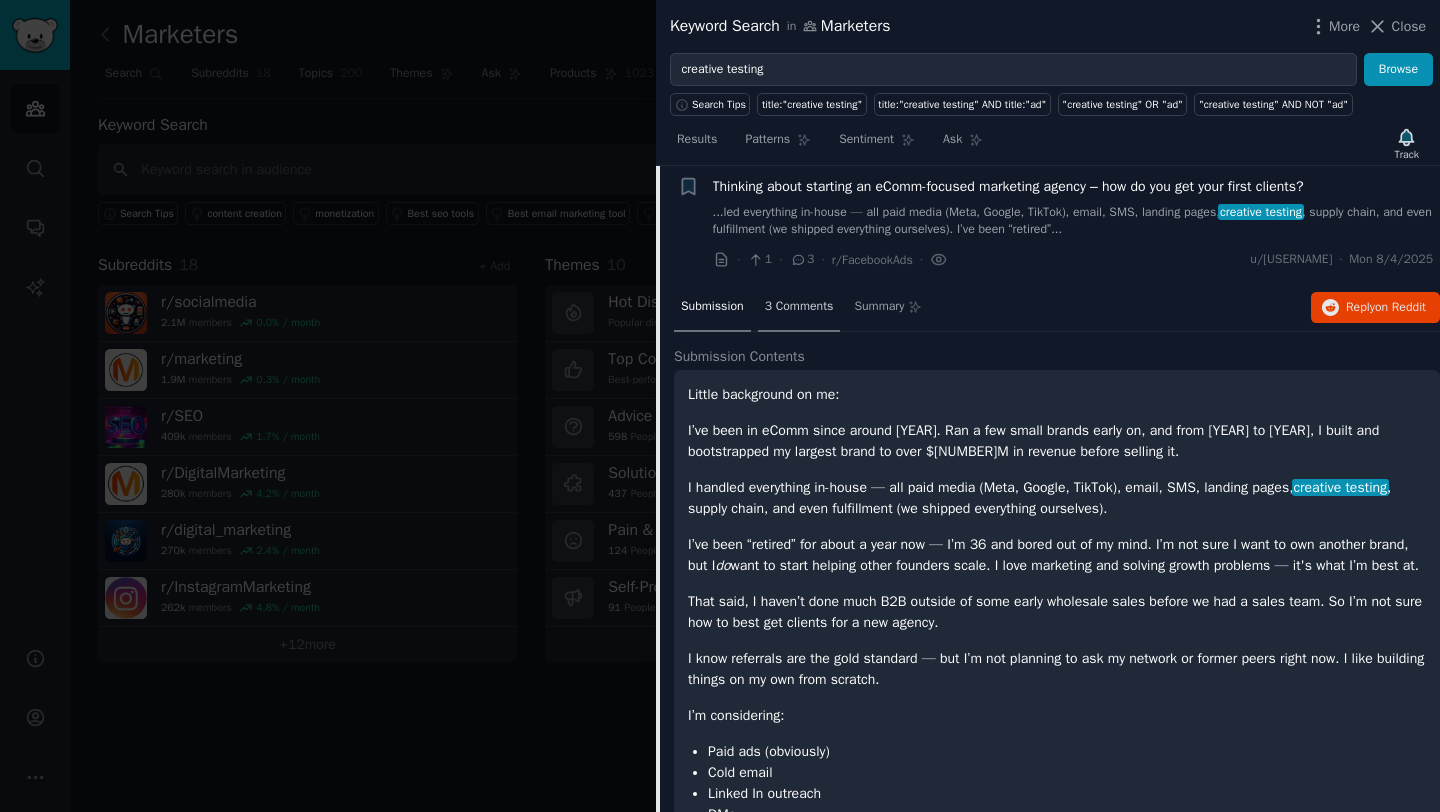 scroll, scrollTop: 280, scrollLeft: 0, axis: vertical 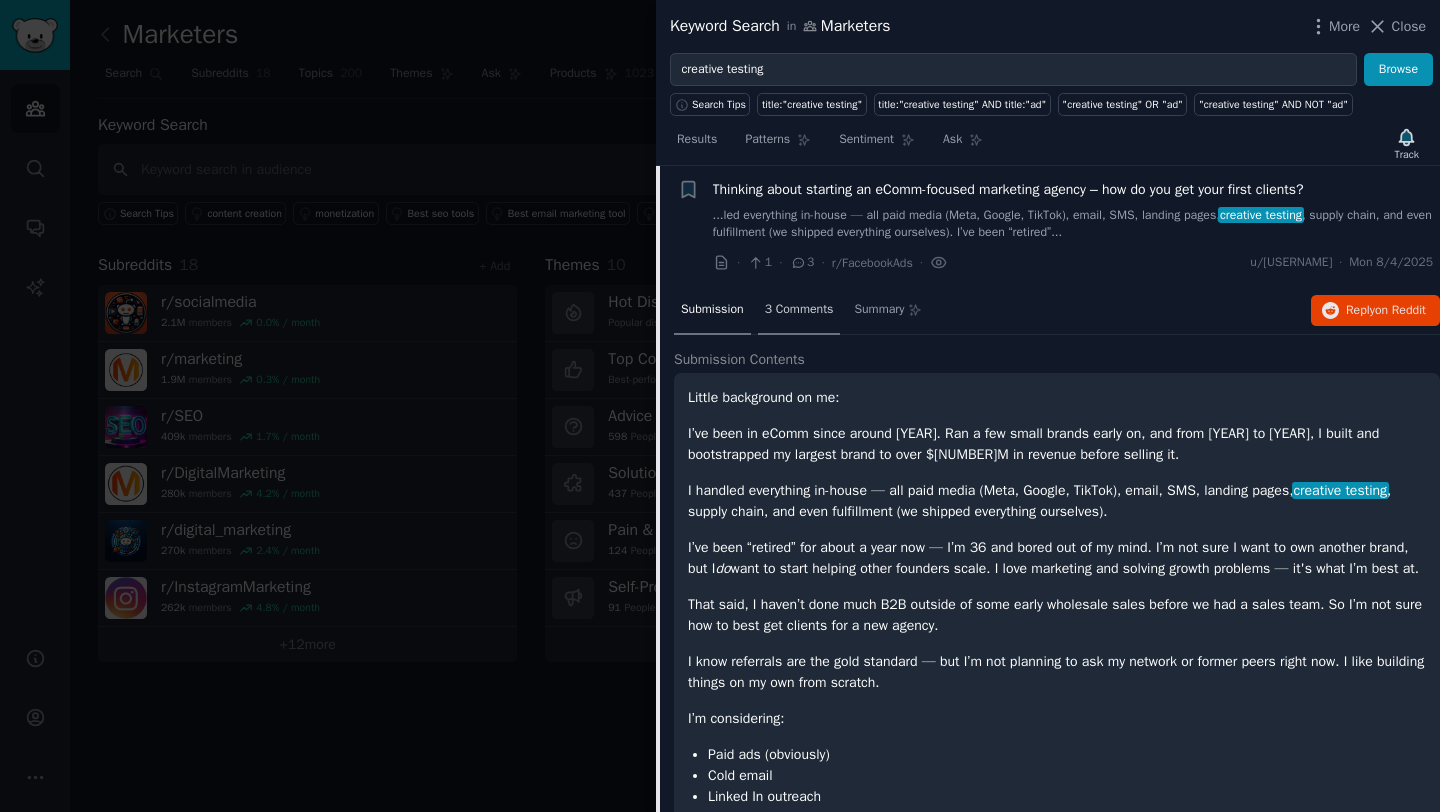 click on "3 Comments" at bounding box center [799, 310] 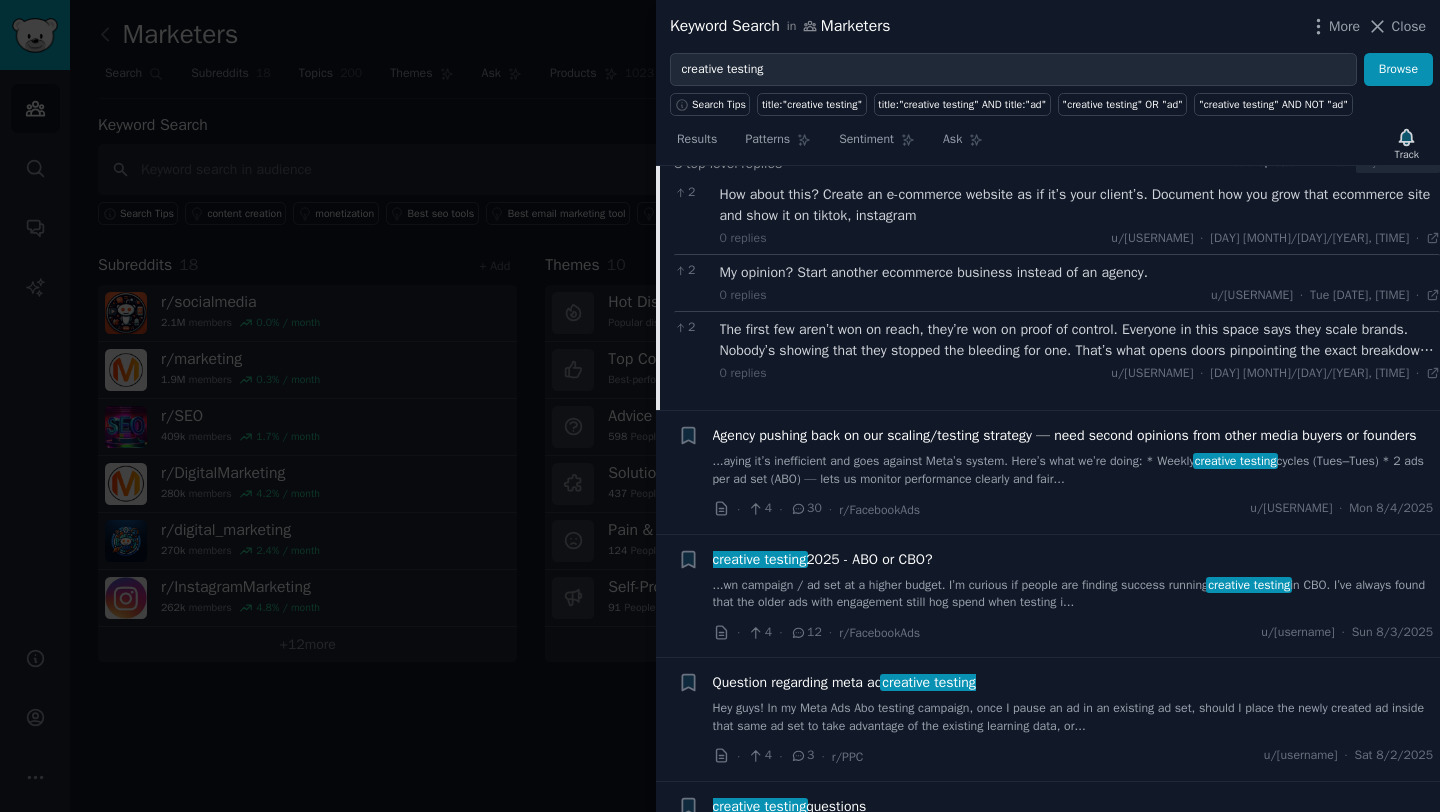scroll, scrollTop: 483, scrollLeft: 0, axis: vertical 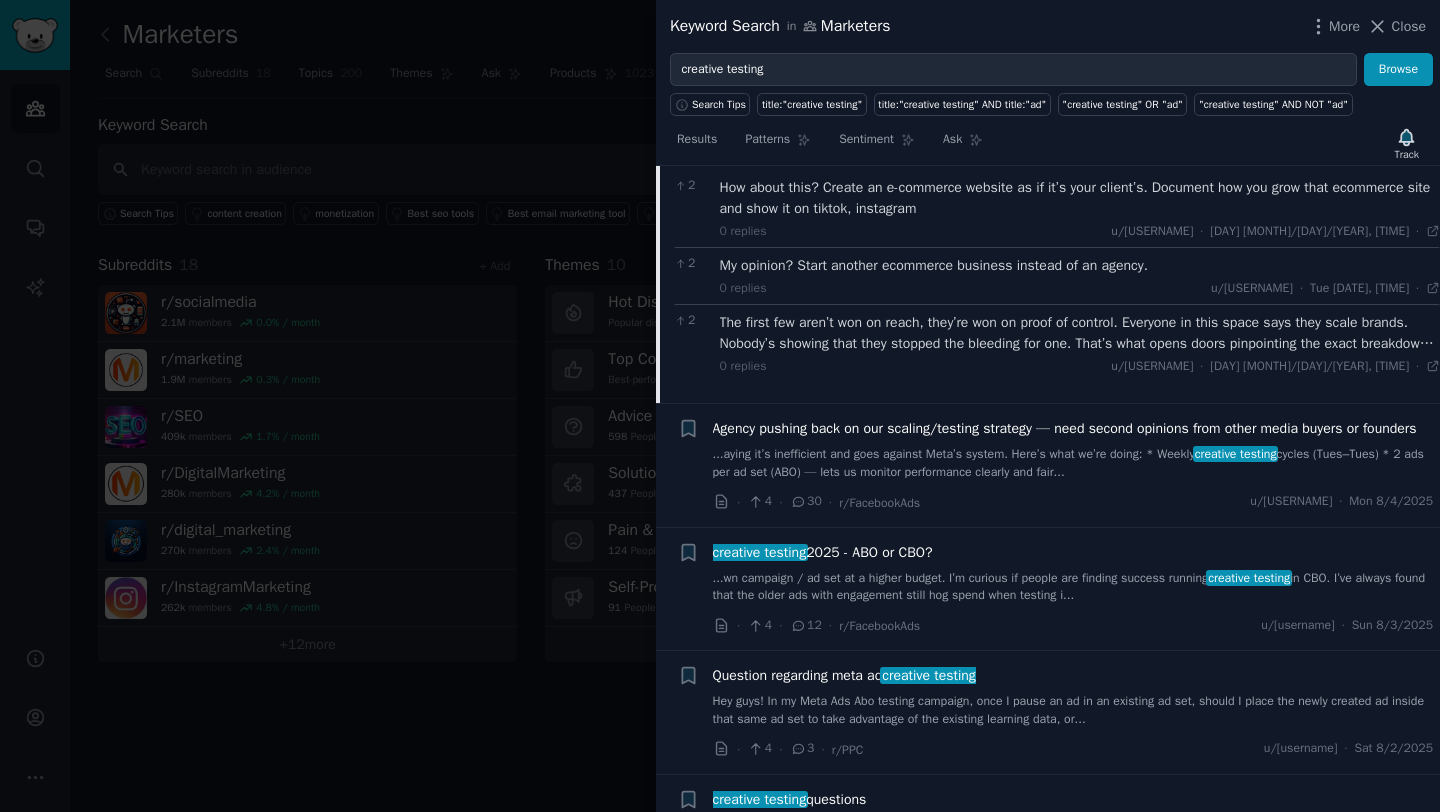 click on "0 replies u/[USERNAME] · Tue [DATE], [TIME] Tue [DATE] ·" at bounding box center (1080, 289) 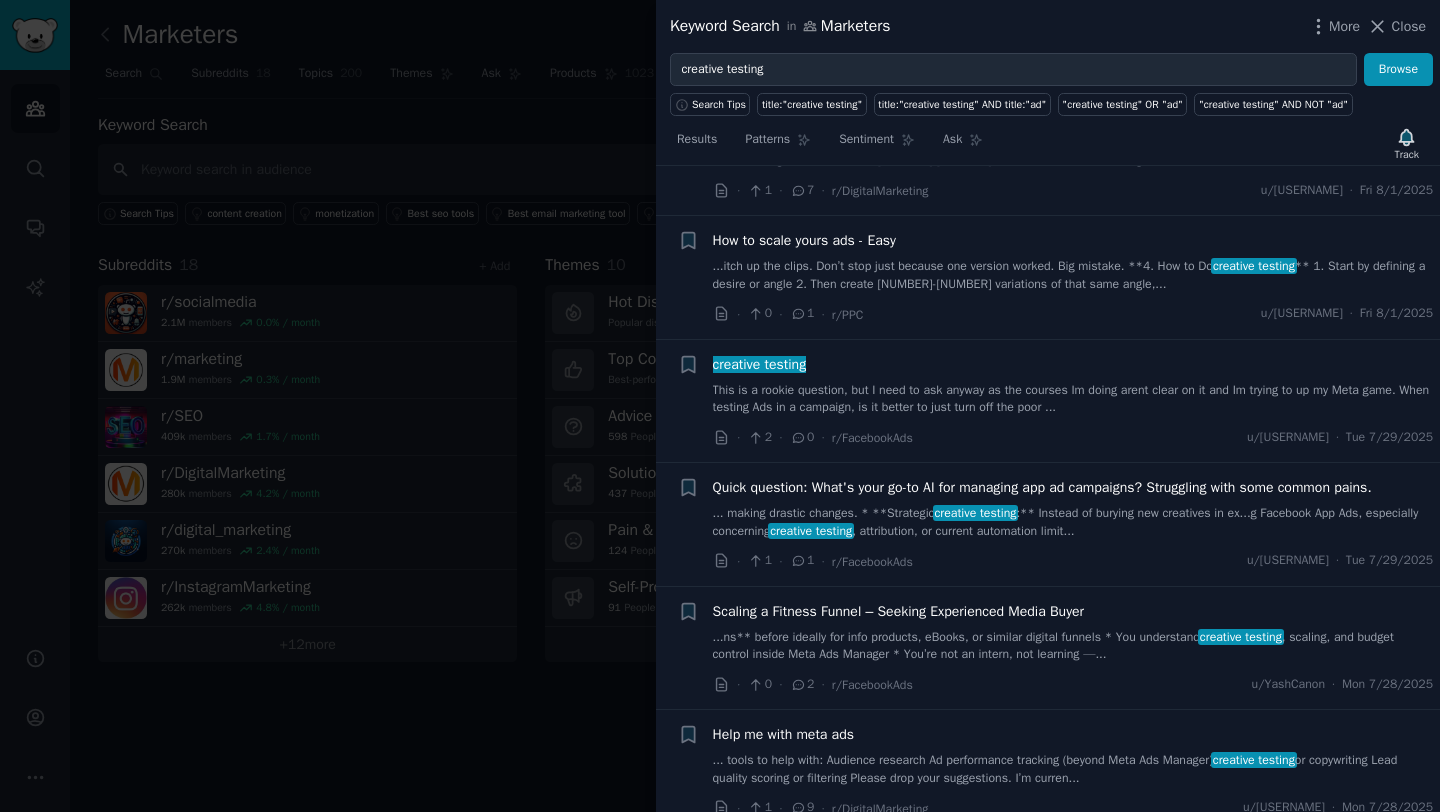 scroll, scrollTop: 1414, scrollLeft: 0, axis: vertical 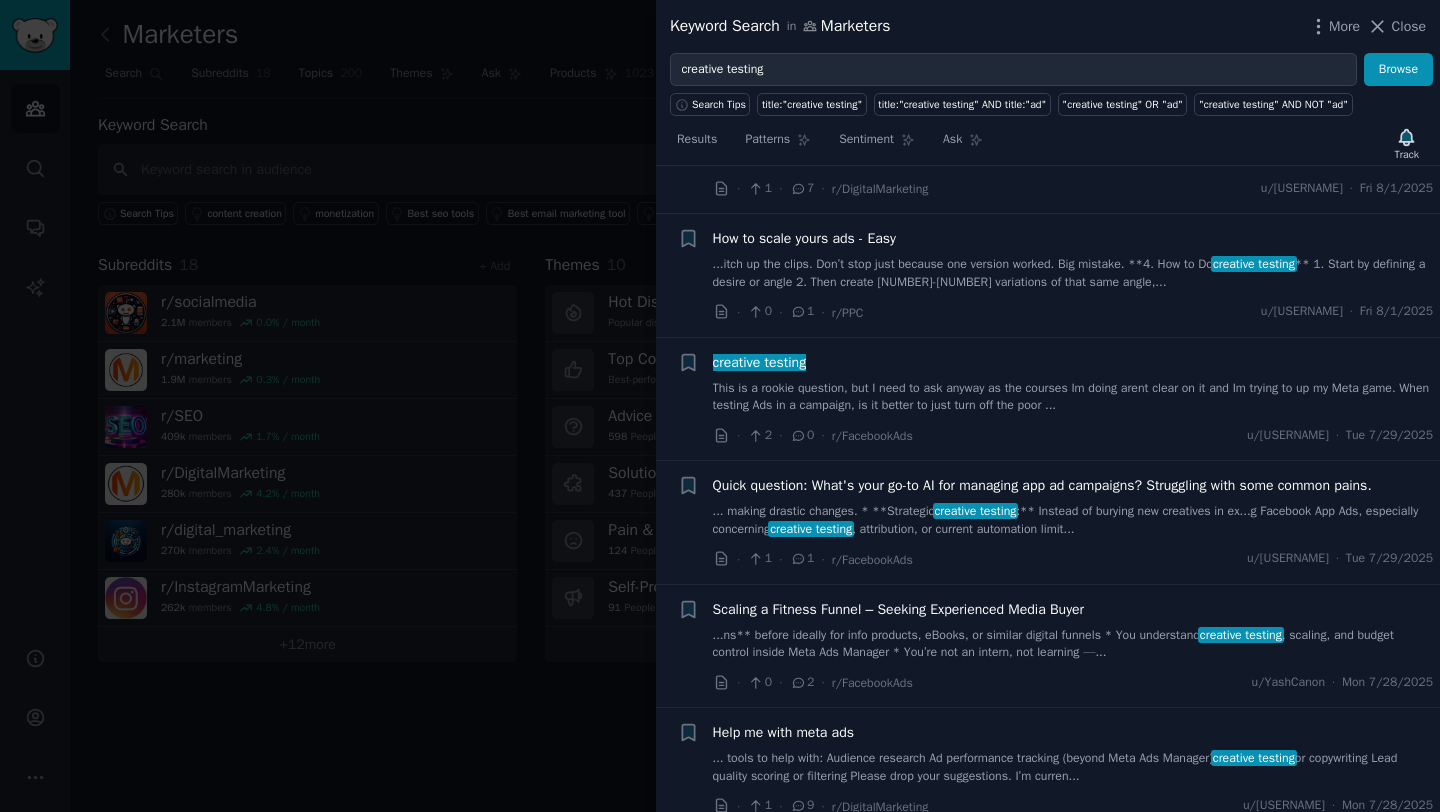click at bounding box center [720, 406] 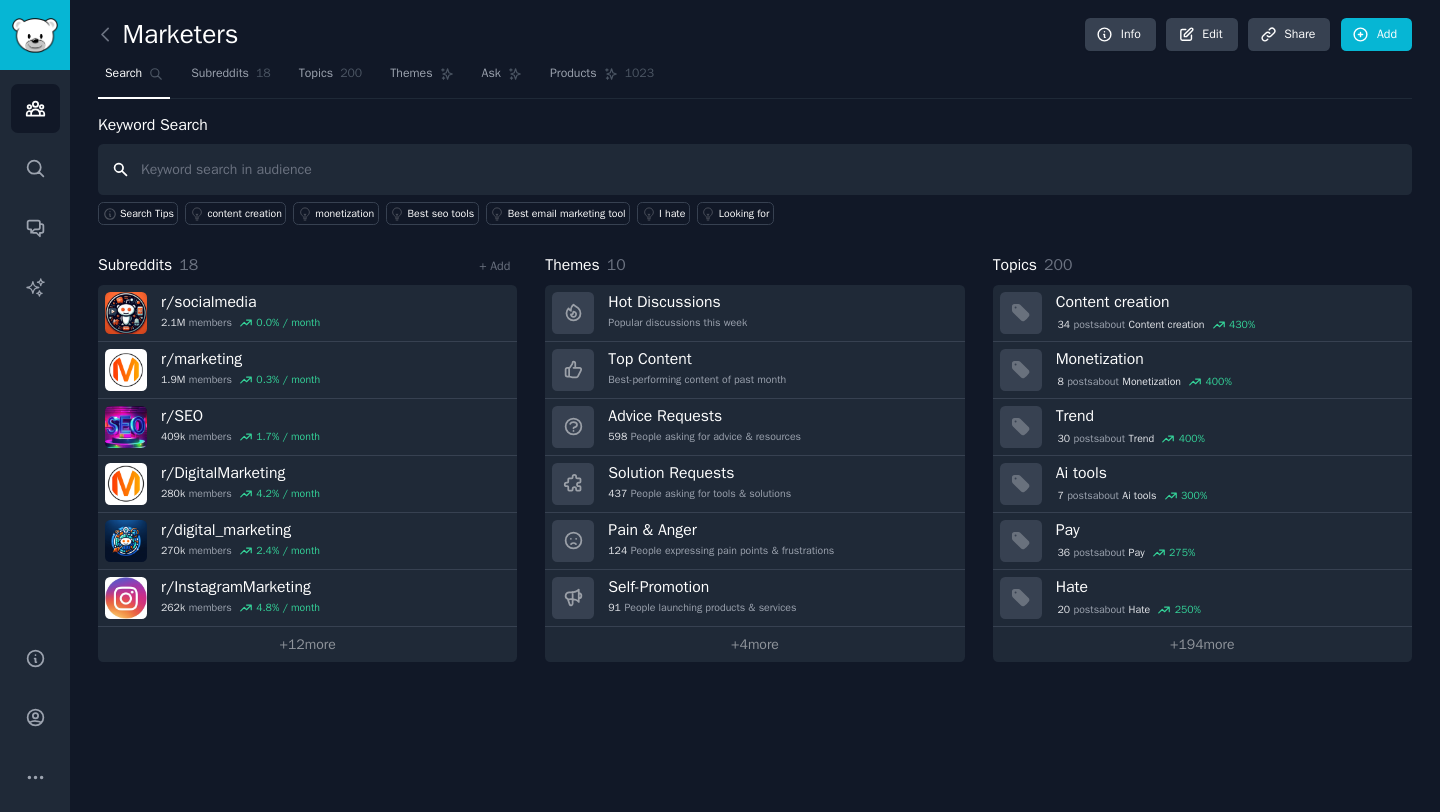 click at bounding box center [755, 169] 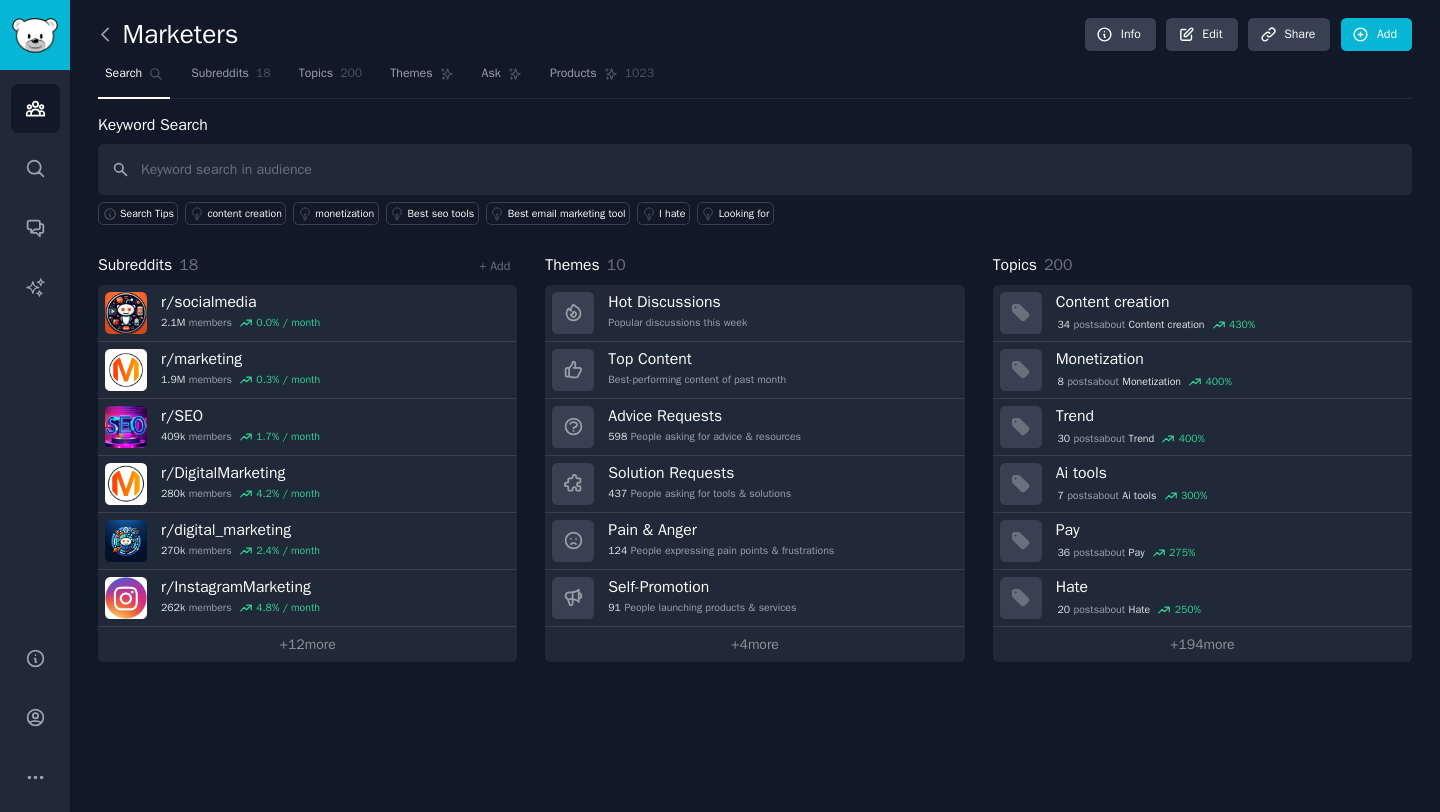 click 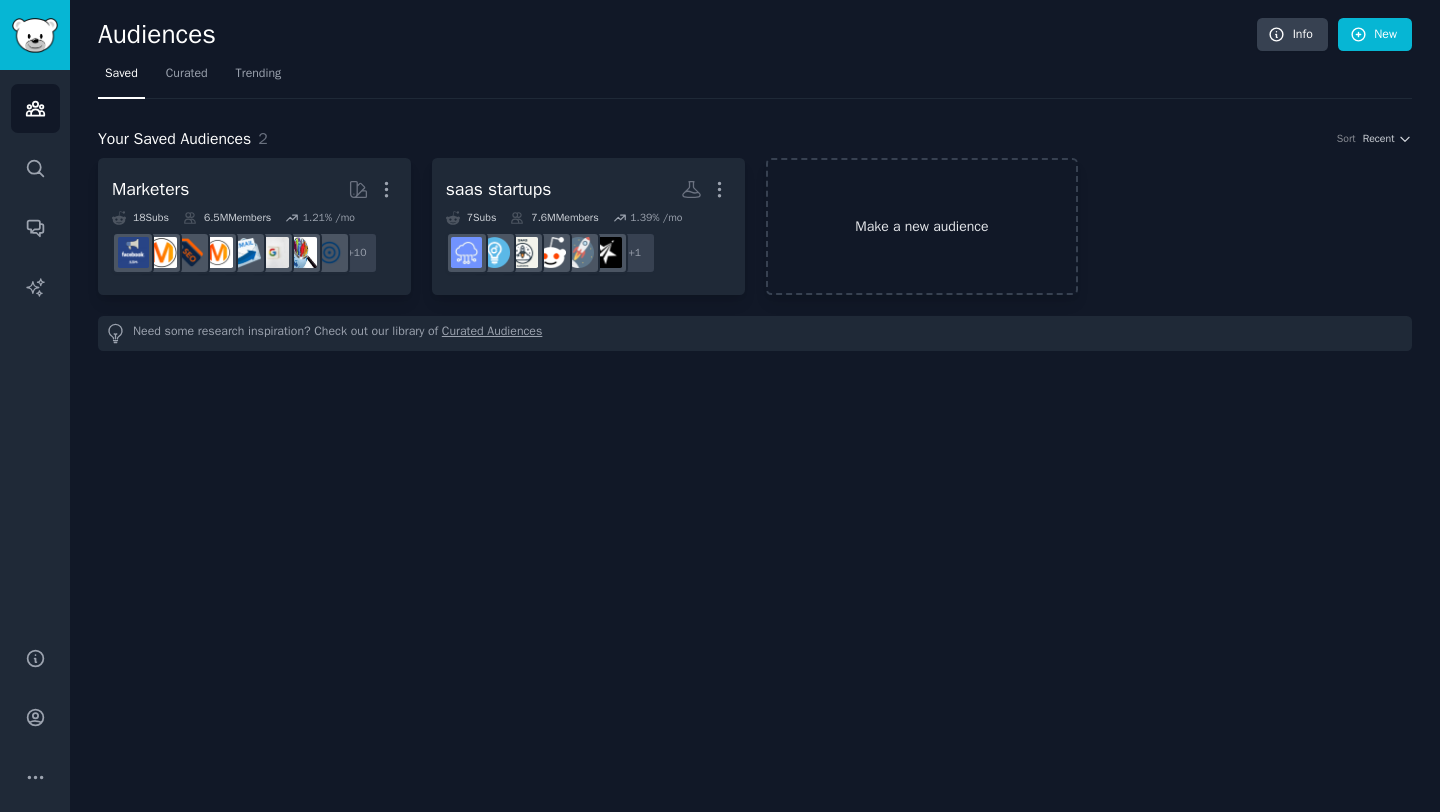 click on "Make a new audience" at bounding box center (922, 226) 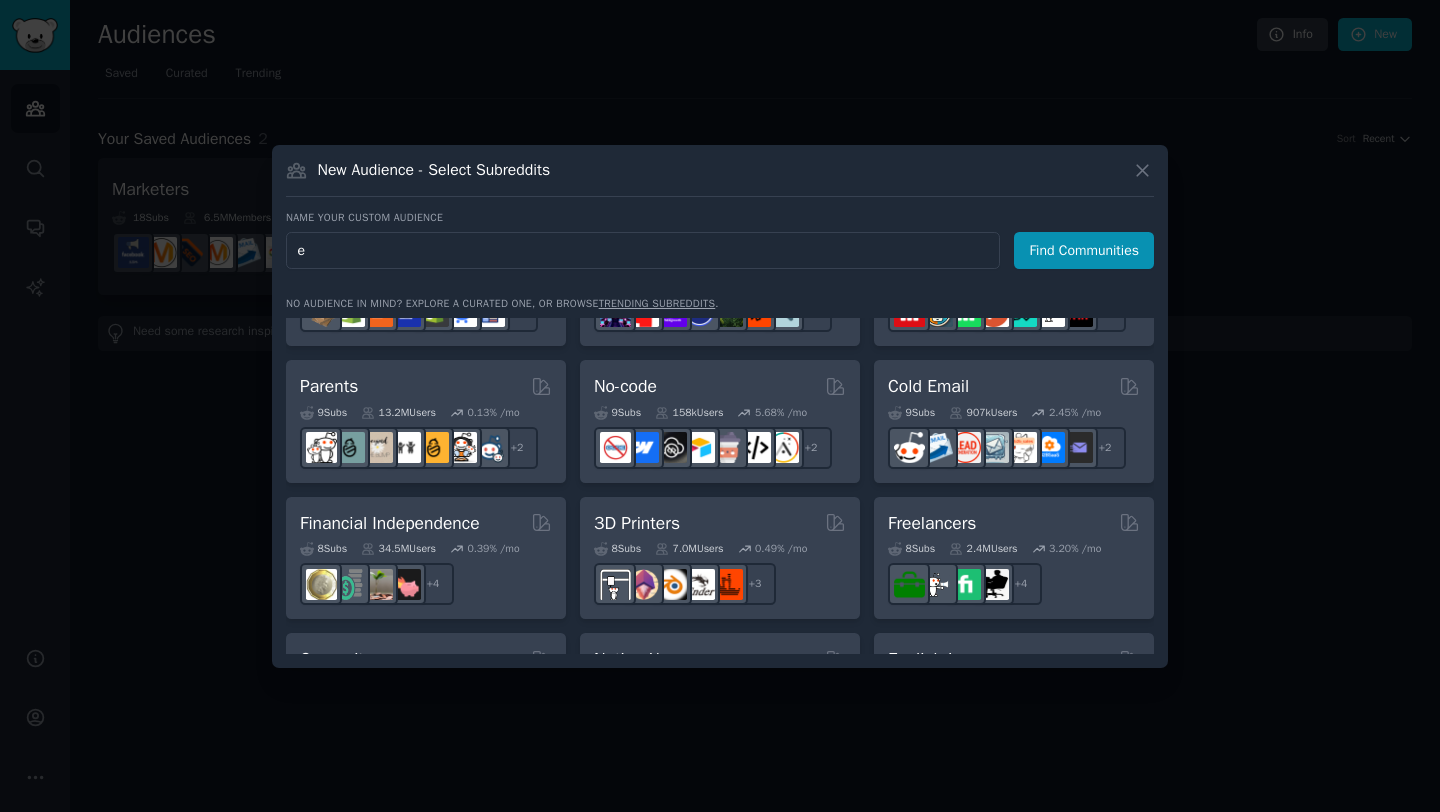 scroll, scrollTop: 936, scrollLeft: 0, axis: vertical 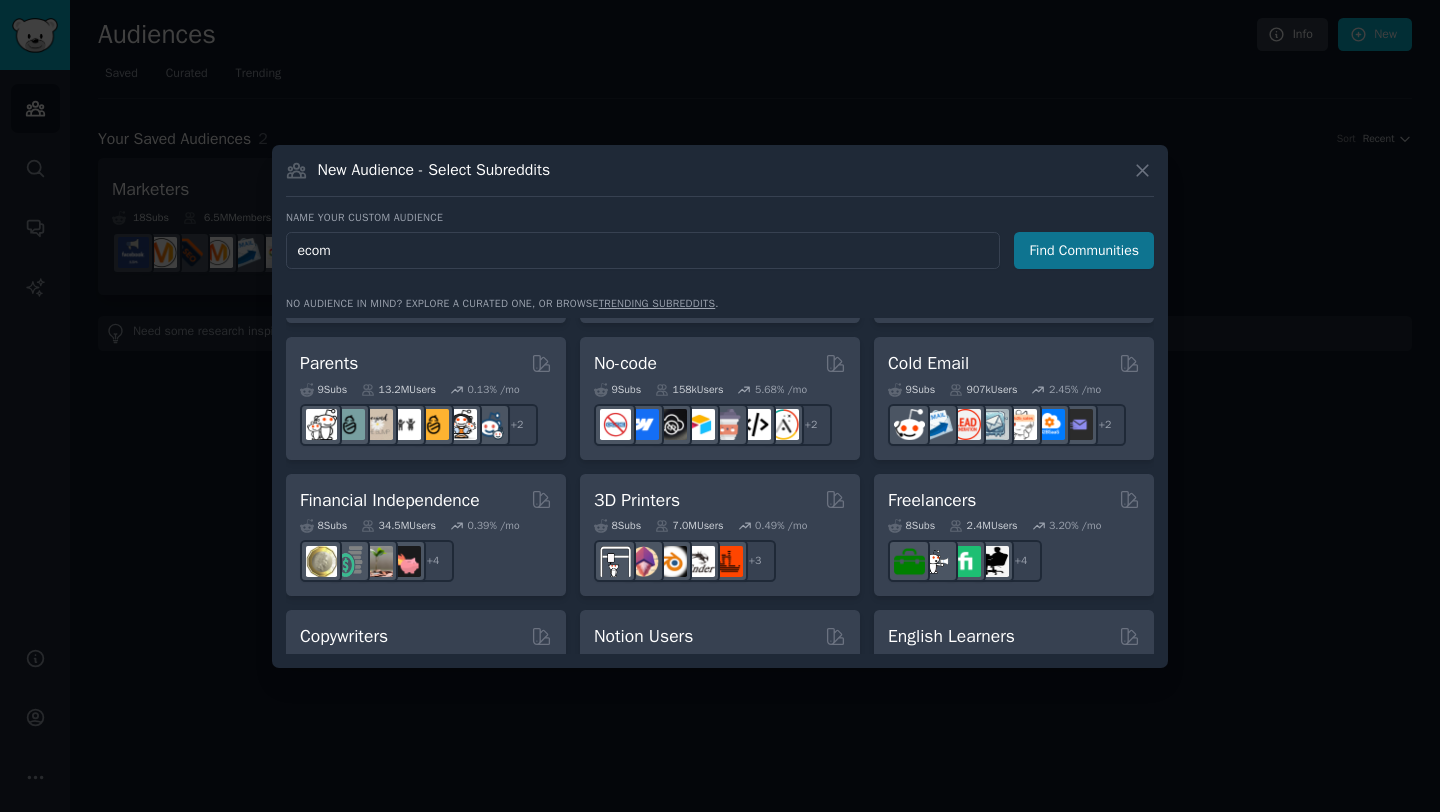 type on "ecom" 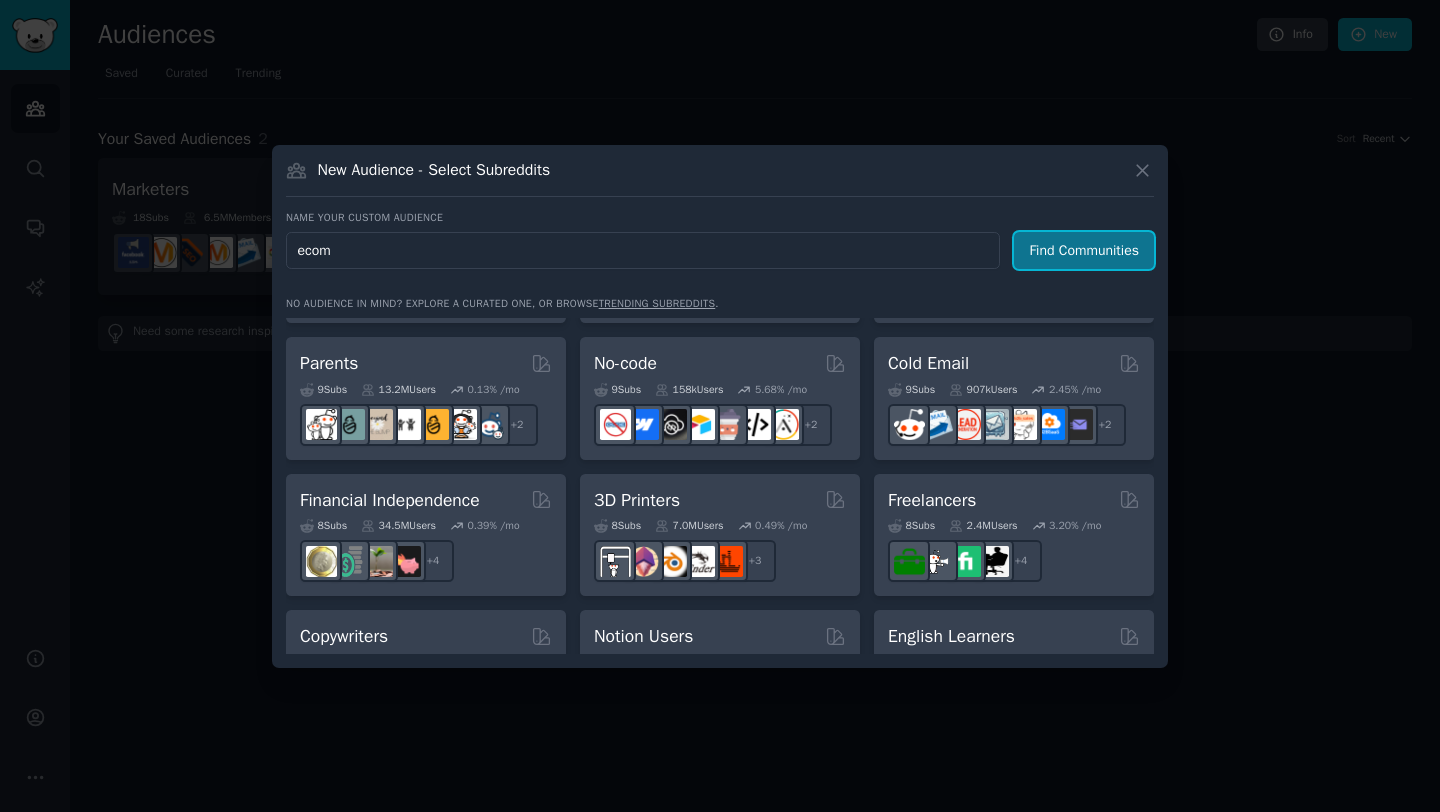 click on "Find Communities" at bounding box center (1084, 250) 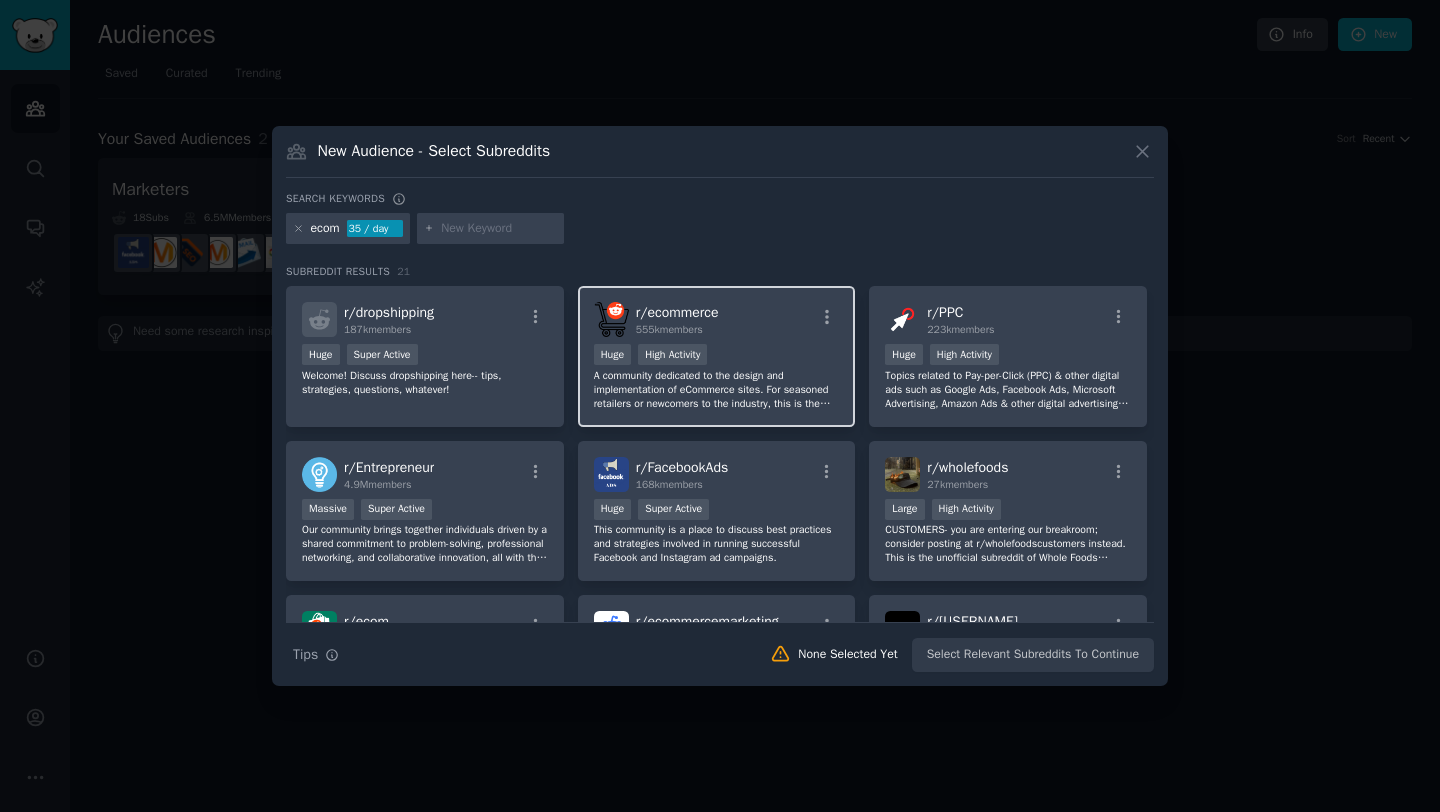 click on "r/ ecommerce [NUMBER] members" at bounding box center (717, 319) 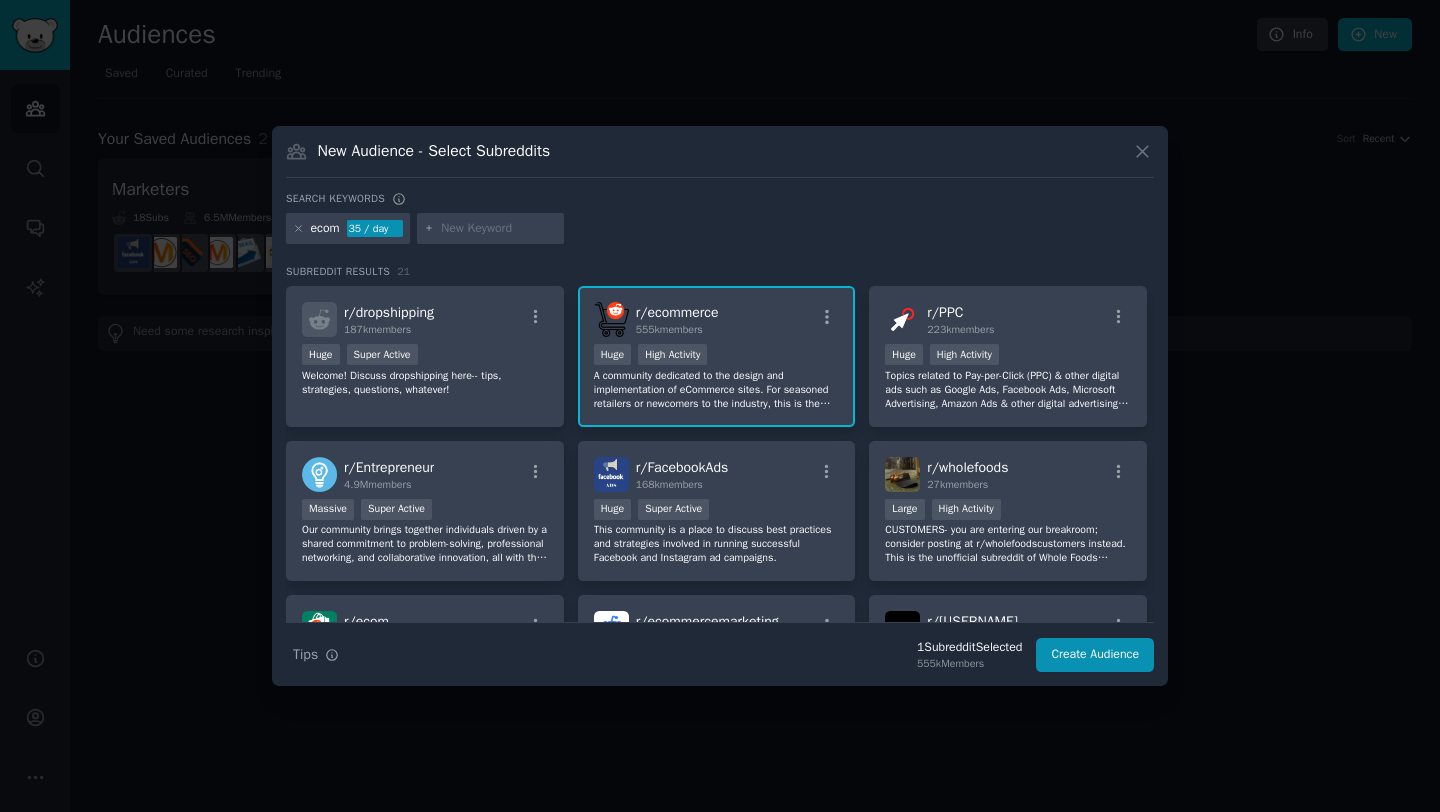 scroll, scrollTop: 57, scrollLeft: 0, axis: vertical 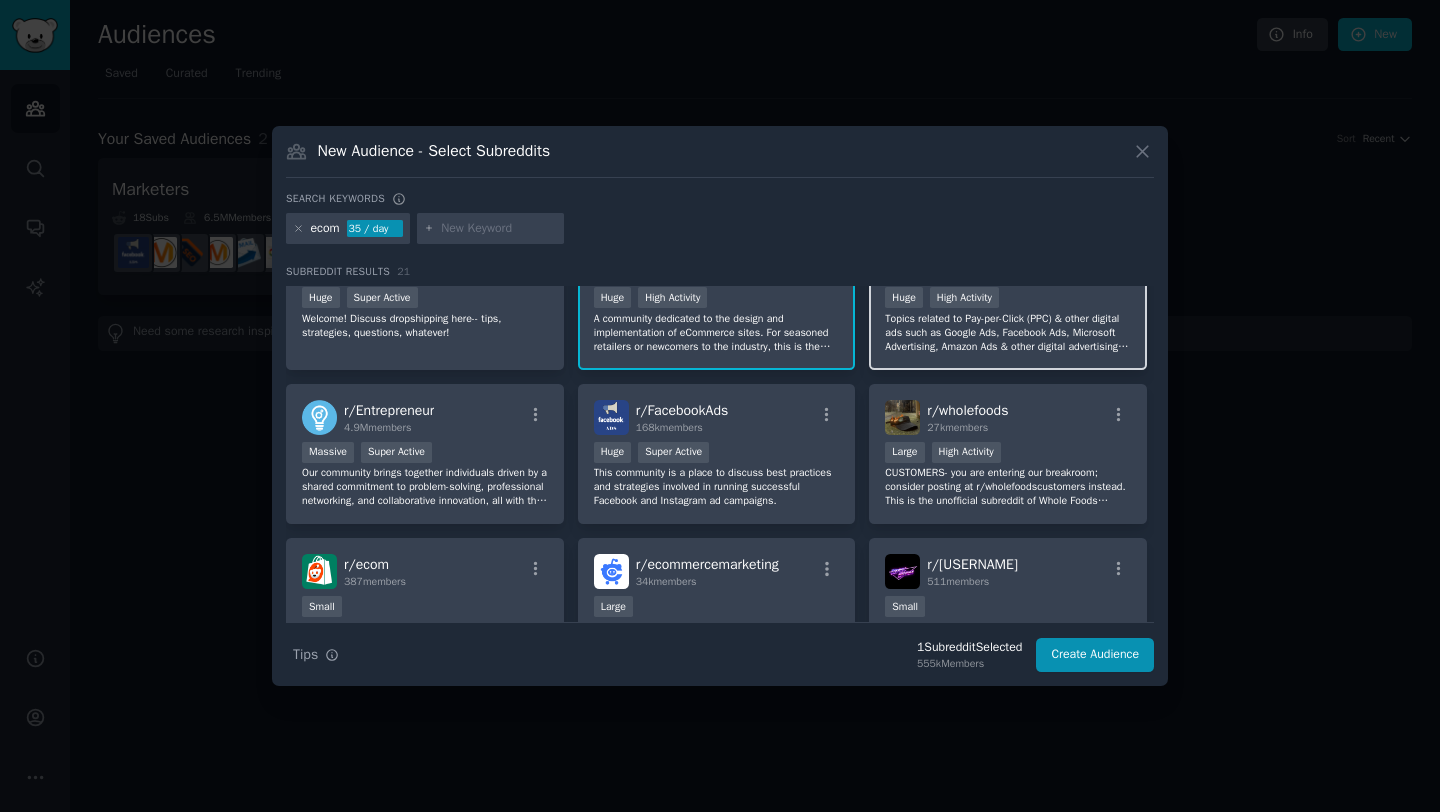 click on "Topics related to Pay-per-Click (PPC) & other digital ads such as Google Ads, Facebook Ads, Microsoft Advertising, Amazon Ads & other digital advertising platforms." at bounding box center [1008, 333] 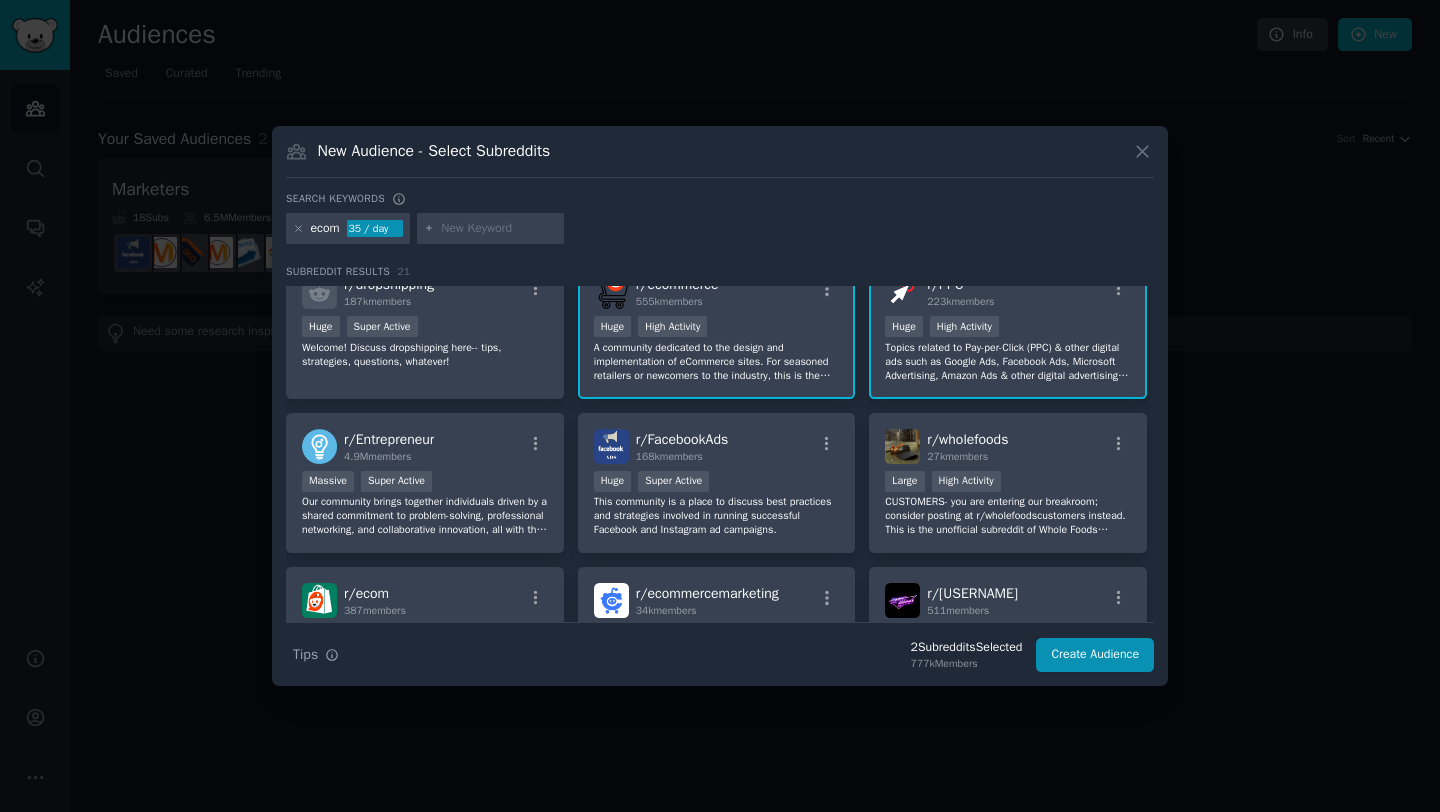 scroll, scrollTop: 20, scrollLeft: 0, axis: vertical 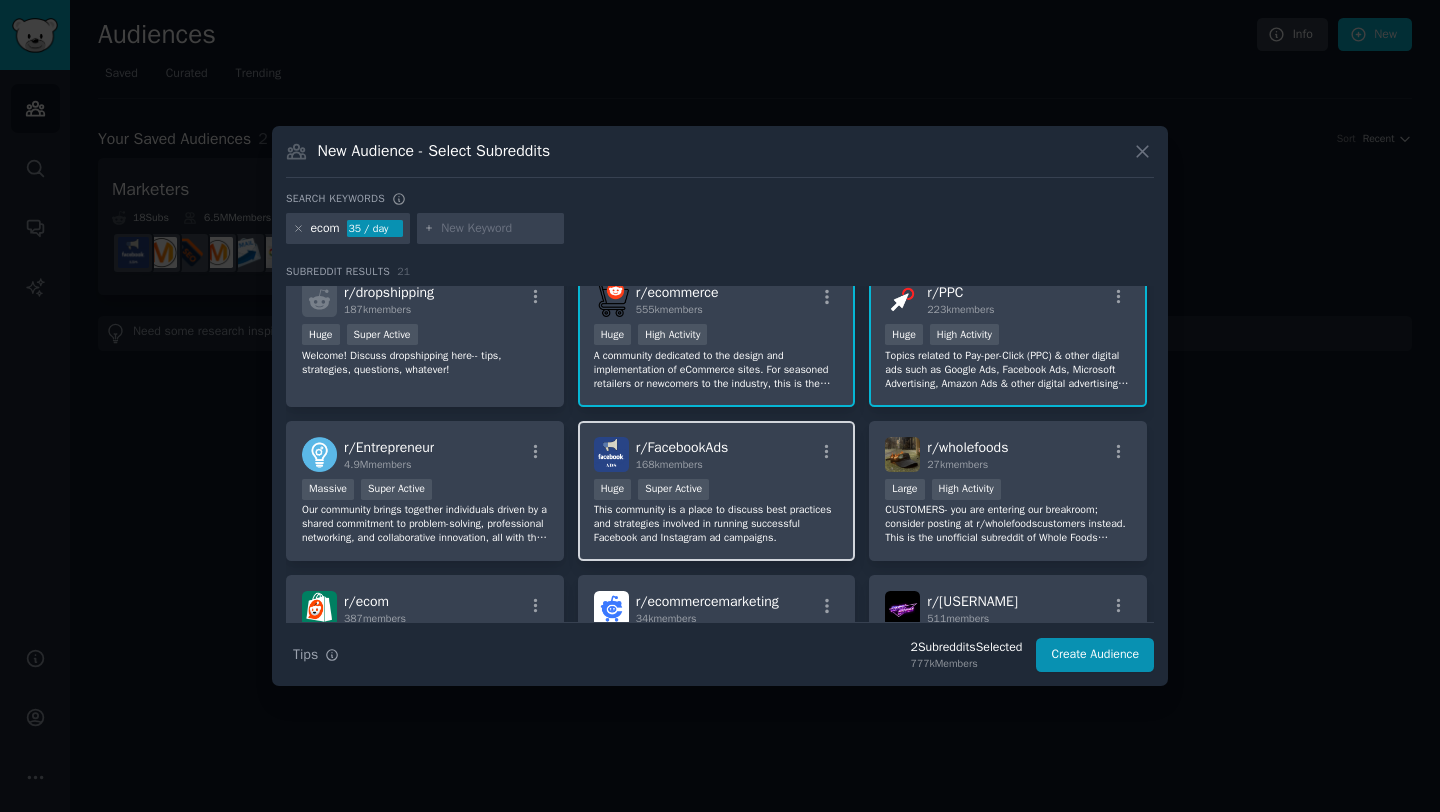 click on "This community is a place to discuss best practices and strategies involved in running successful Facebook and Instagram ad campaigns." at bounding box center [717, 524] 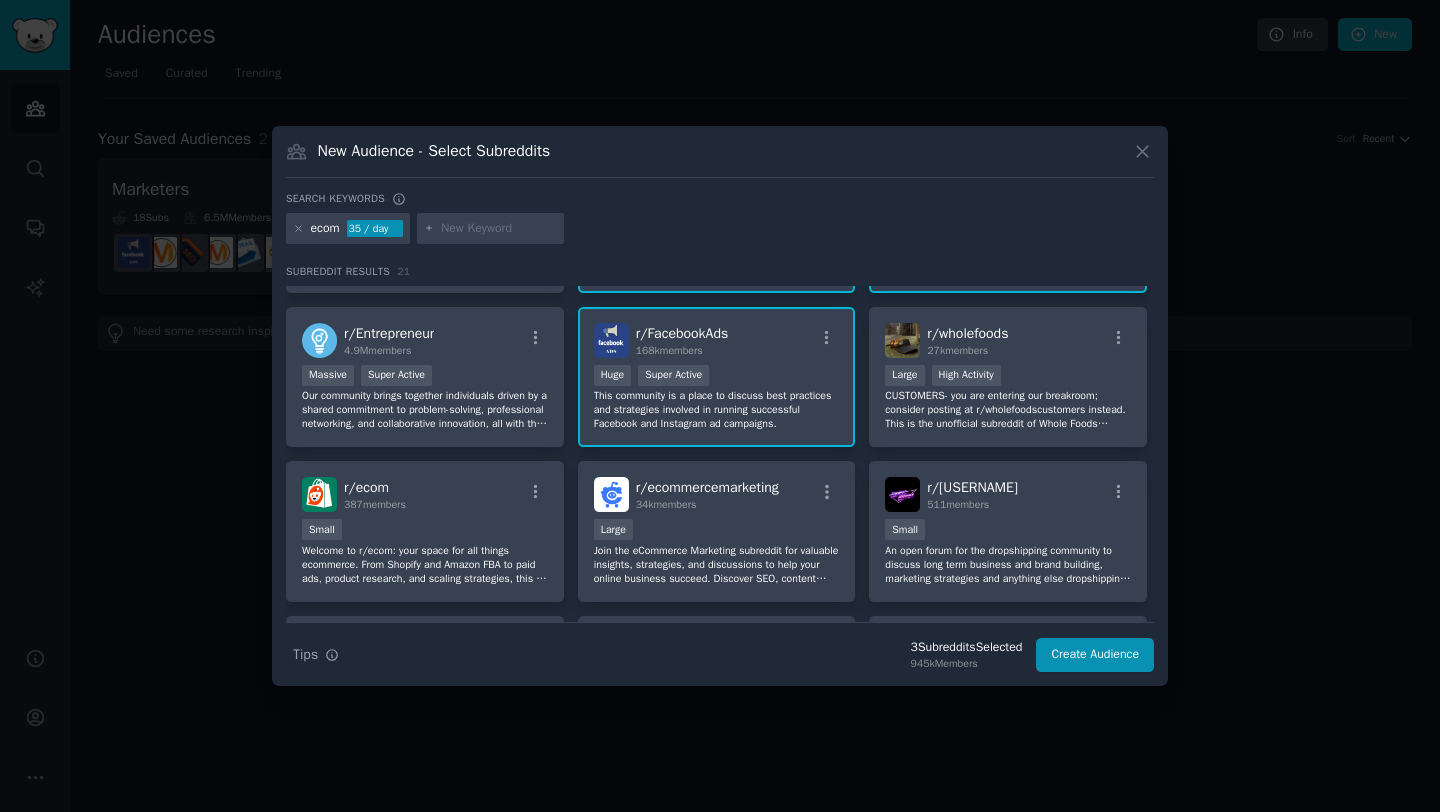 scroll, scrollTop: 136, scrollLeft: 0, axis: vertical 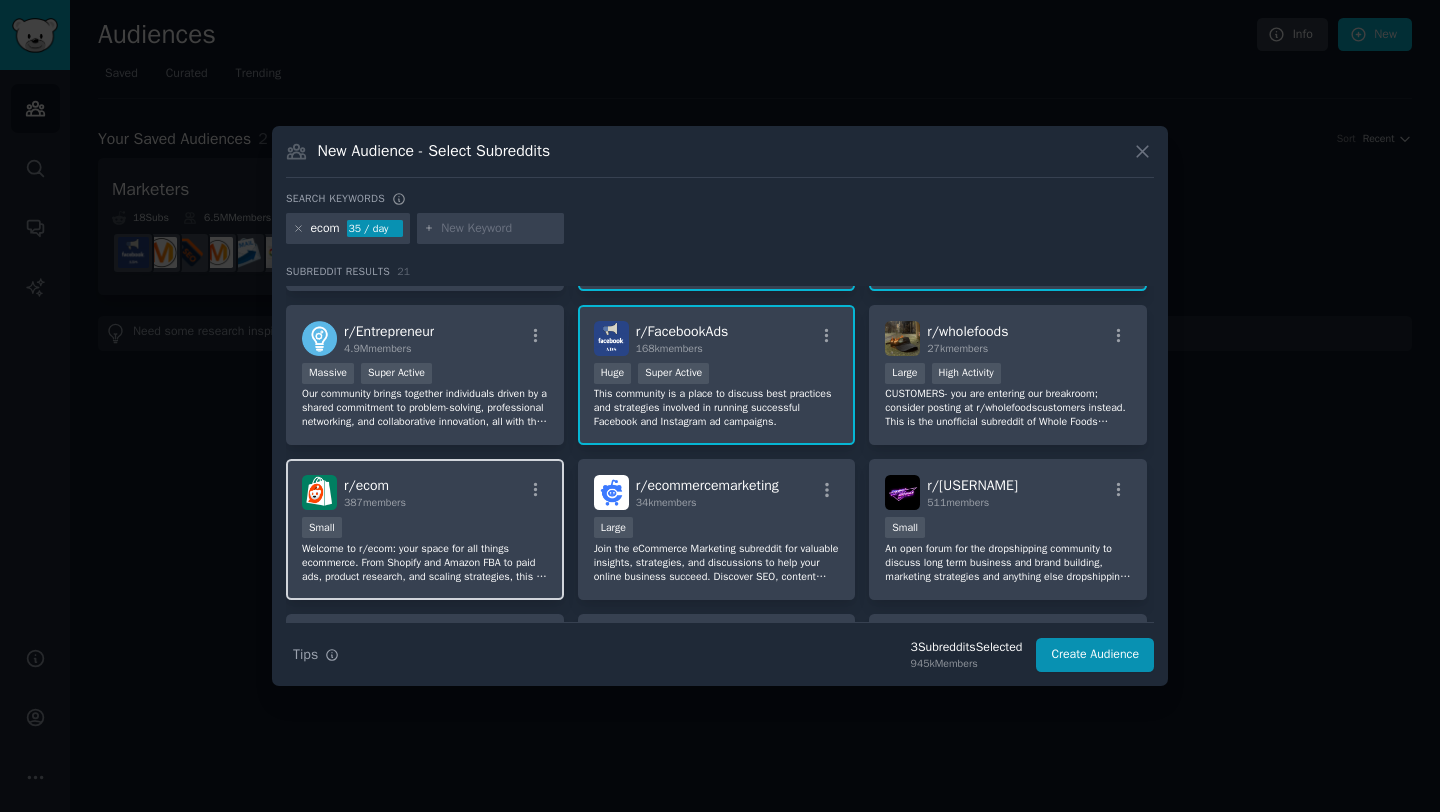 click on "r/ ecom 387 members" at bounding box center [425, 492] 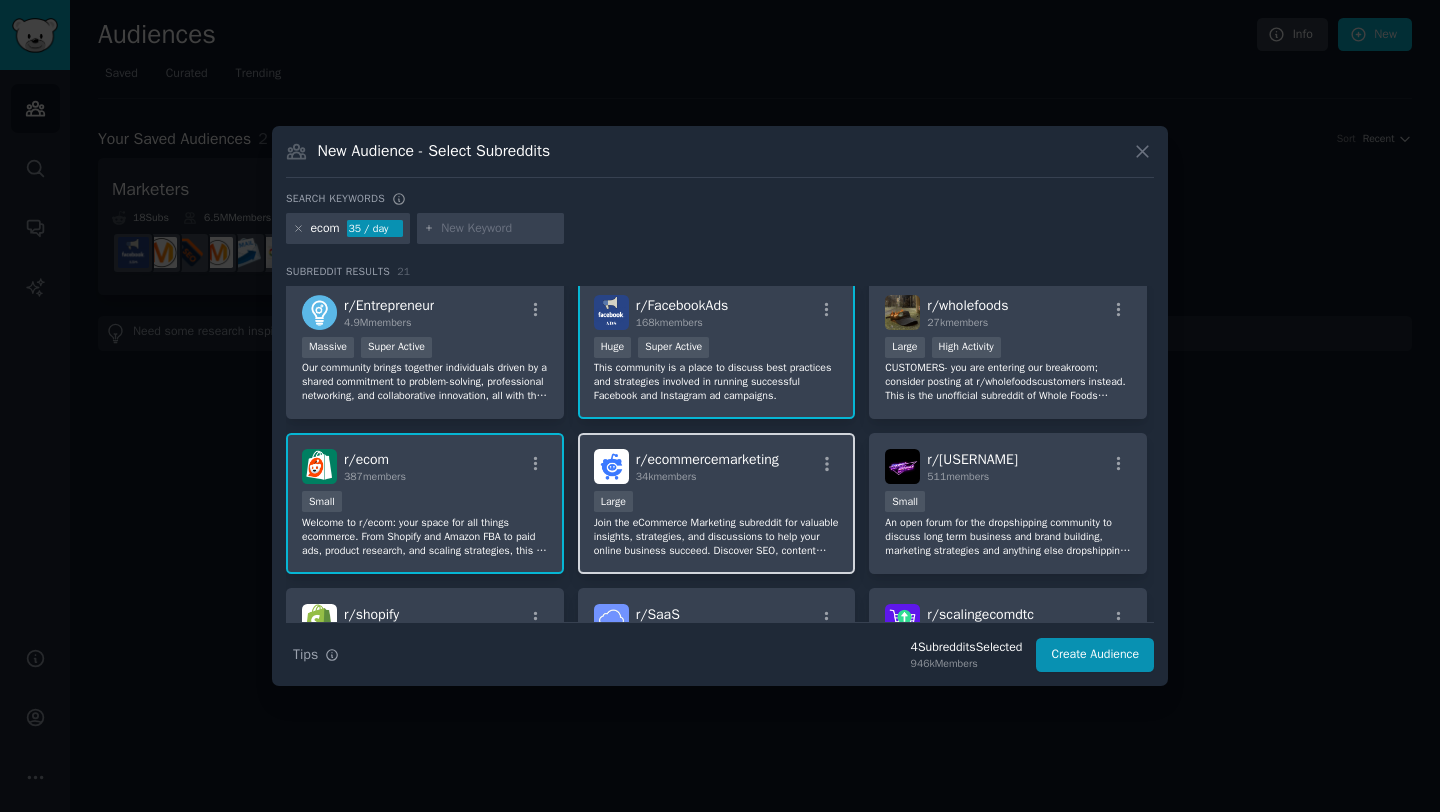 click on "34k  members" at bounding box center [666, 476] 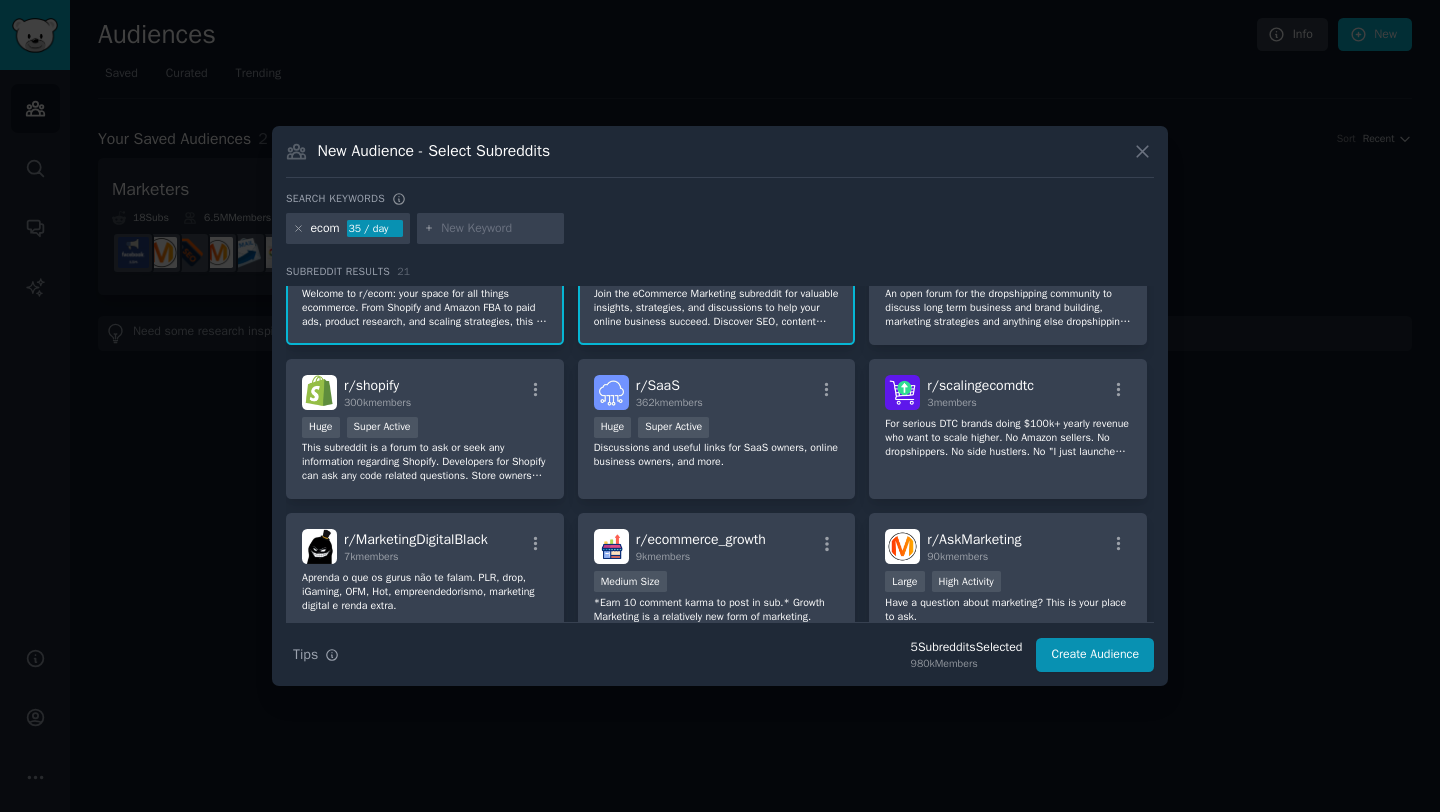 scroll, scrollTop: 392, scrollLeft: 0, axis: vertical 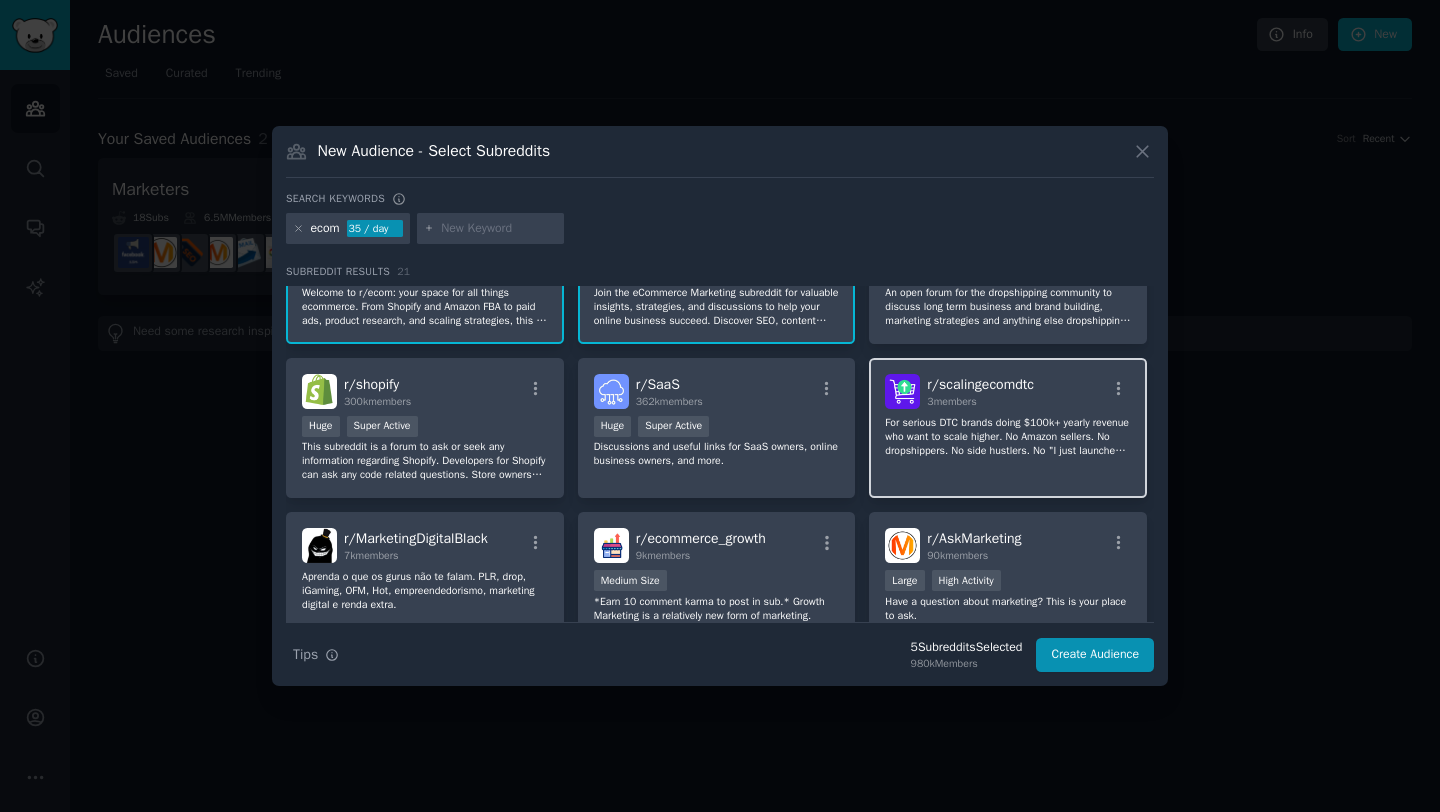 click on "r/ scalingecomdtc 3  members For serious DTC brands doing $100k+ yearly revenue who want to scale higher. No Amazon sellers. No dropshippers. No side hustlers. No "I just launched" stories. Join the other generic reddits if you're a starter. This is for established ecommerce entrepreneurs with proven revenue who need advanced scaling strategies. Share your metrics, not your dreams. Bring data, not hope. We discuss what actually works to grow profitable DTC businesses, not just theory!" at bounding box center (1008, 428) 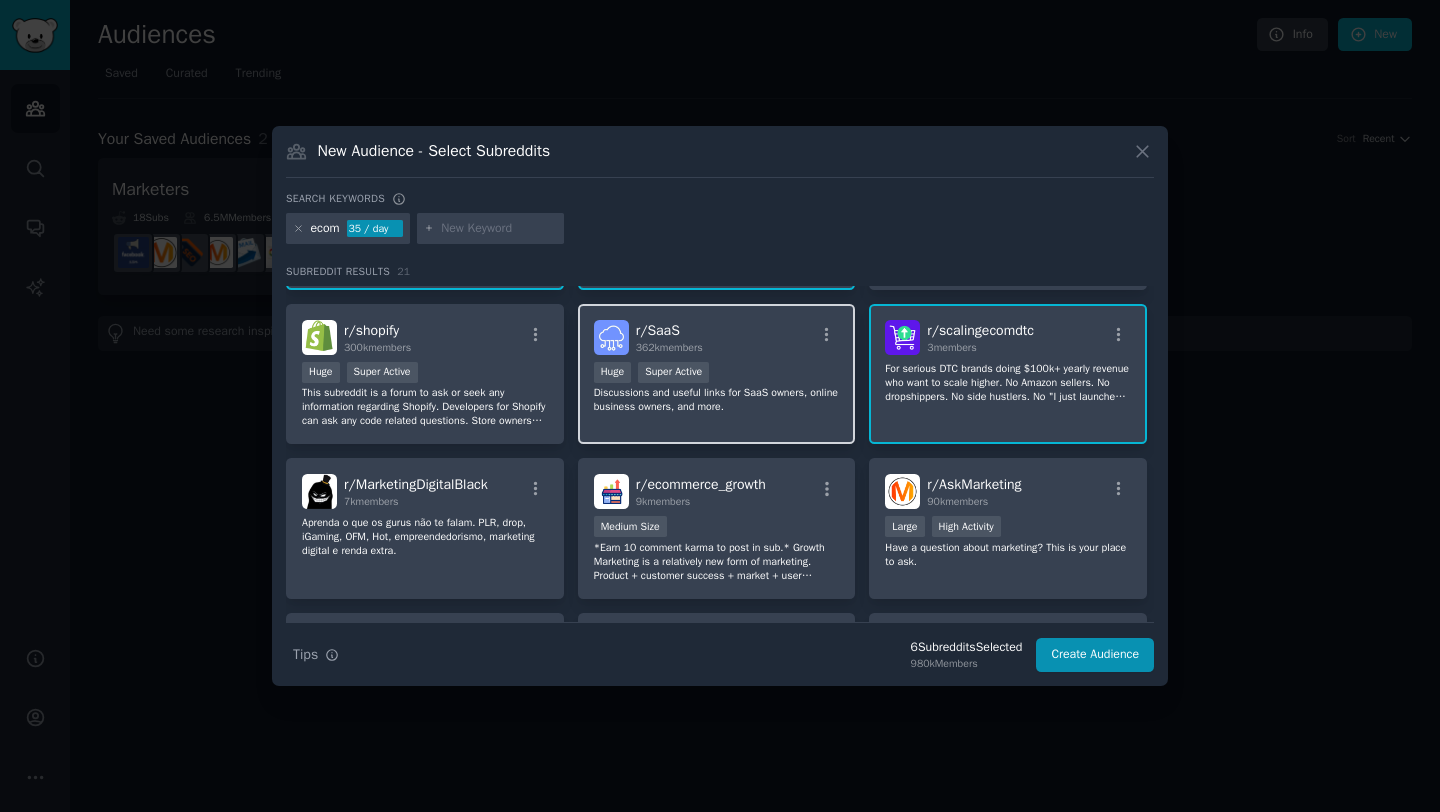 scroll, scrollTop: 448, scrollLeft: 0, axis: vertical 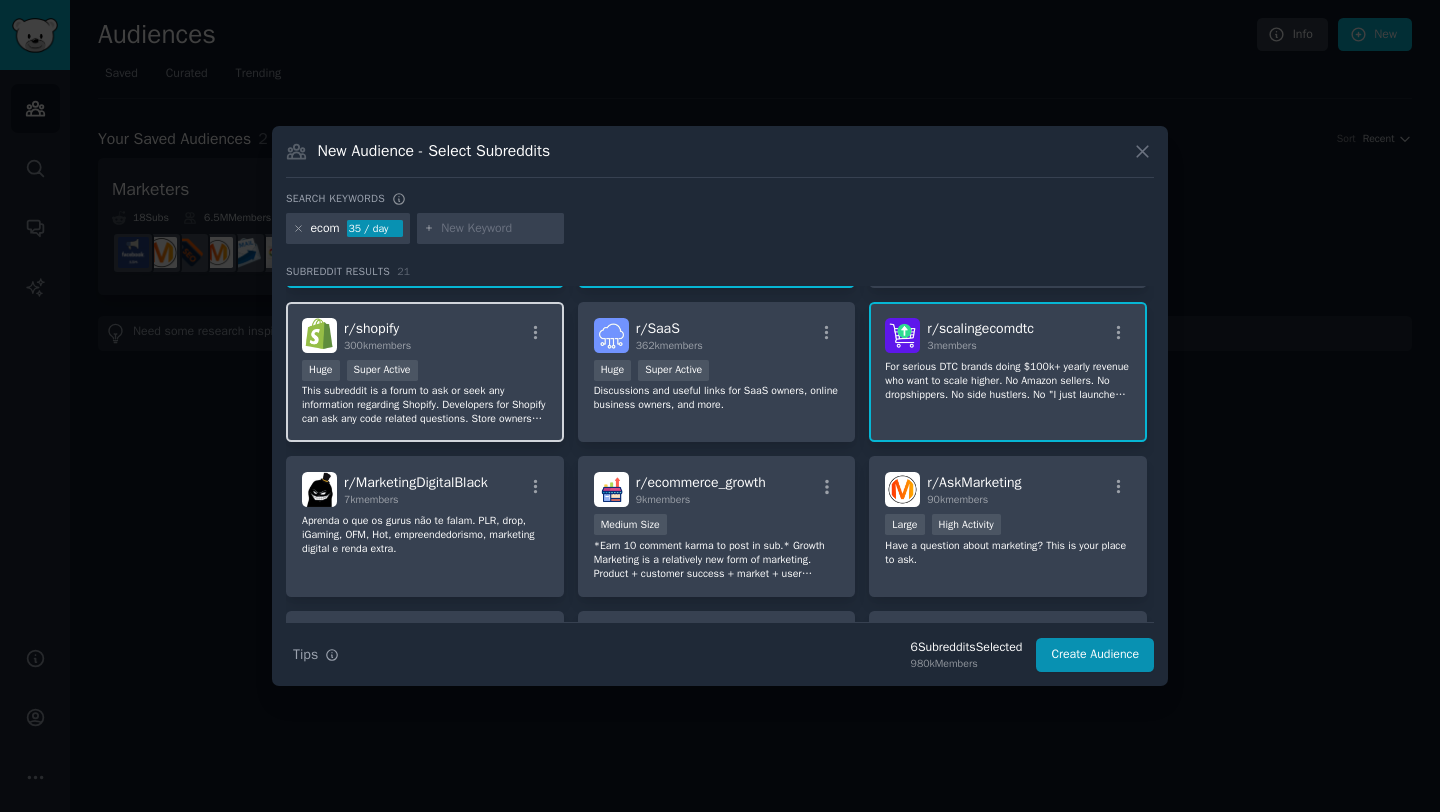 click on "r/ shopify 300k  members" at bounding box center (425, 335) 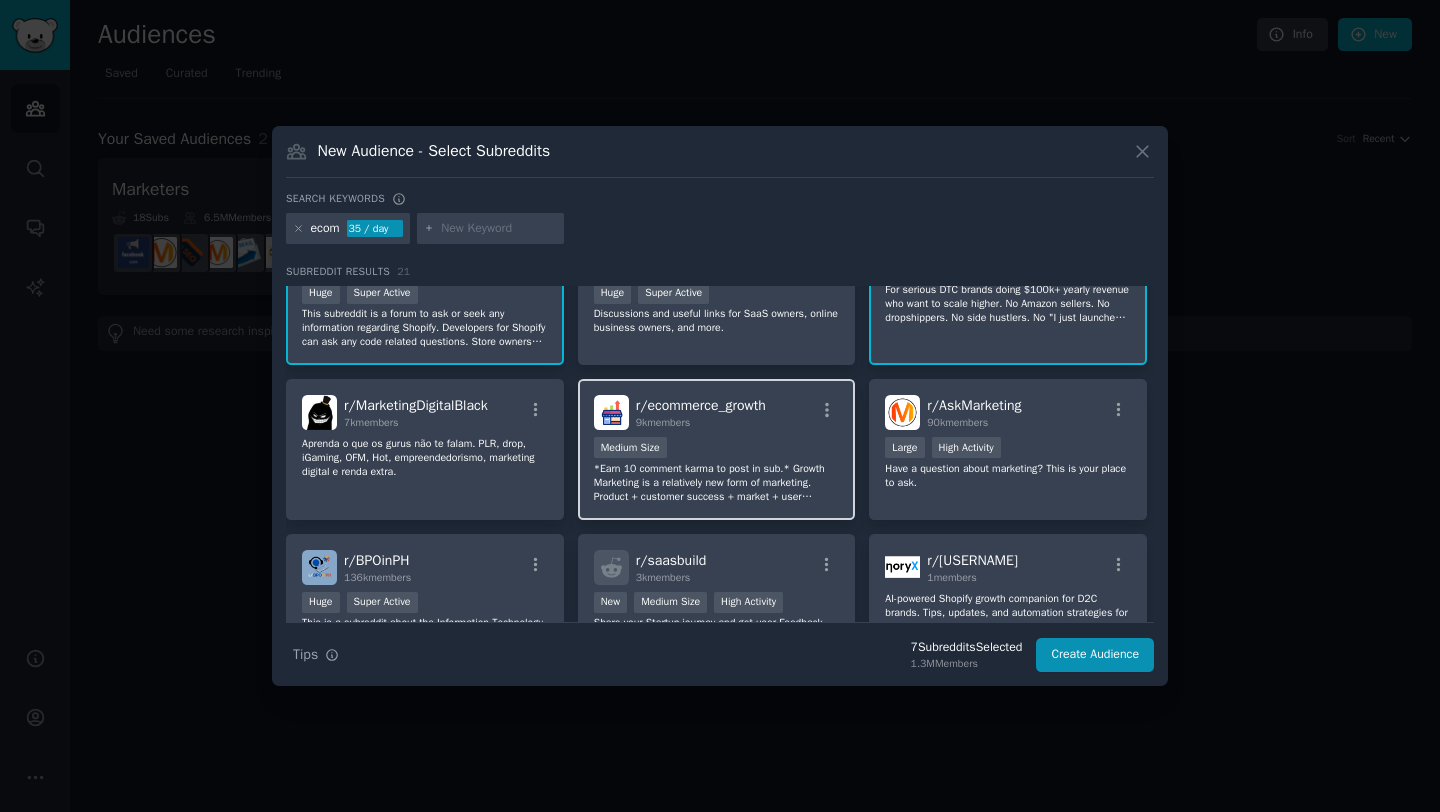 scroll, scrollTop: 536, scrollLeft: 0, axis: vertical 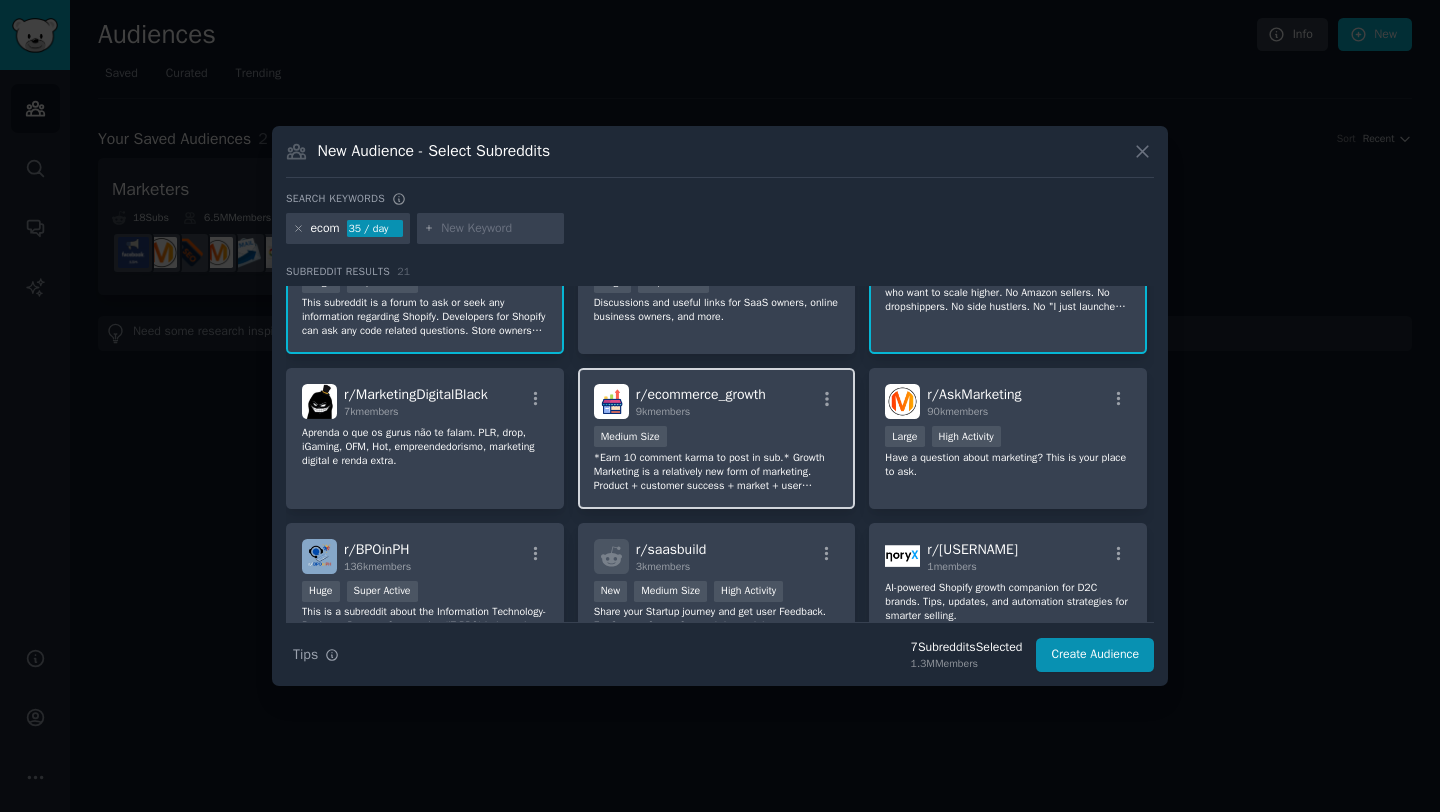 click on "Medium Size" at bounding box center [717, 438] 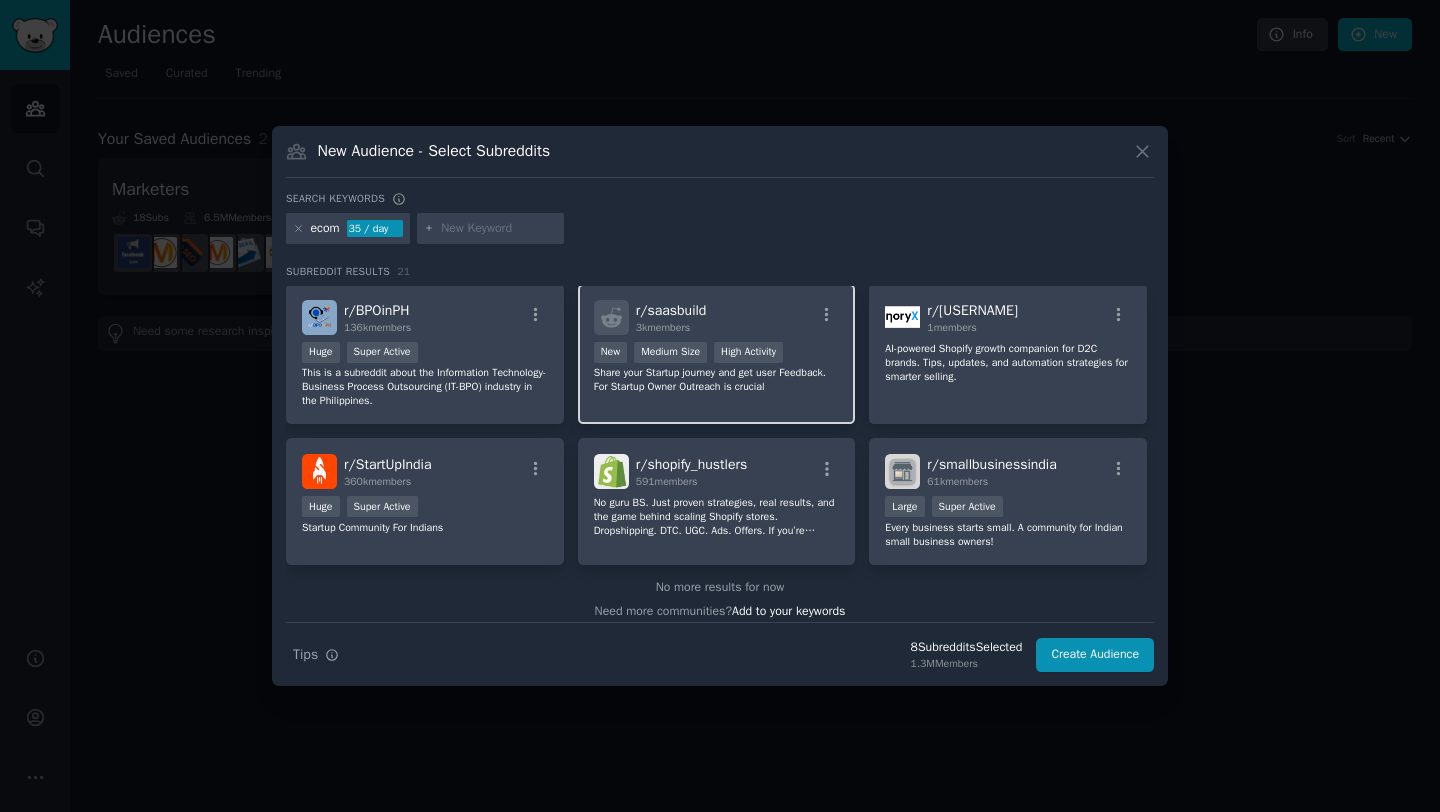 scroll, scrollTop: 787, scrollLeft: 0, axis: vertical 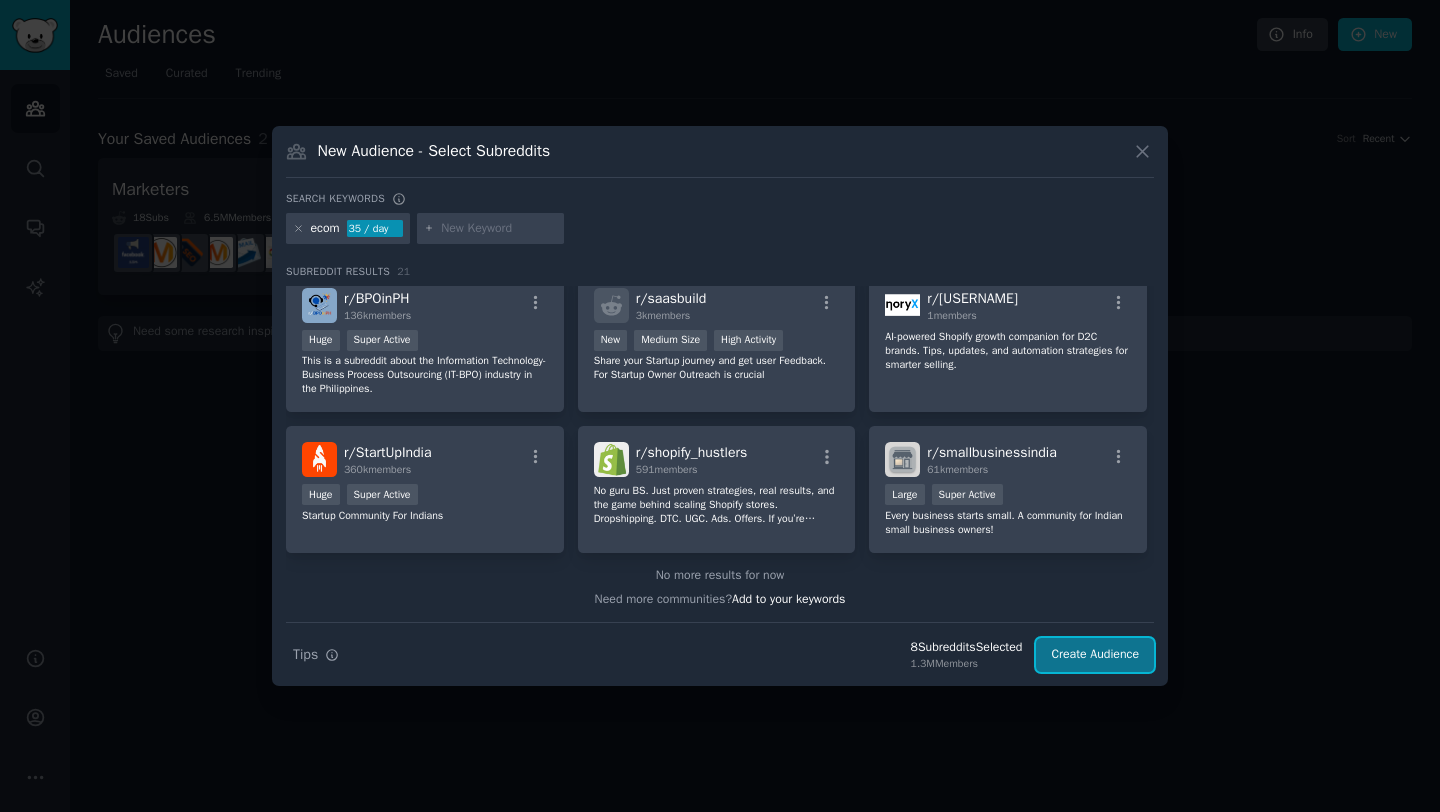 click on "Create Audience" at bounding box center (1095, 655) 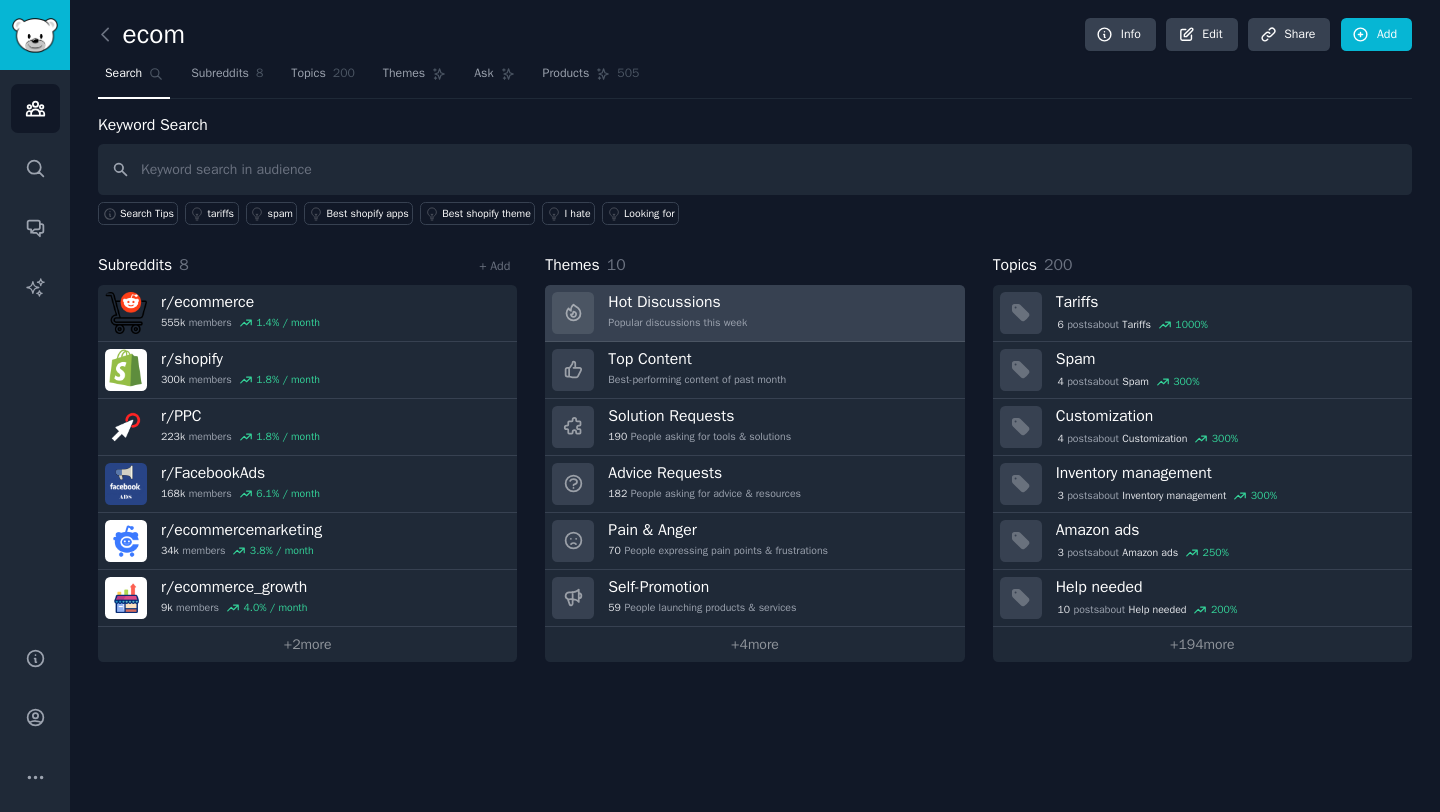 click on "Hot Discussions Popular discussions this week" at bounding box center (754, 313) 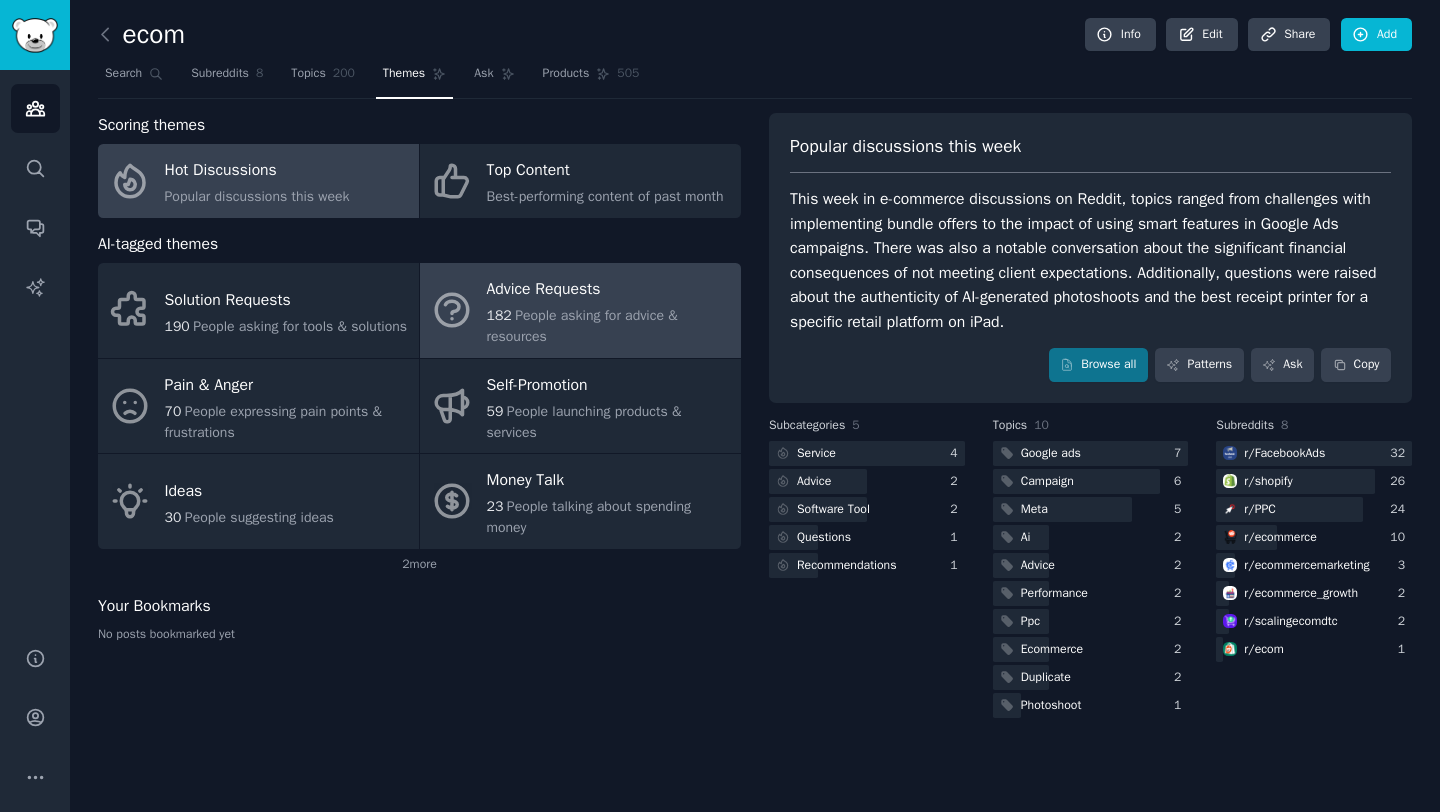 click on "[NUMBER] People asking for advice & resources" at bounding box center (609, 326) 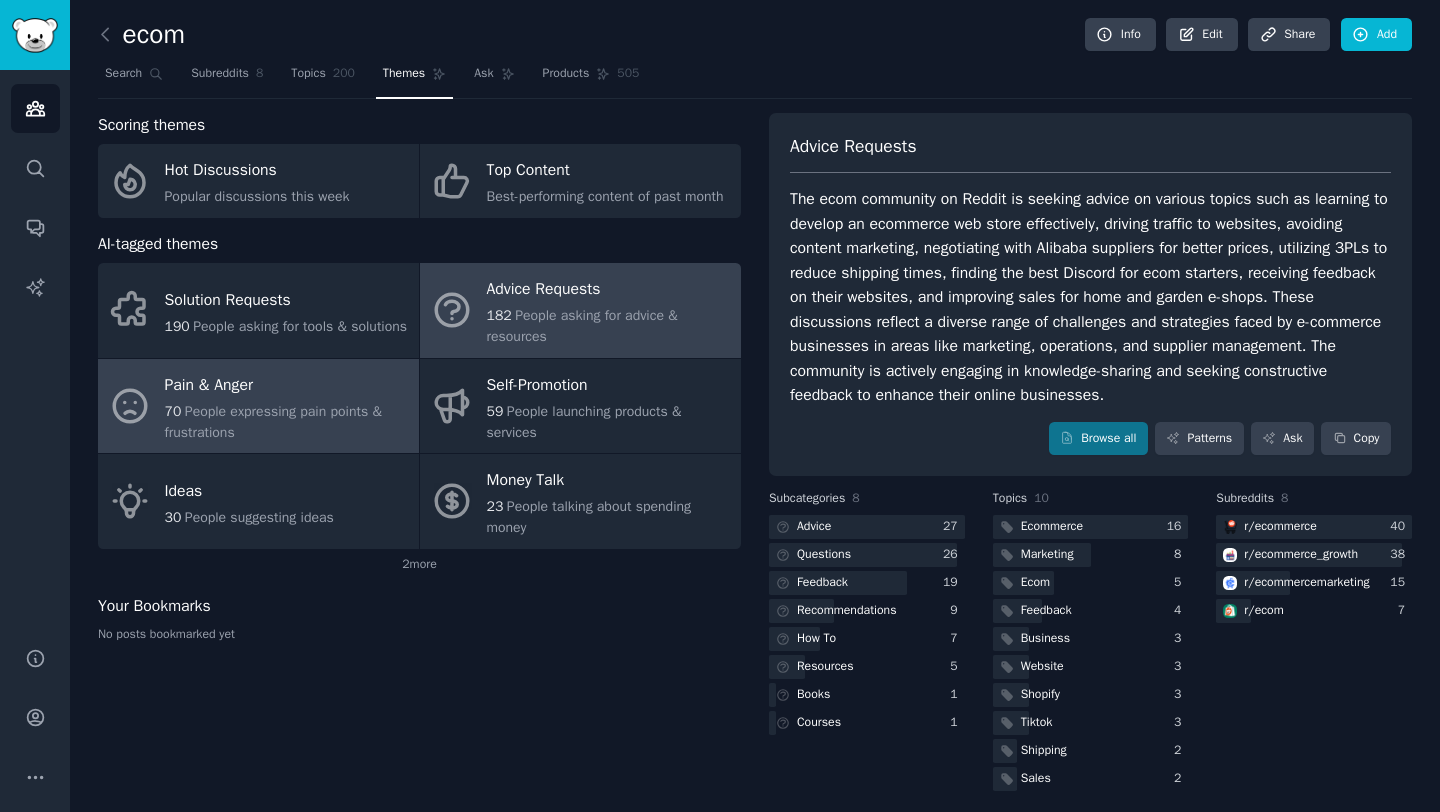 click on "70 People expressing pain points & frustrations" at bounding box center [287, 422] 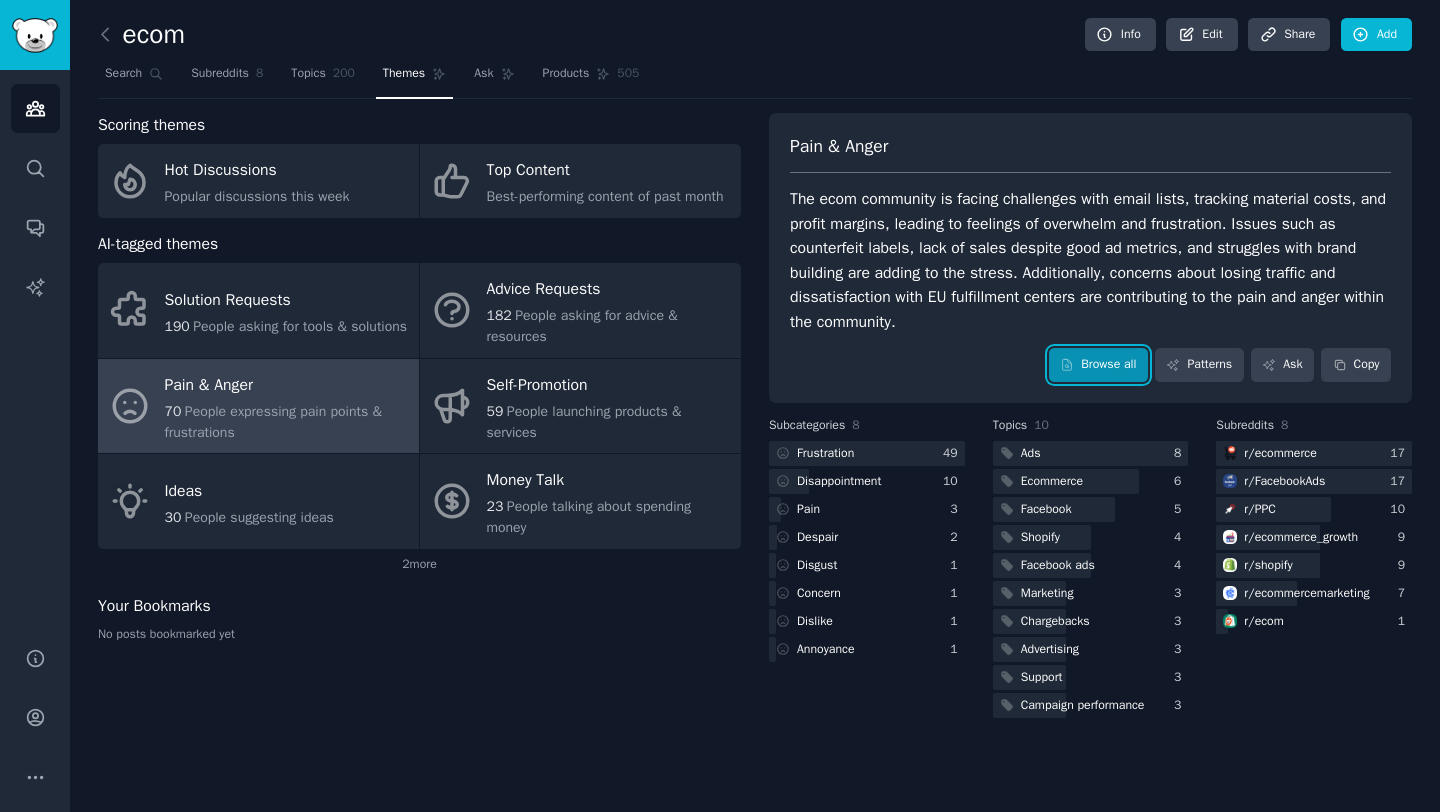 click on "Browse all" at bounding box center [1098, 365] 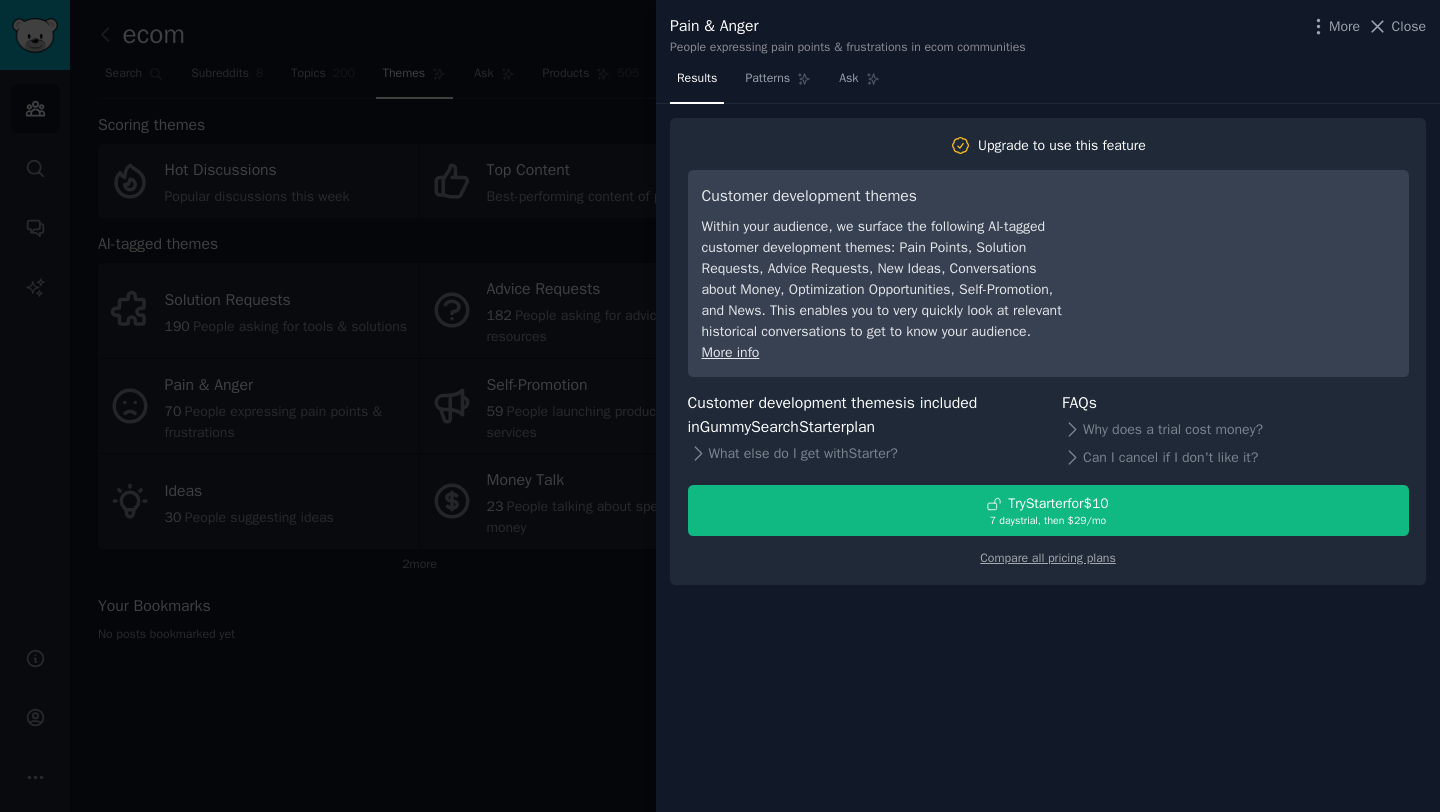 click at bounding box center (720, 406) 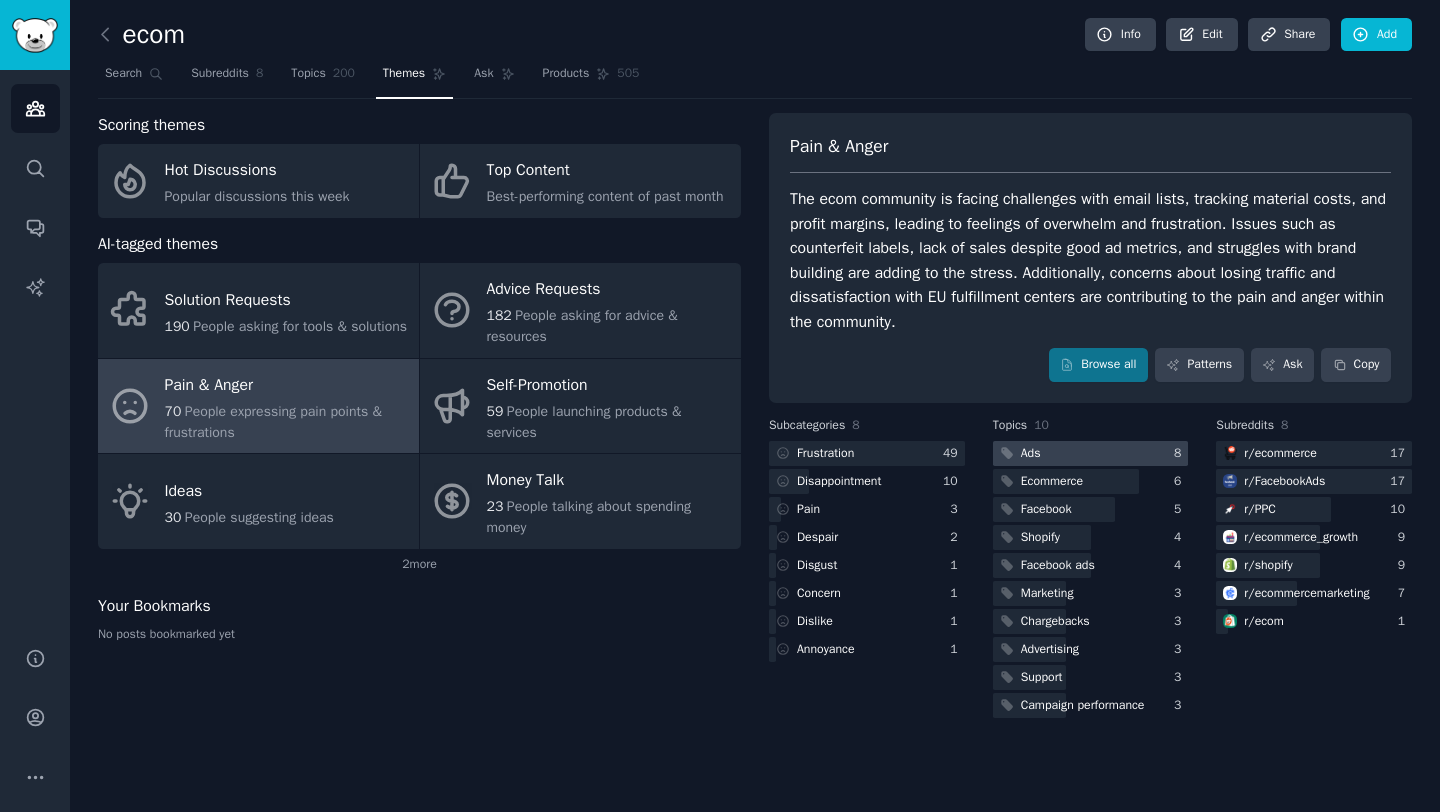 click at bounding box center [1091, 453] 